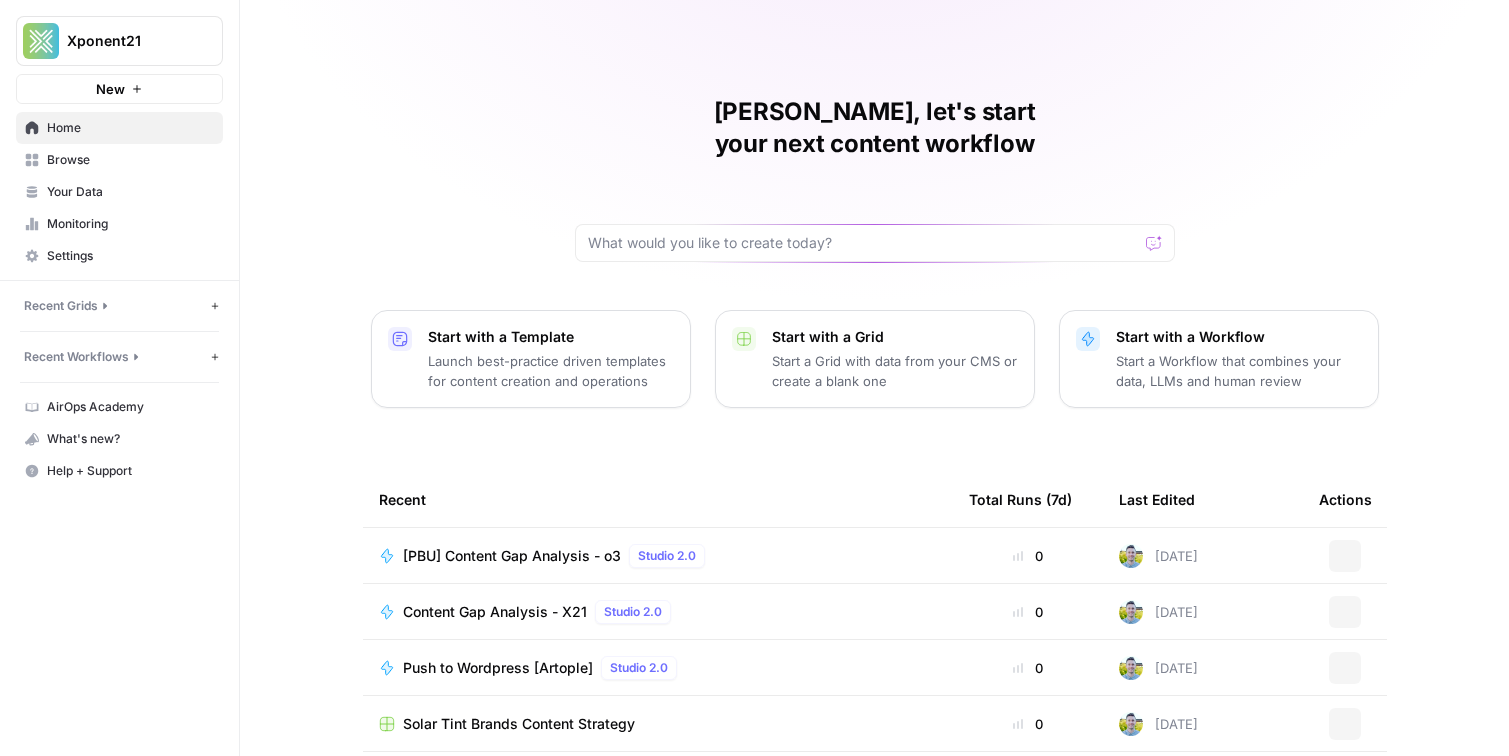 scroll, scrollTop: 0, scrollLeft: 0, axis: both 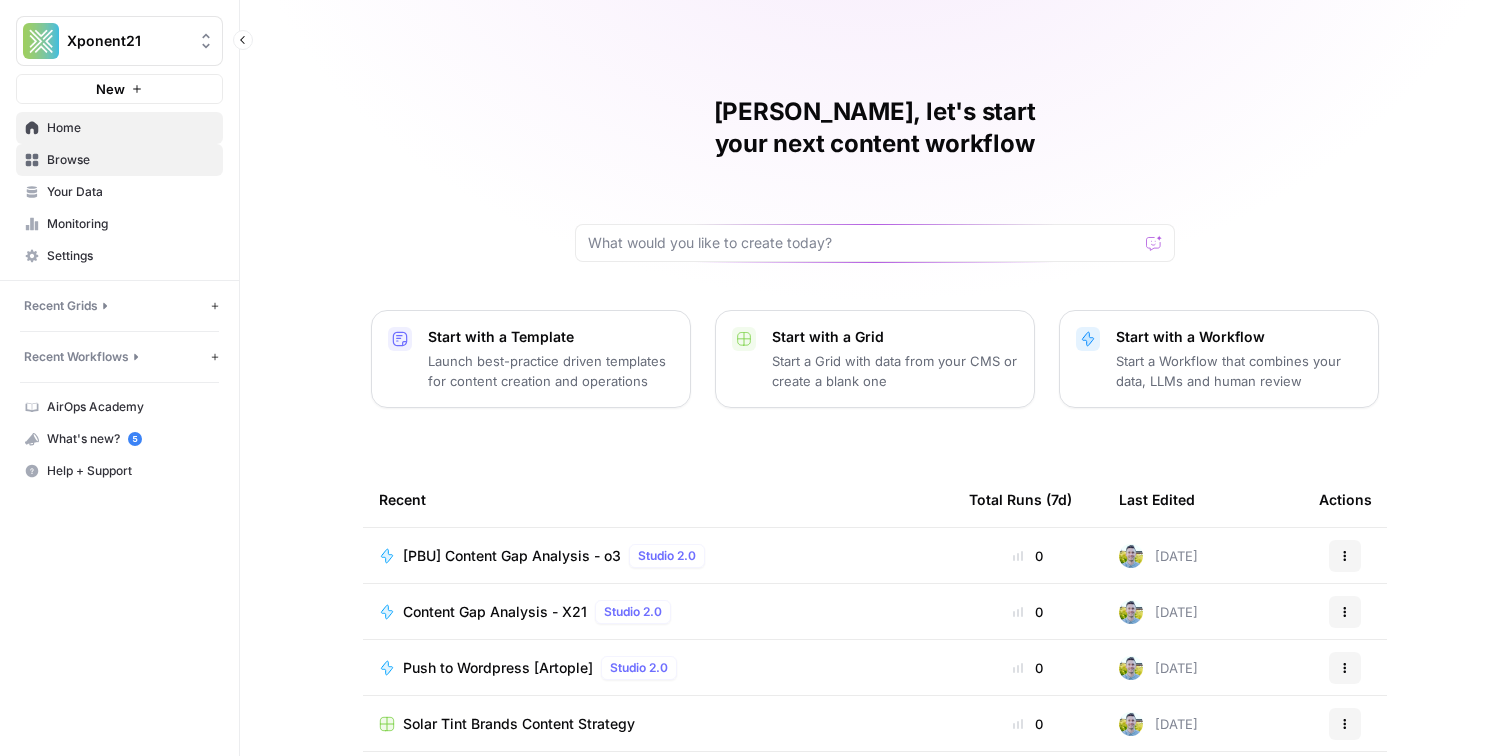 click on "Browse" at bounding box center (130, 160) 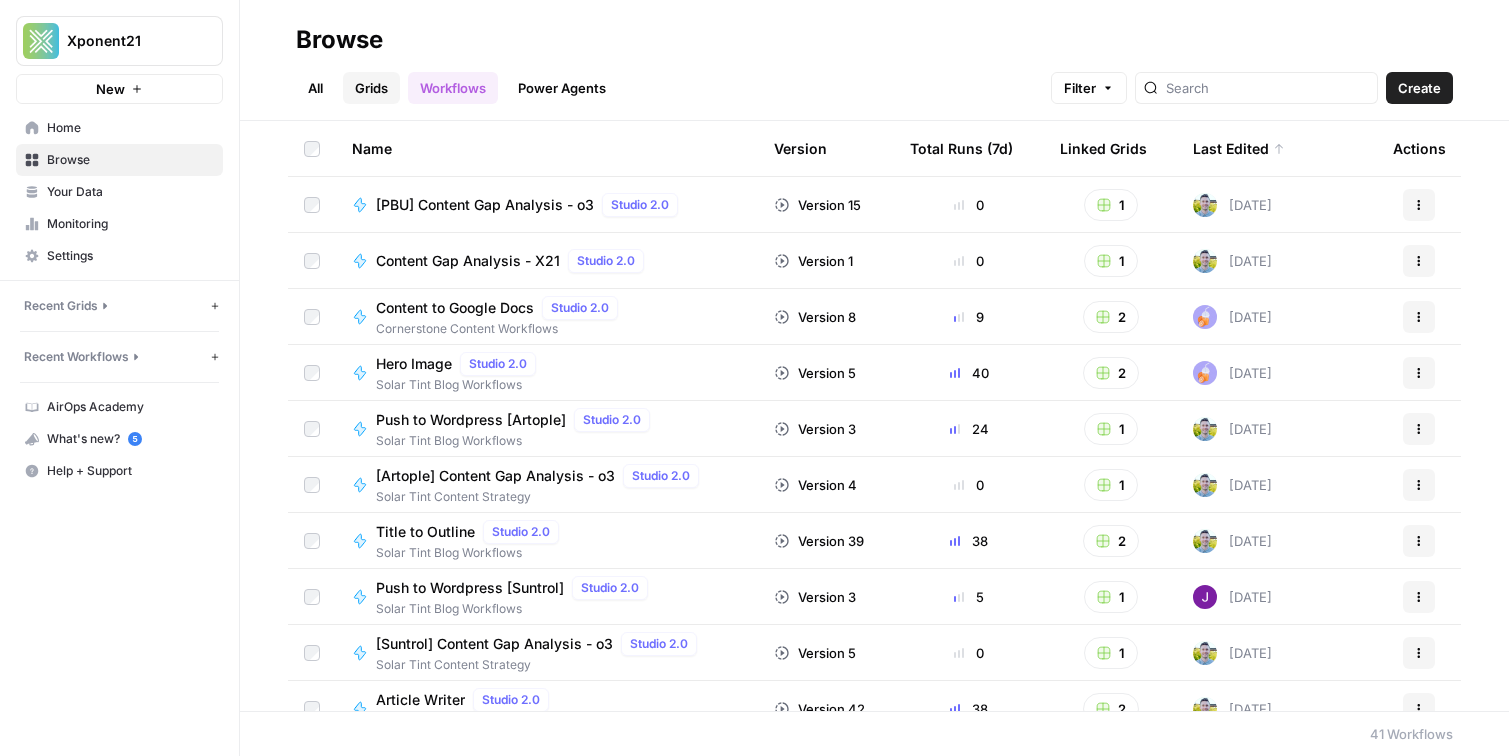 click on "Grids" at bounding box center (371, 88) 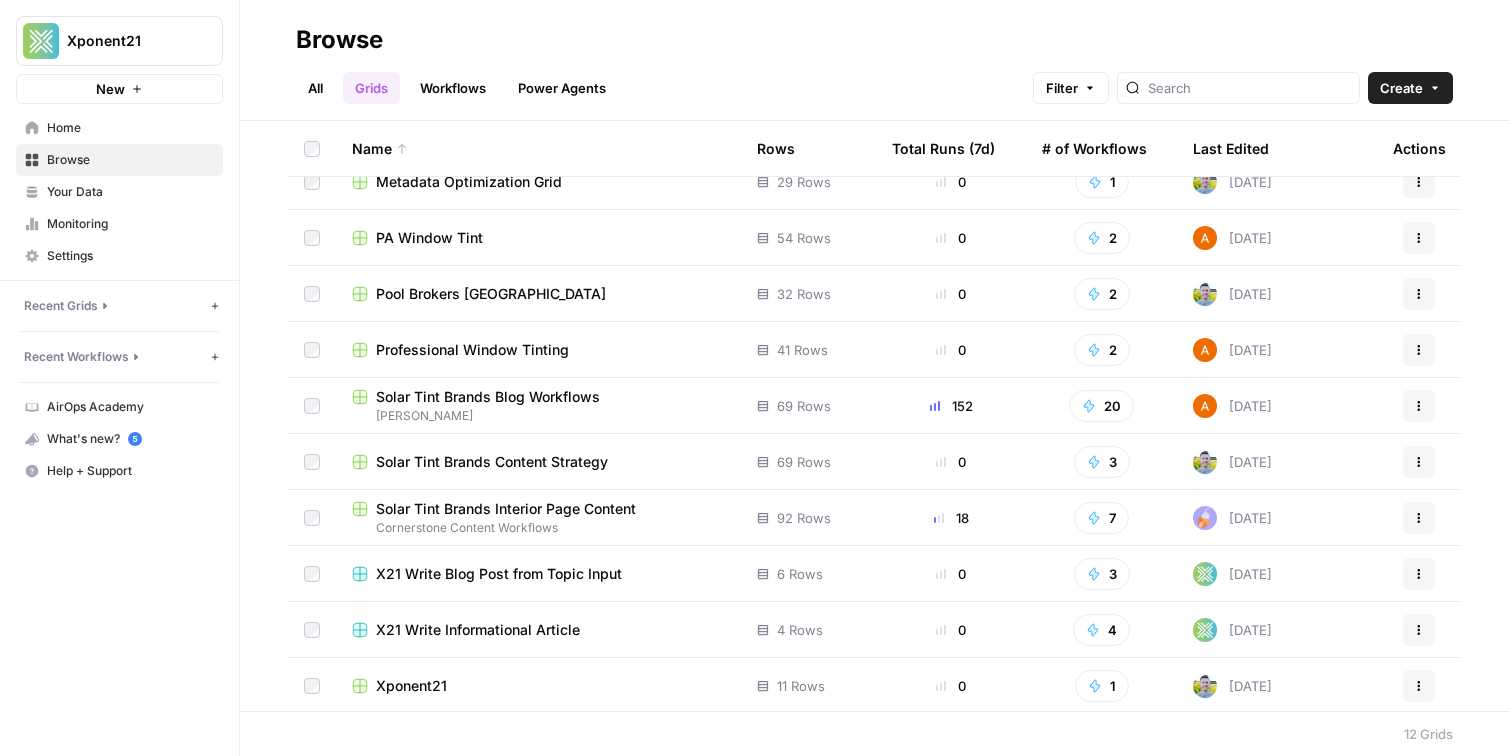 scroll, scrollTop: 0, scrollLeft: 0, axis: both 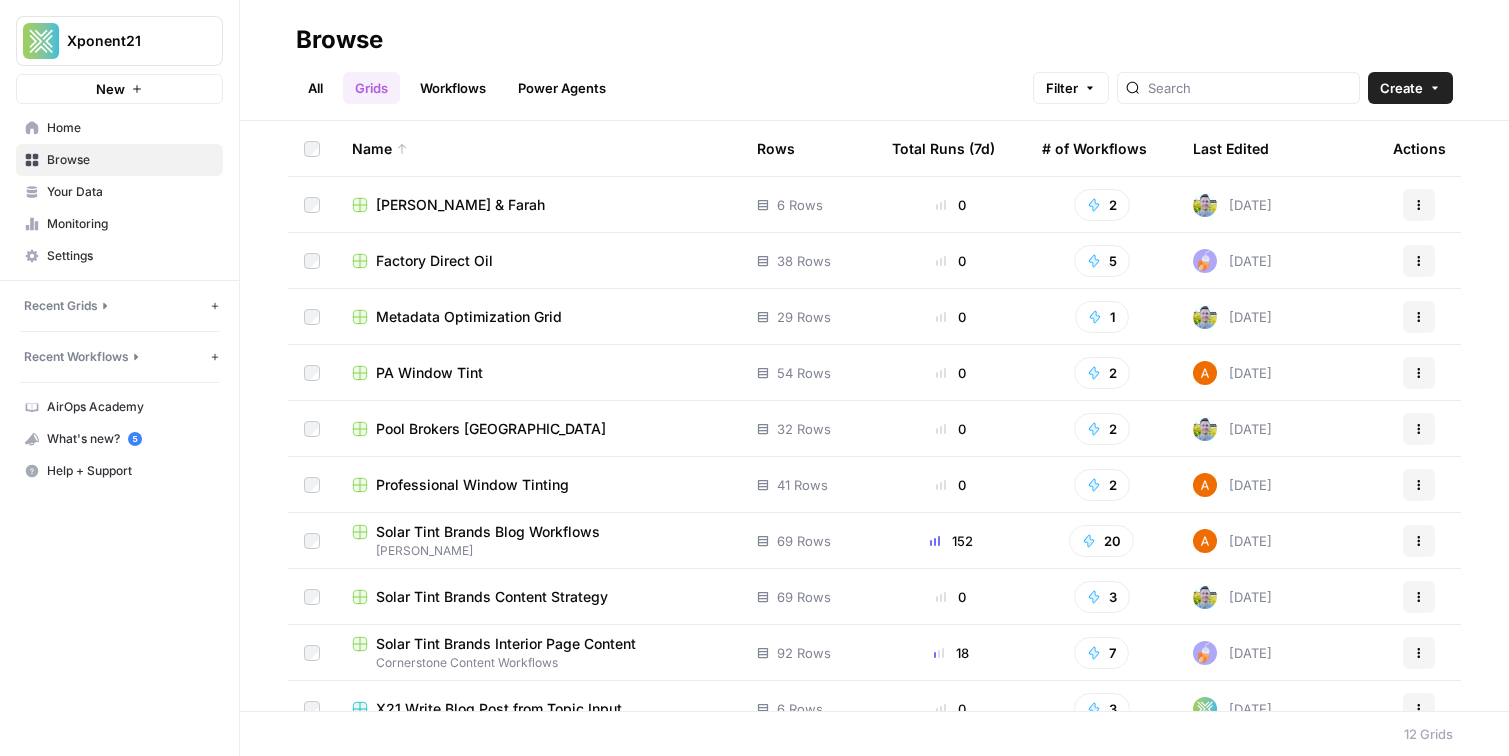 click on "[PERSON_NAME] & Farah" at bounding box center (460, 205) 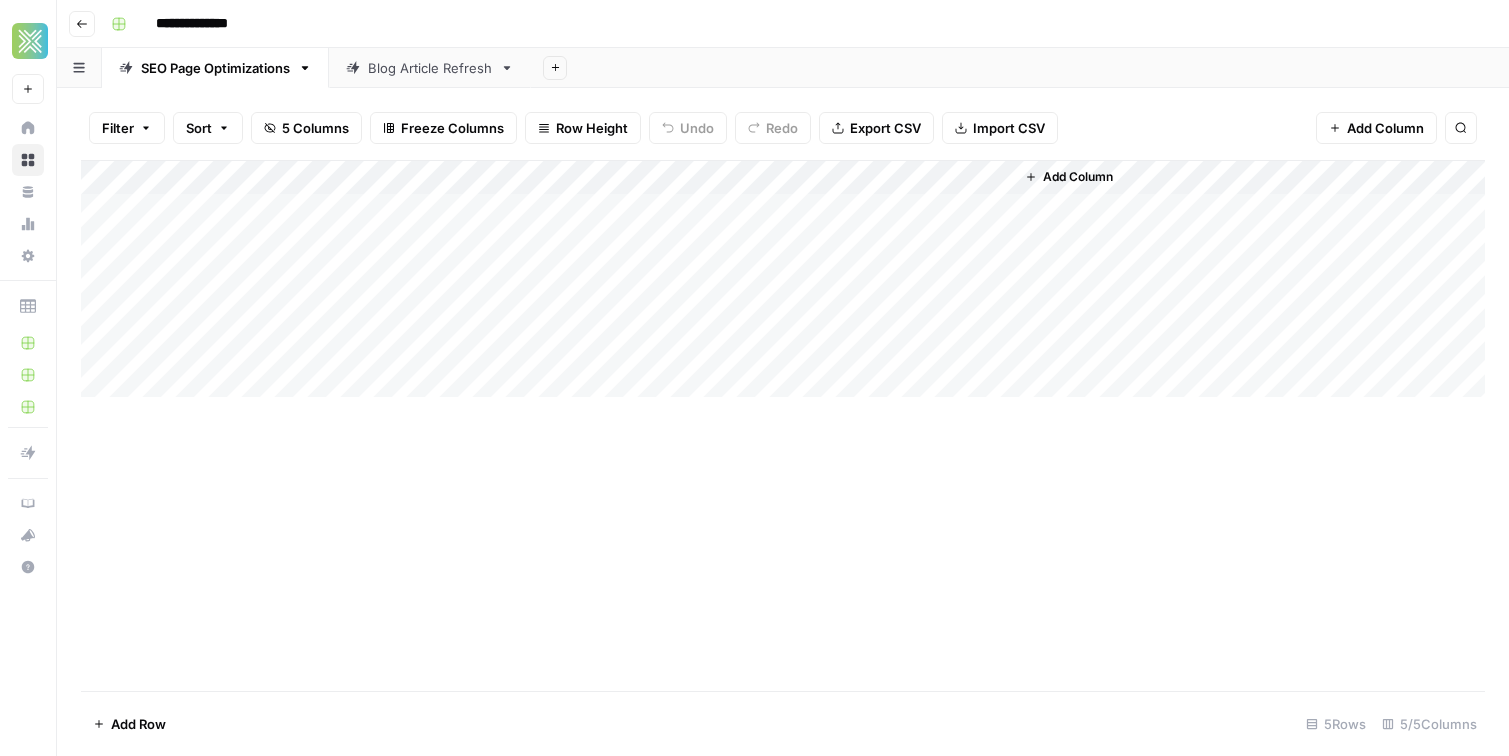 click on "Add Column" at bounding box center (783, 279) 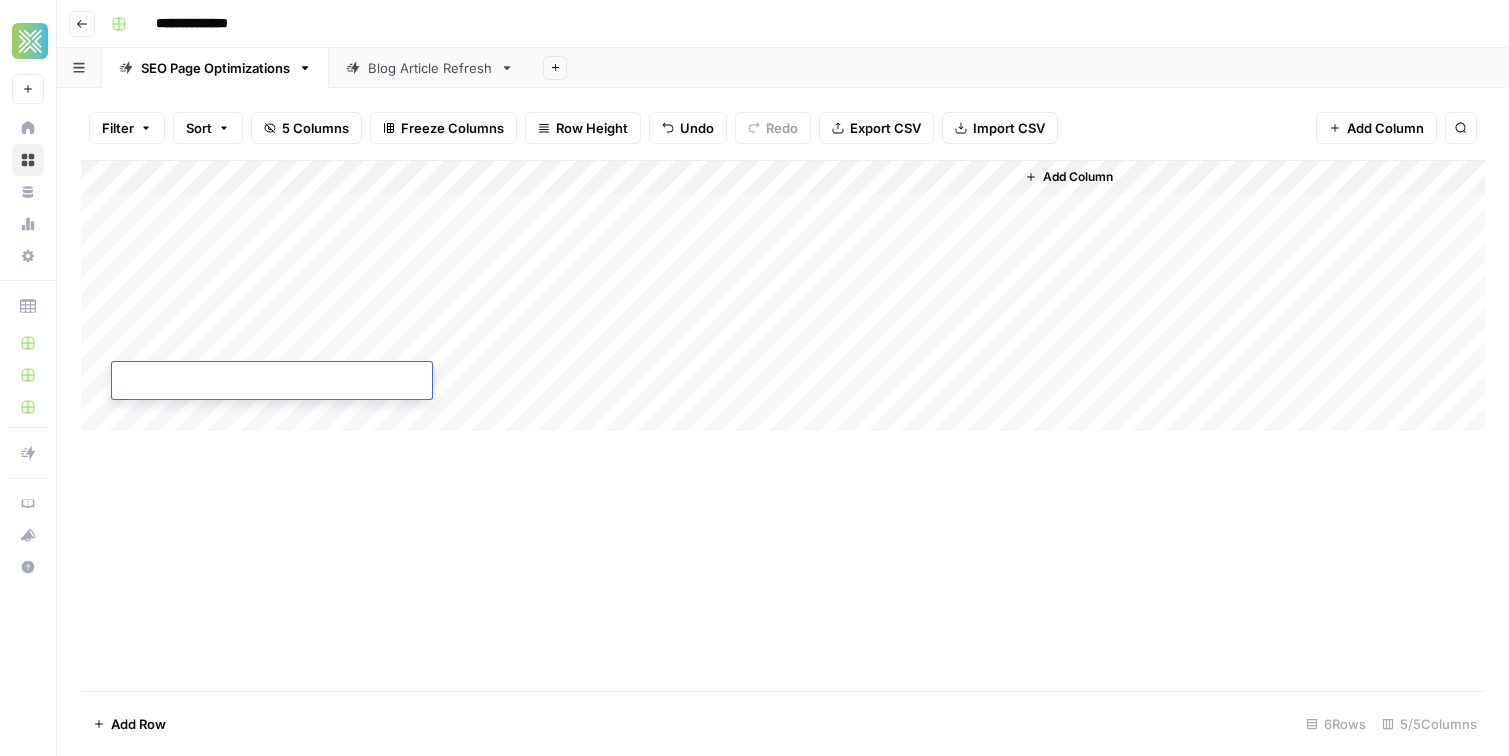 type on "**********" 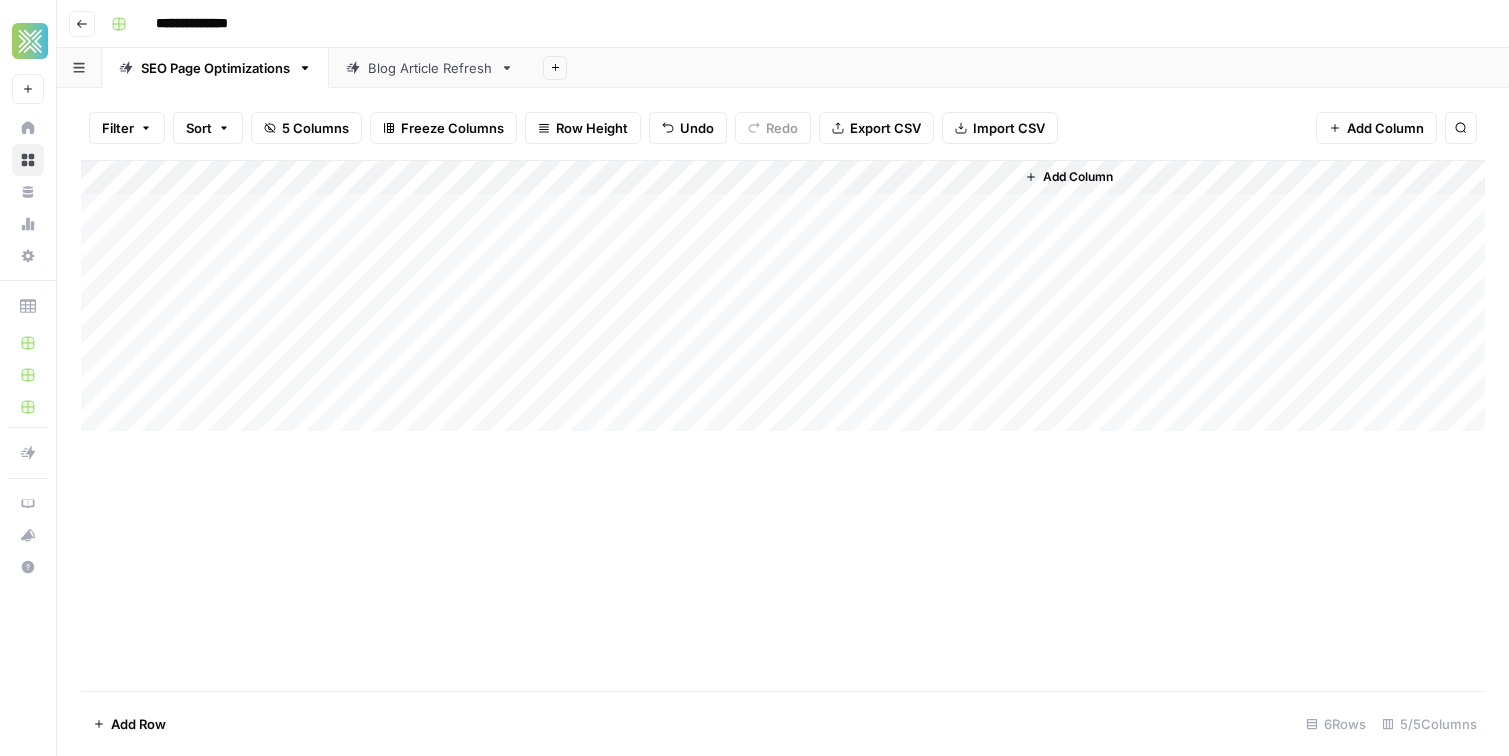 click on "Add Column" at bounding box center [783, 425] 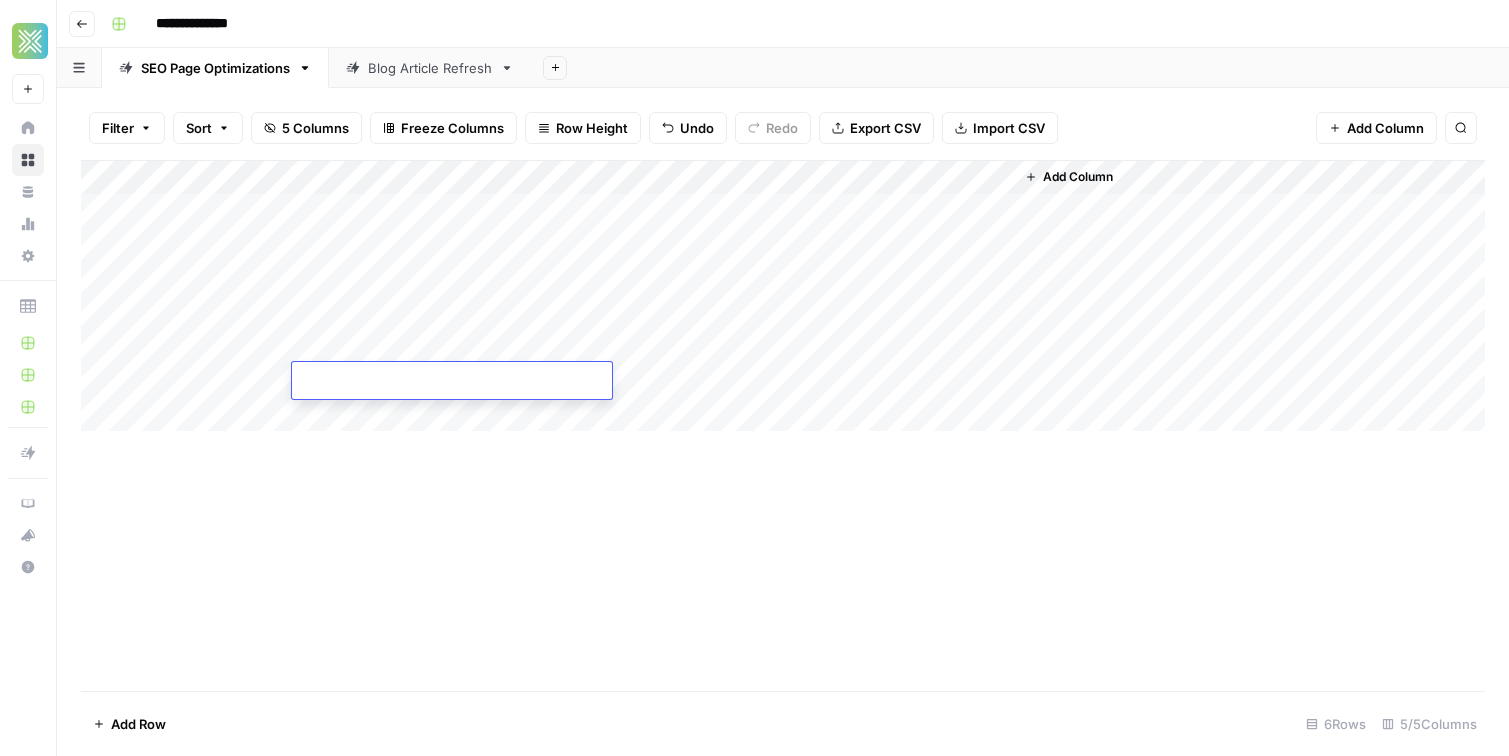 click at bounding box center (452, 382) 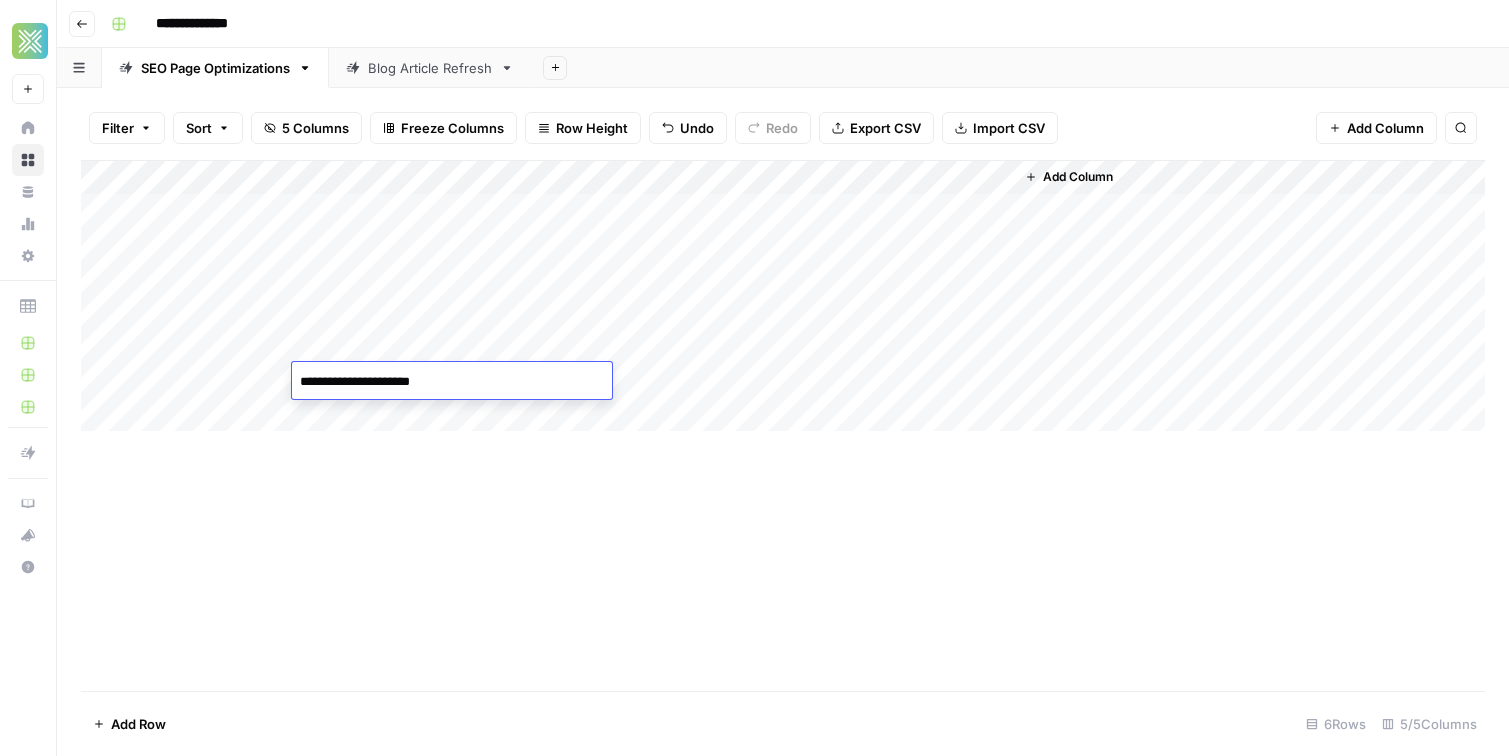 click on "Add Column" at bounding box center (783, 425) 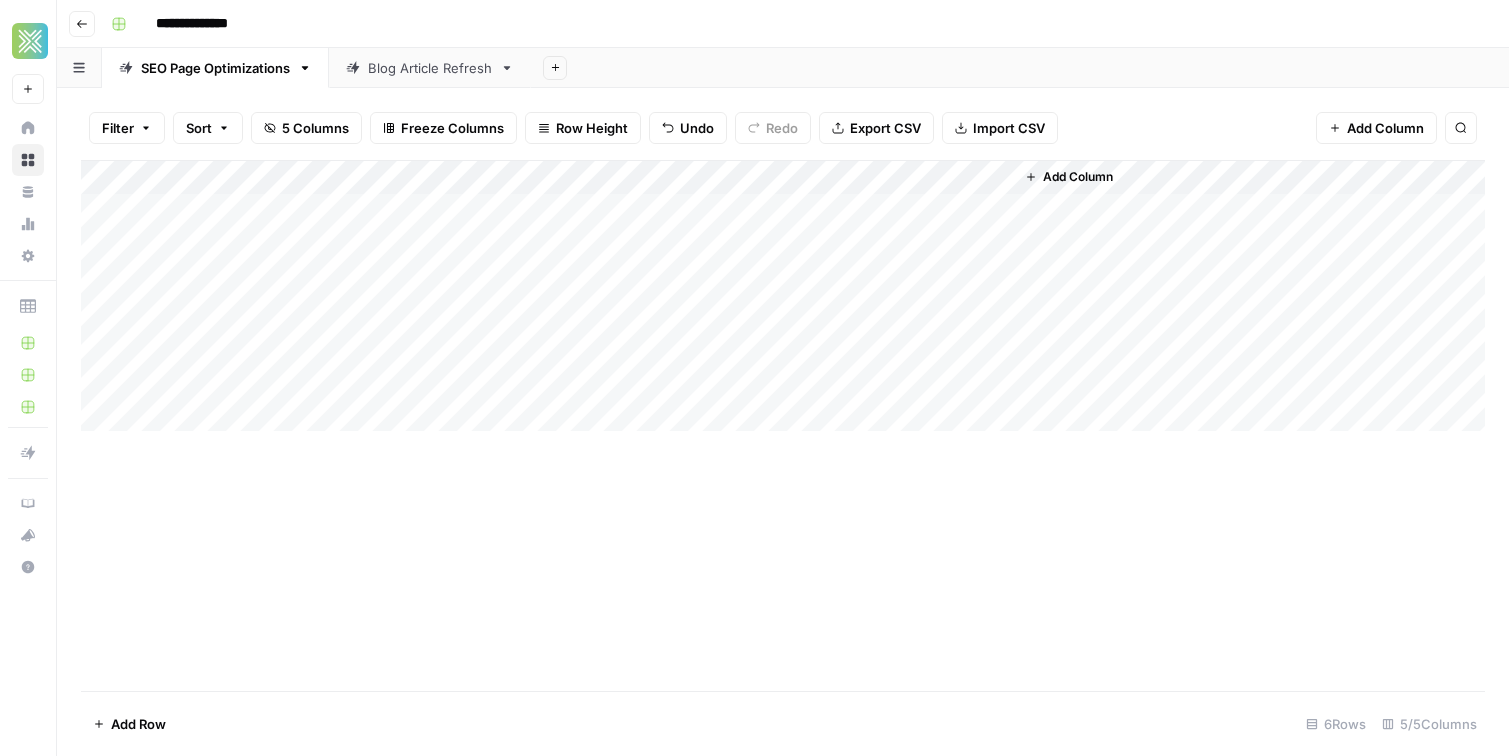 click on "Add Column" at bounding box center [783, 296] 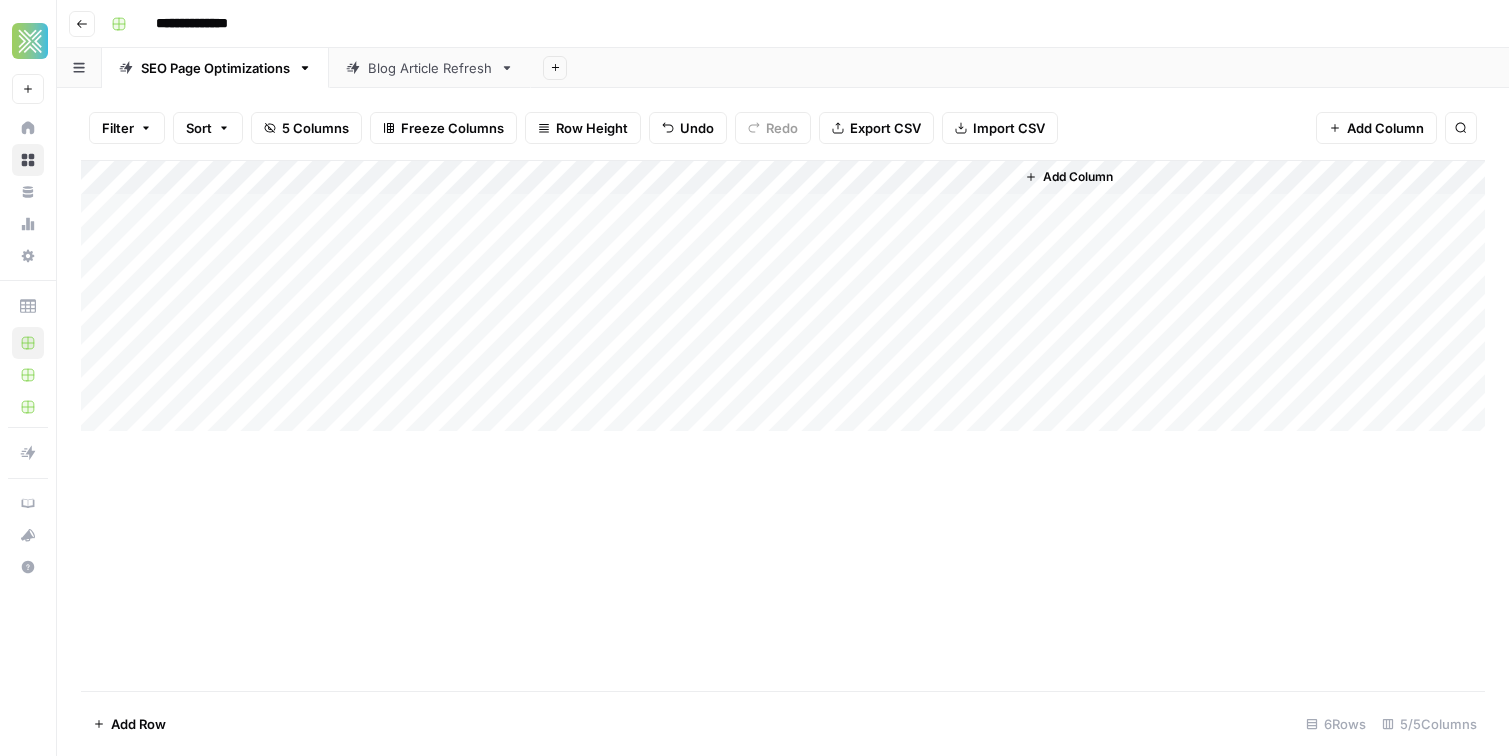 click on "Add Column" at bounding box center (783, 296) 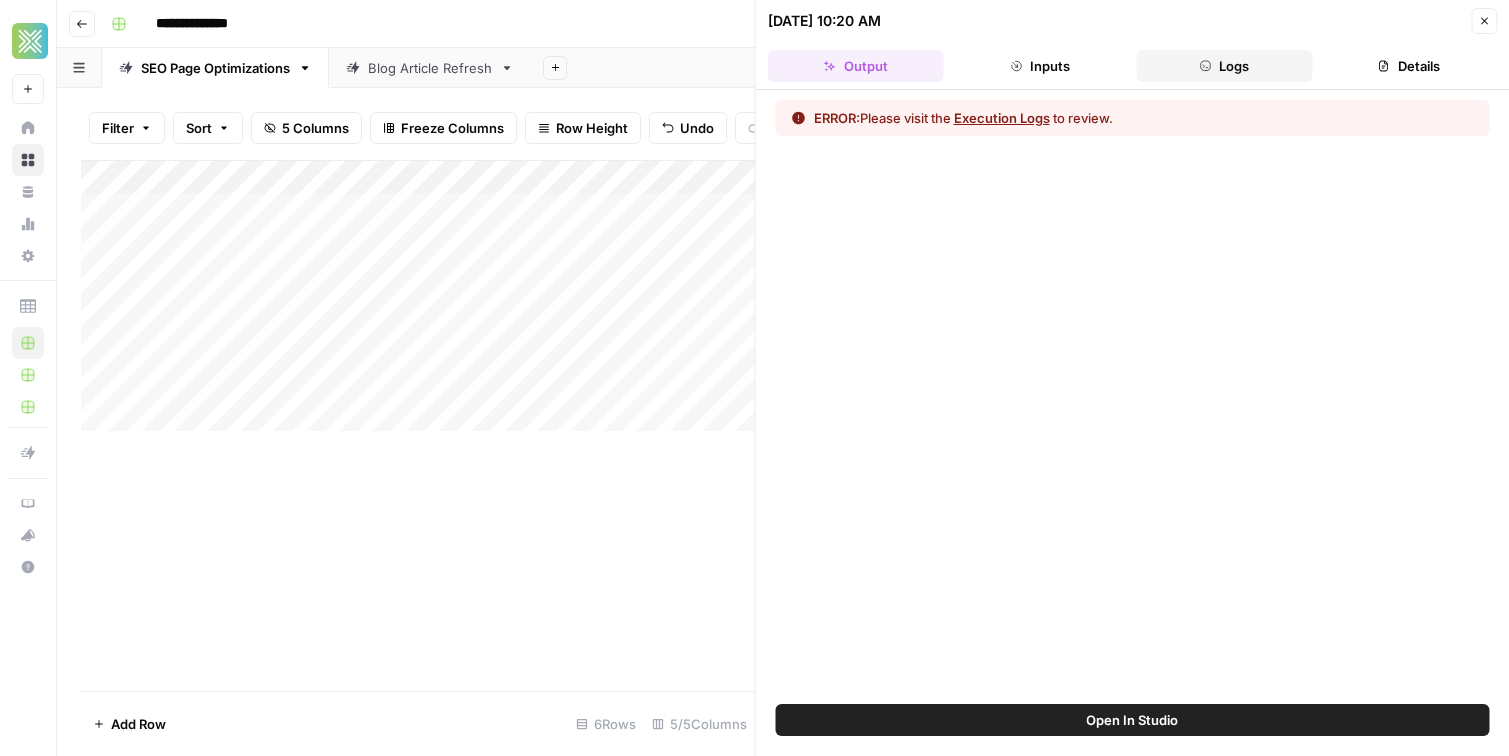 click on "Logs" at bounding box center (1224, 66) 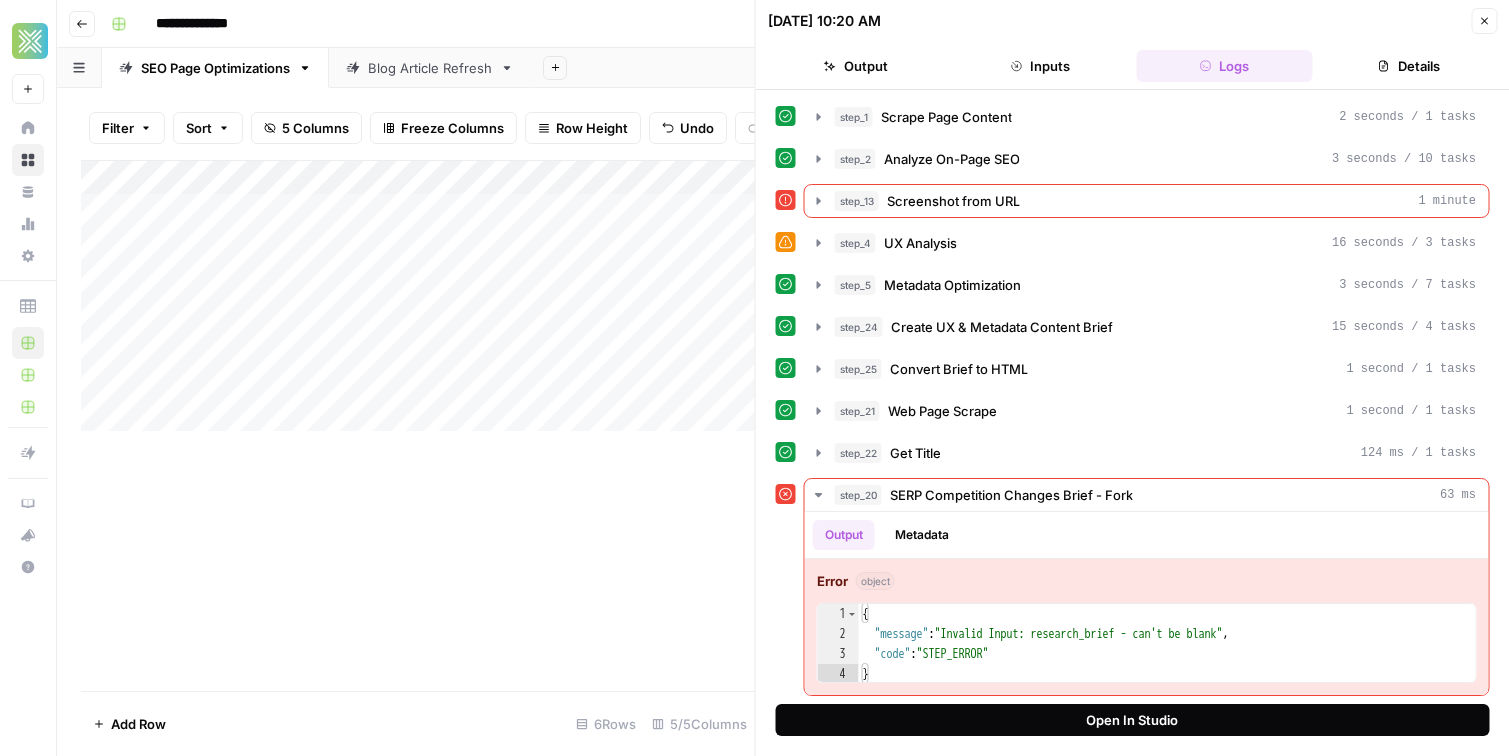 click on "Open In Studio" at bounding box center (1133, 720) 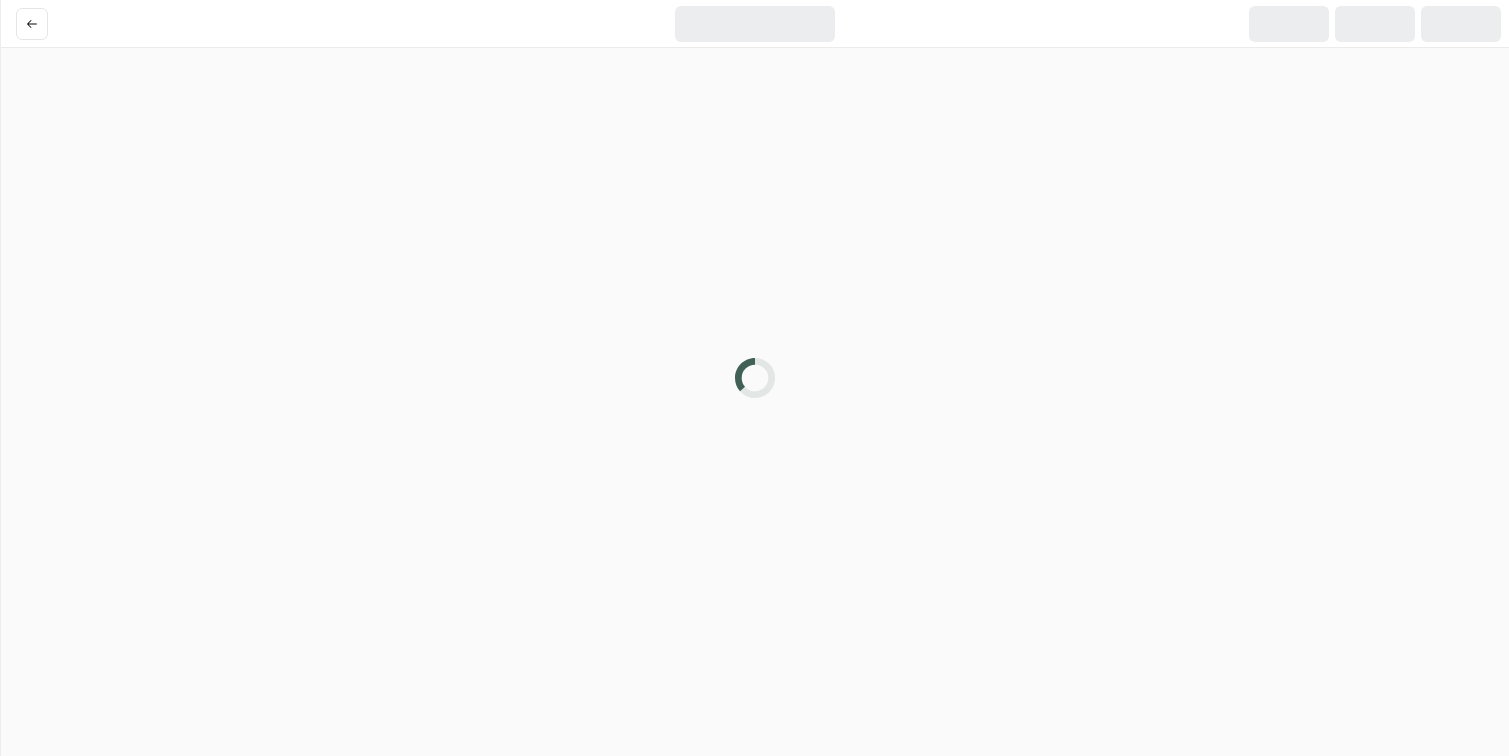 scroll, scrollTop: 0, scrollLeft: 0, axis: both 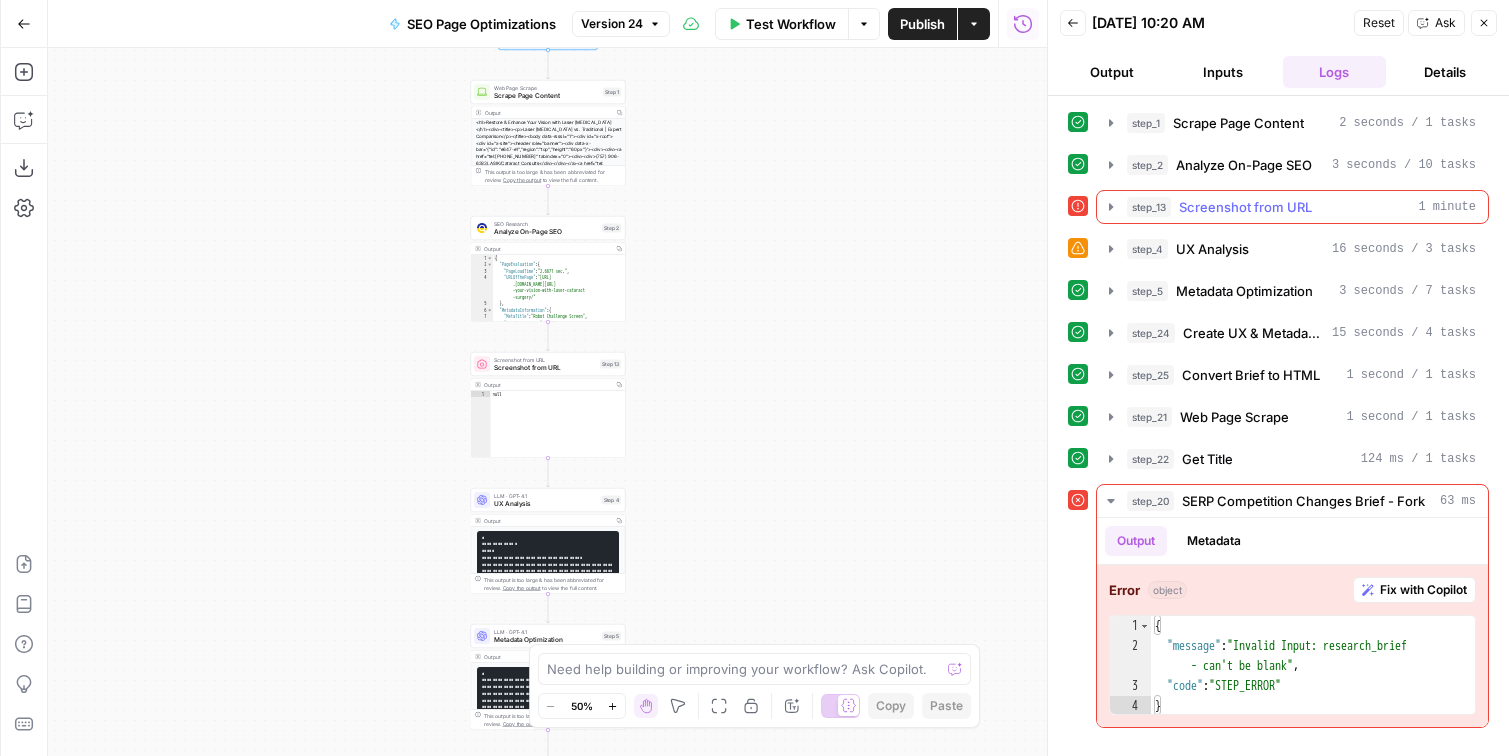click 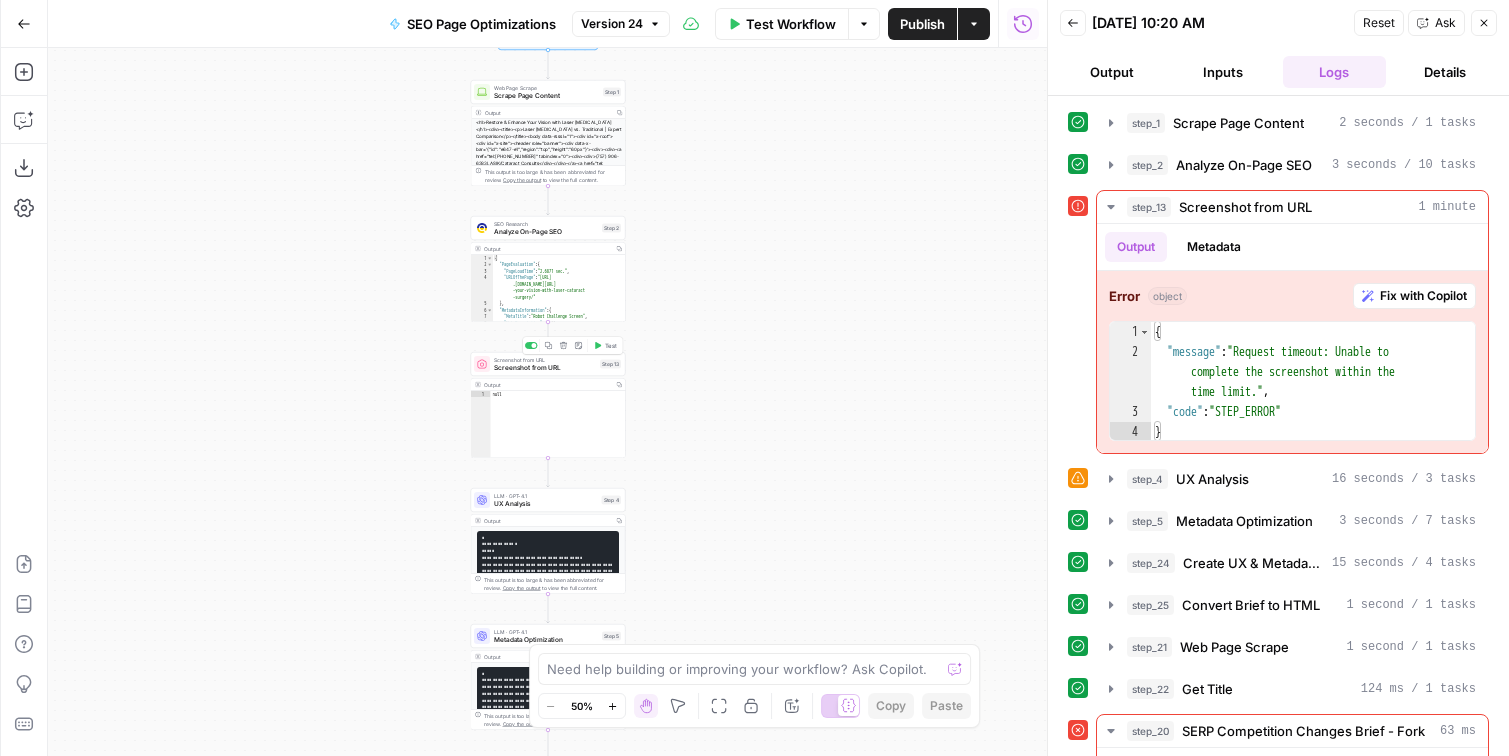 click on "Screenshot from URL Screenshot from URL Step 13 Copy step Delete step Add Note Test" at bounding box center (548, 364) 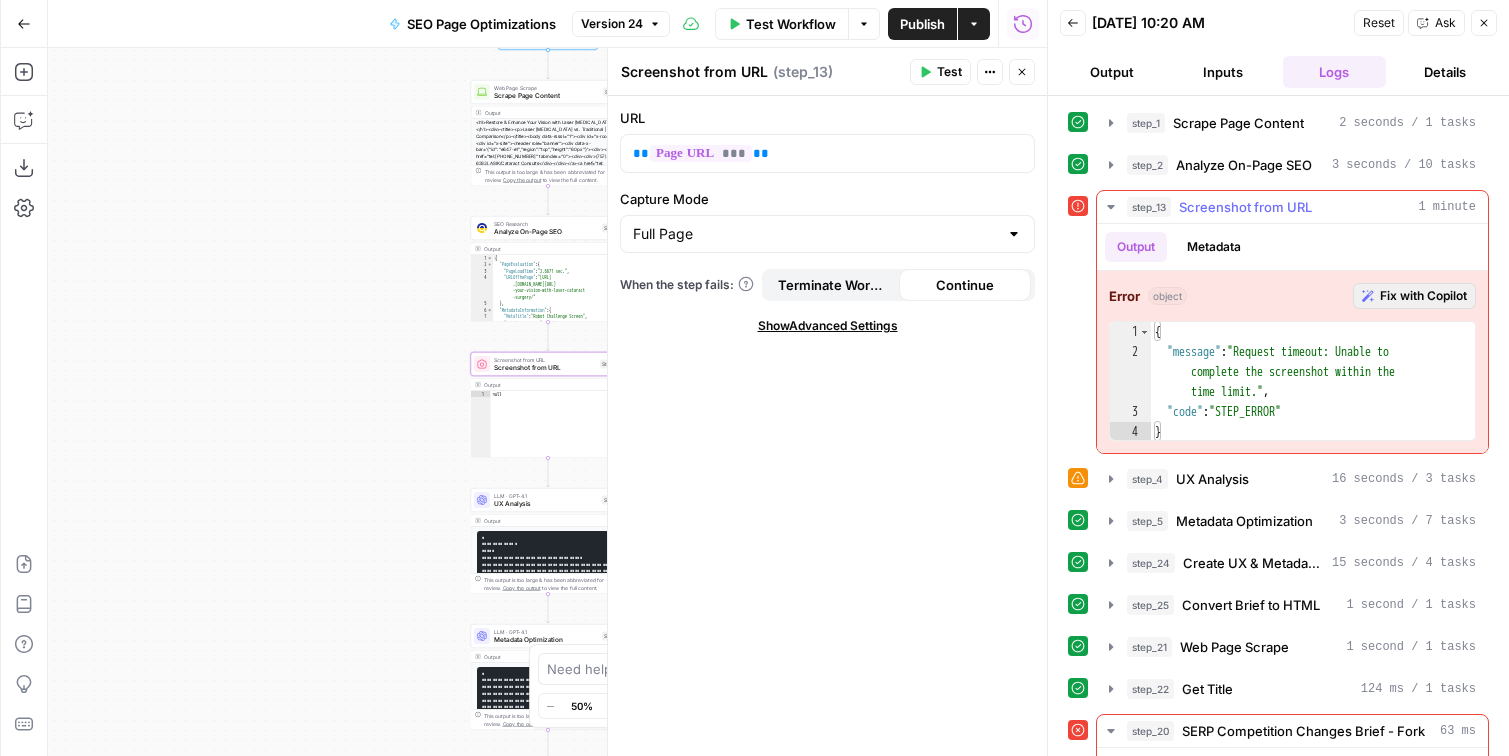 click on "Fix with Copilot" at bounding box center [1423, 296] 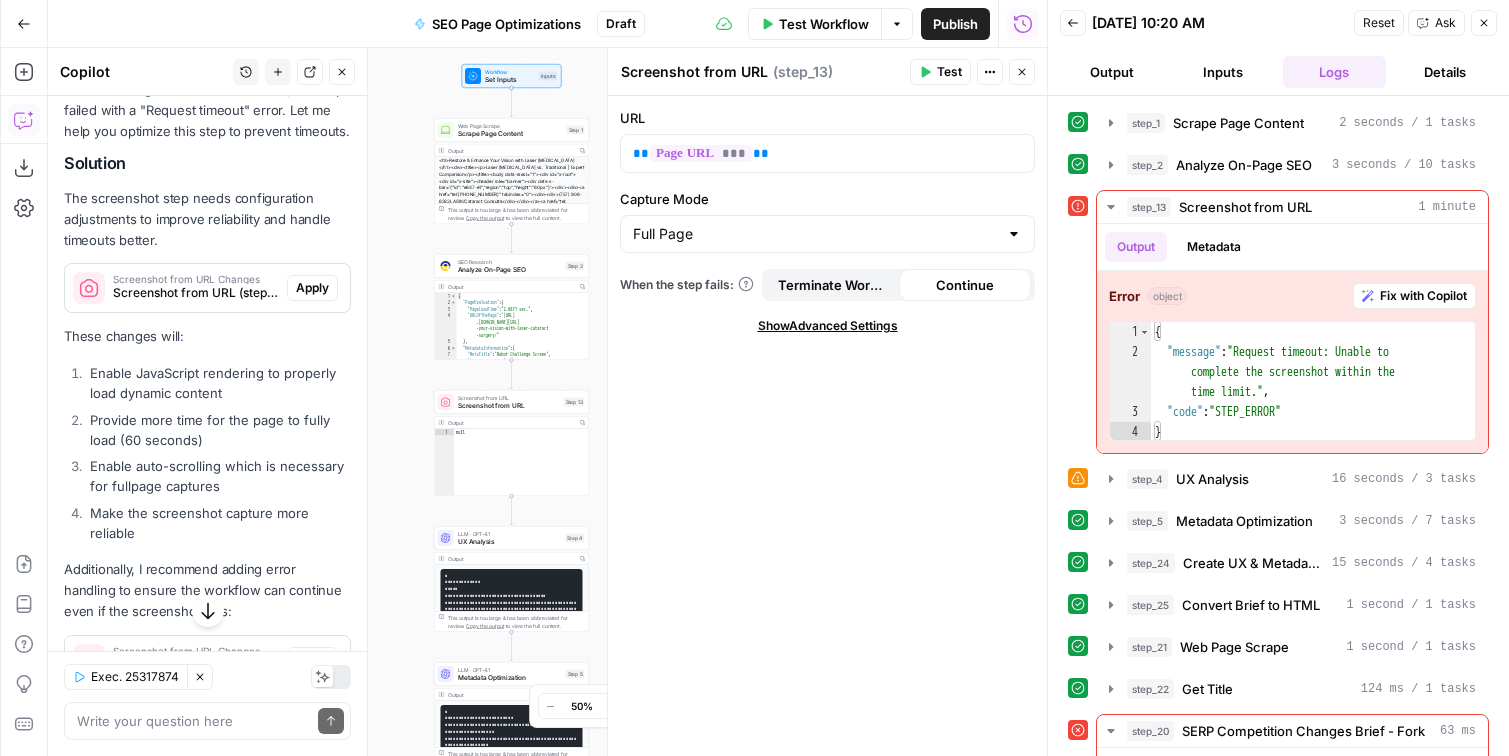 scroll, scrollTop: 309, scrollLeft: 0, axis: vertical 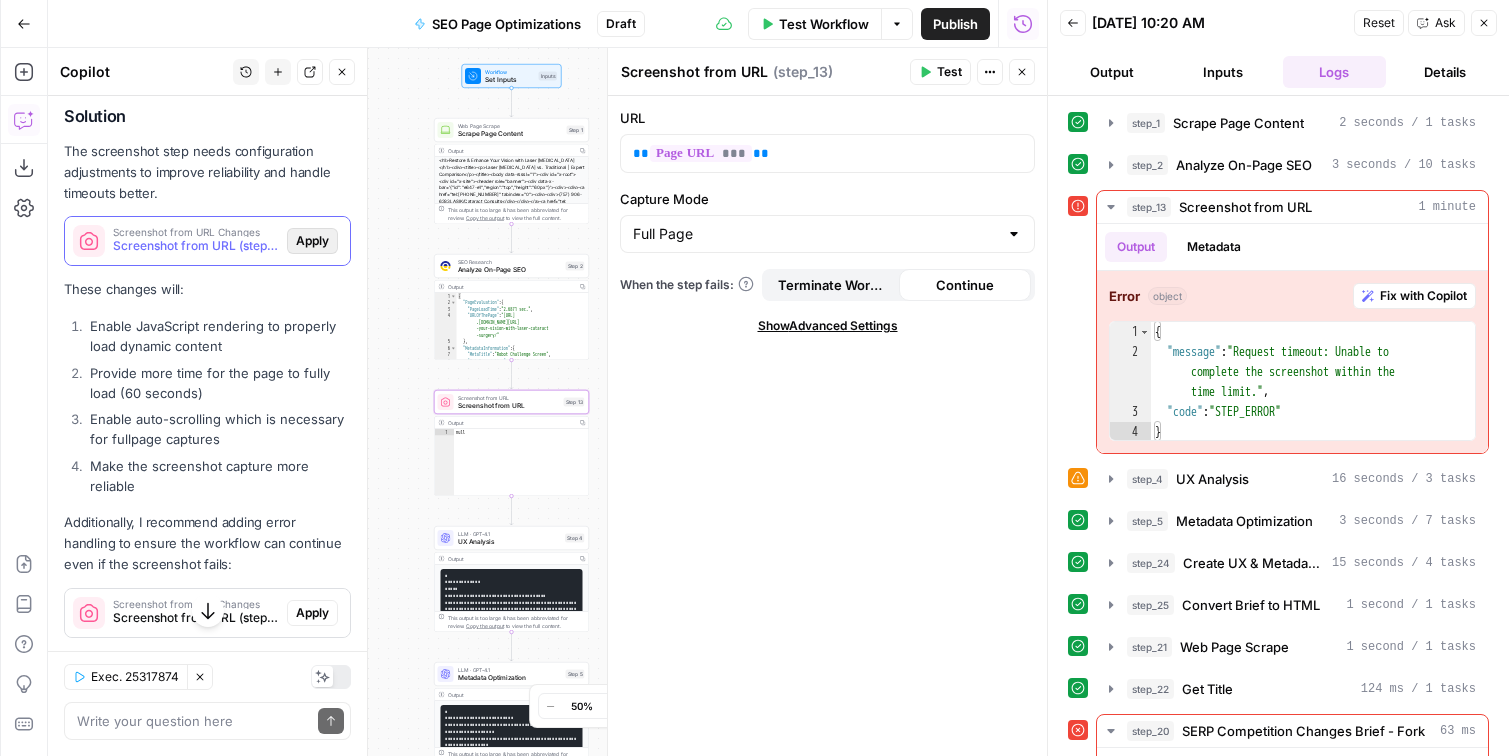 click on "Apply" at bounding box center (312, 241) 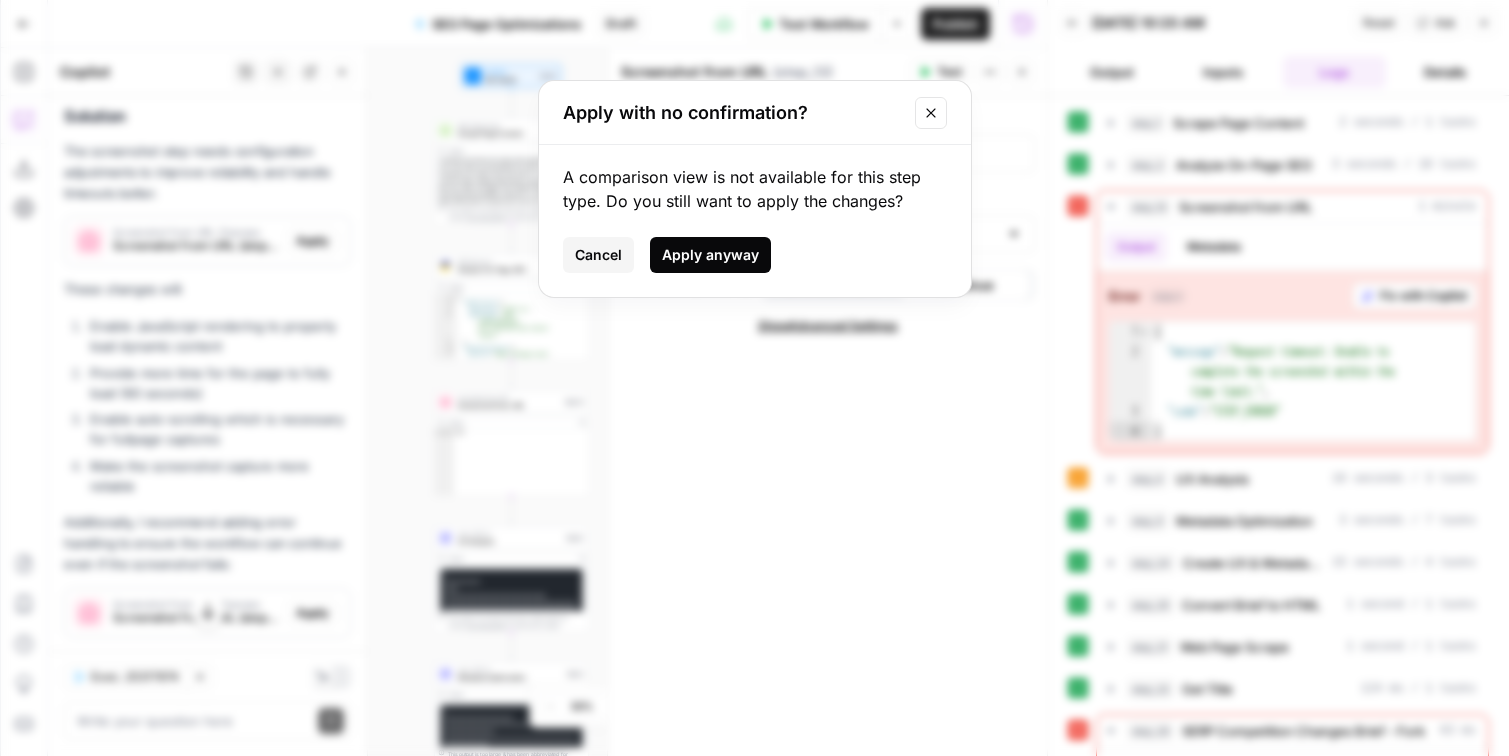 click on "Apply anyway" at bounding box center [710, 255] 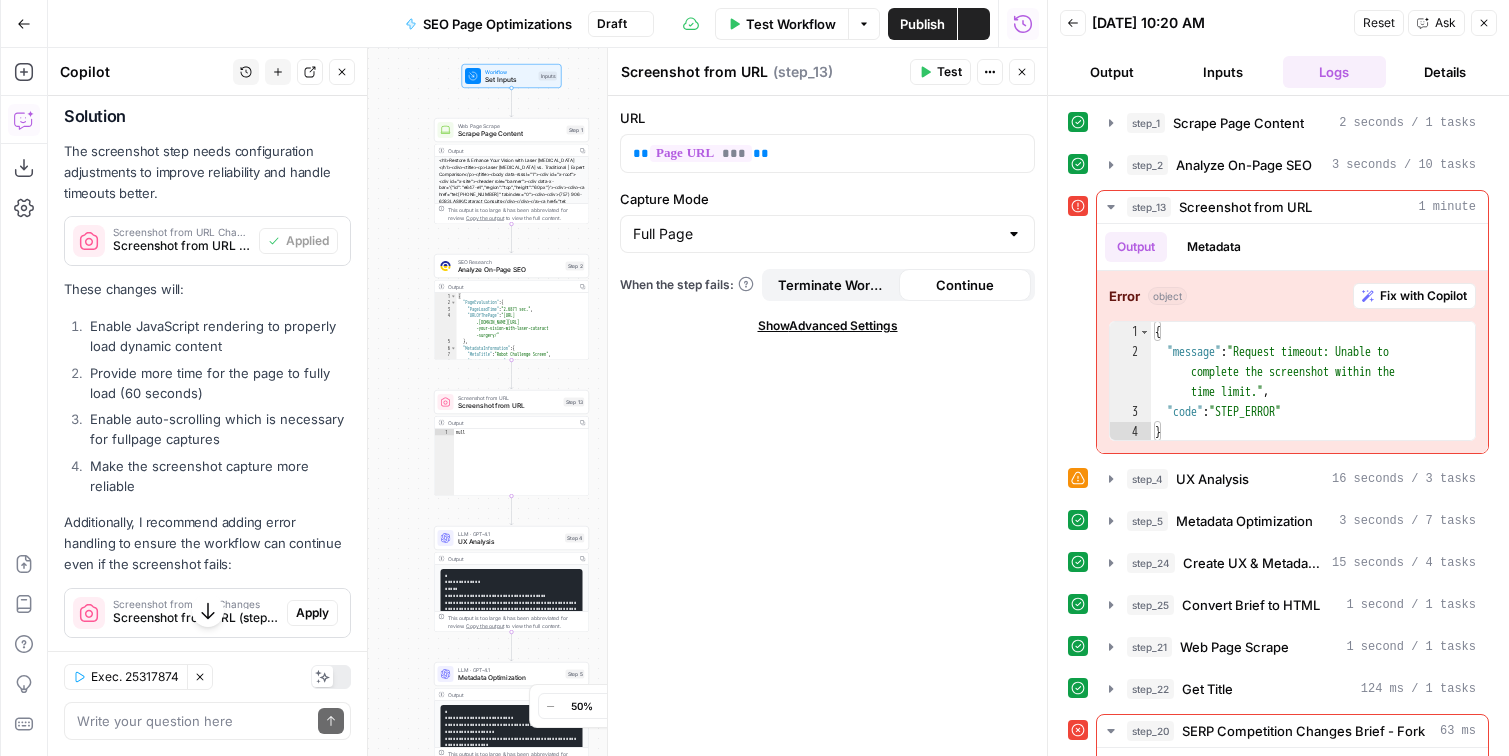 scroll, scrollTop: 474, scrollLeft: 0, axis: vertical 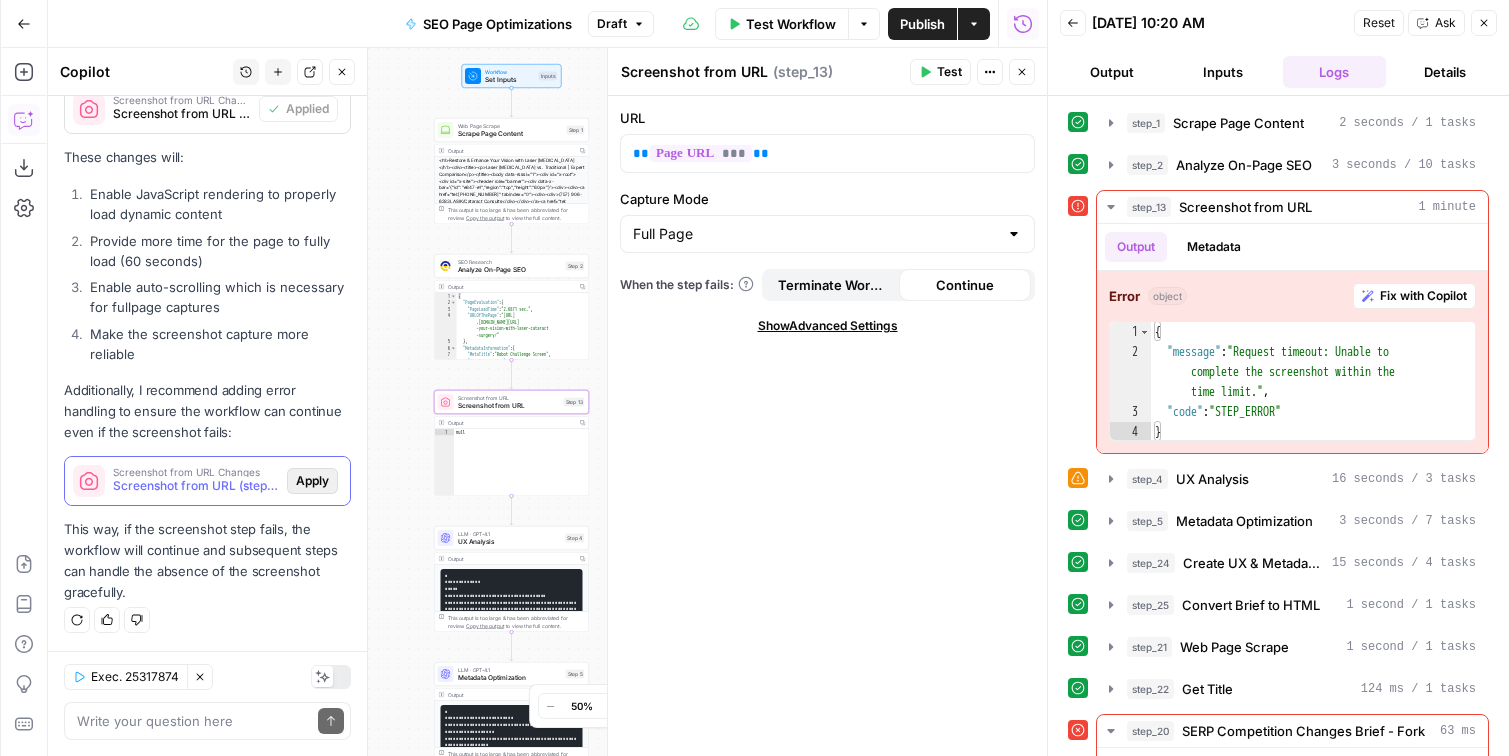 click on "Apply" at bounding box center [312, 481] 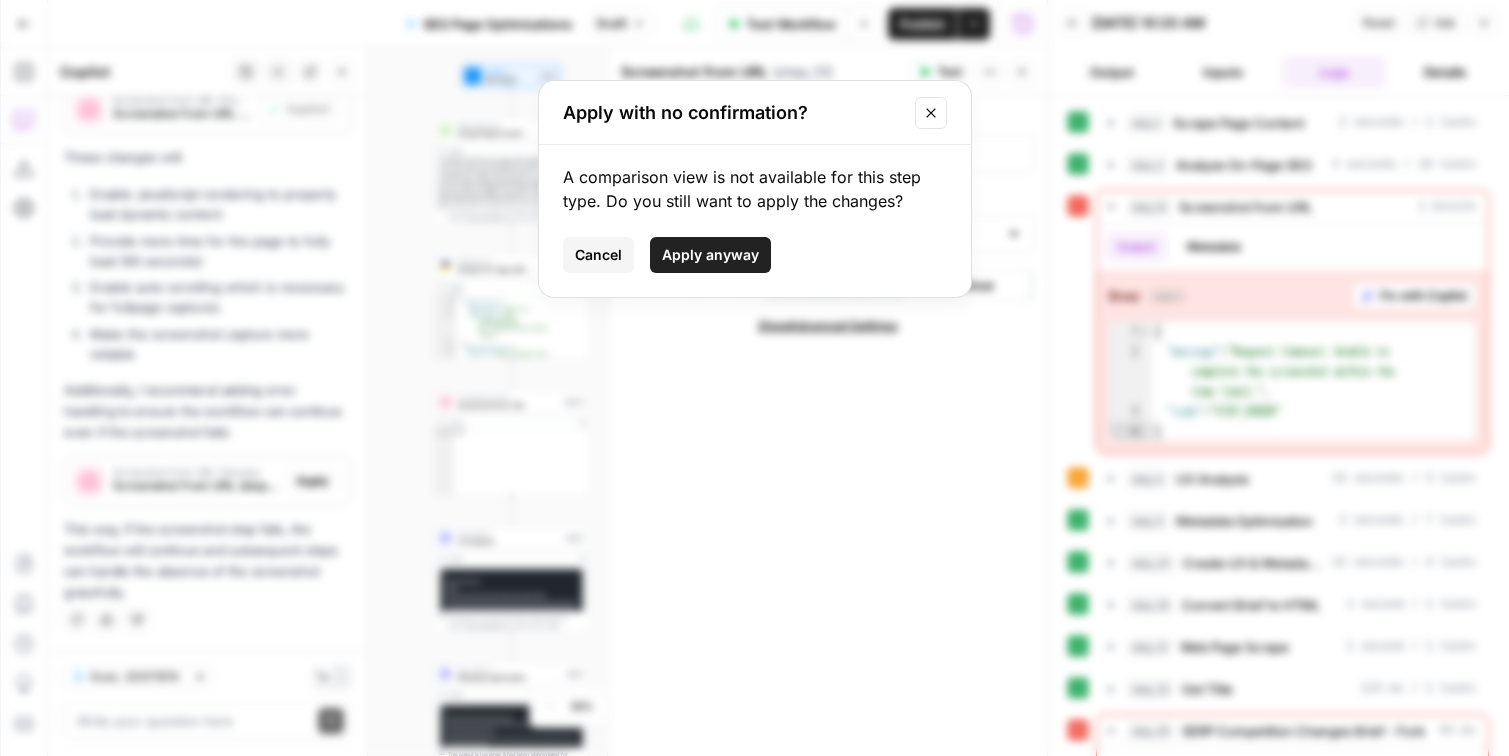 click on "Apply with no confirmation?" at bounding box center (755, 113) 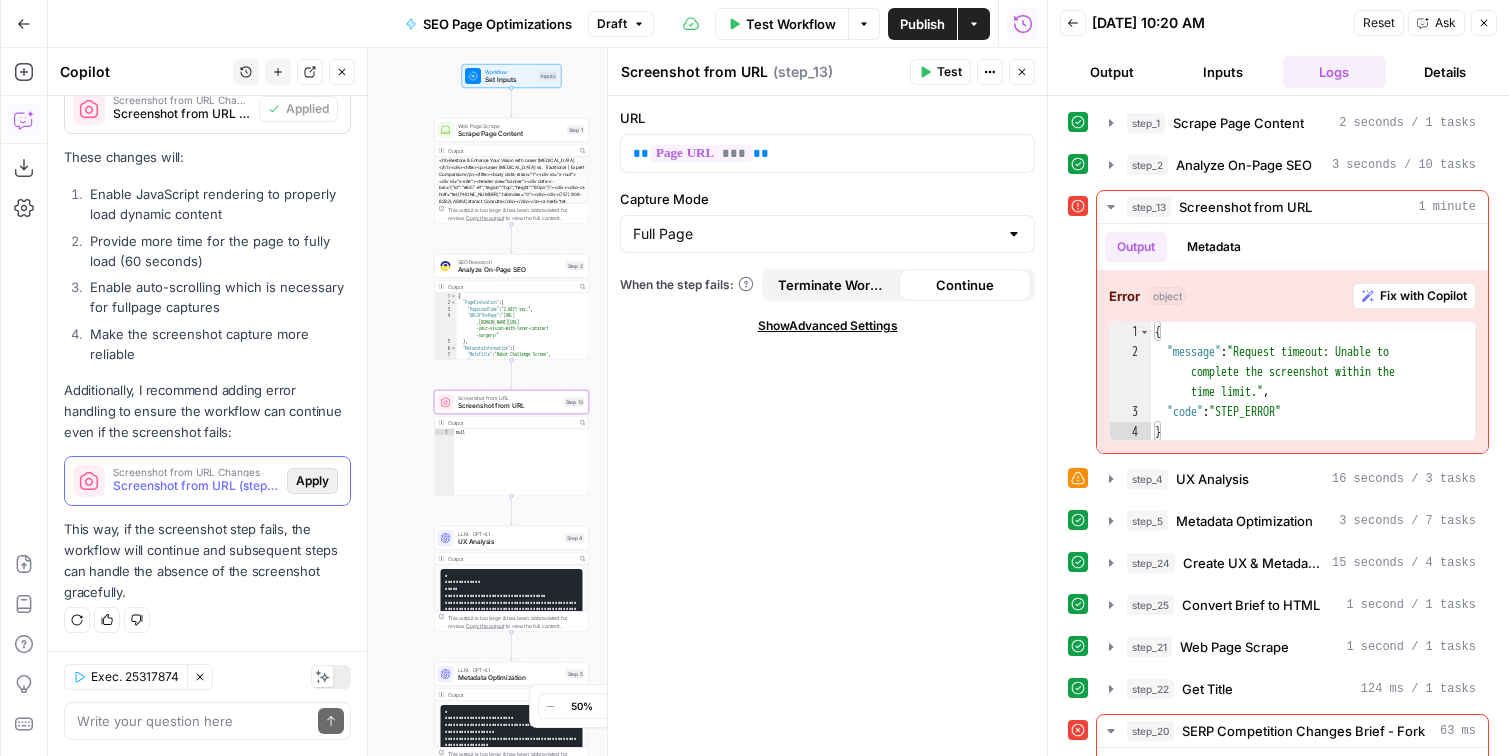 click on "Apply" at bounding box center (312, 481) 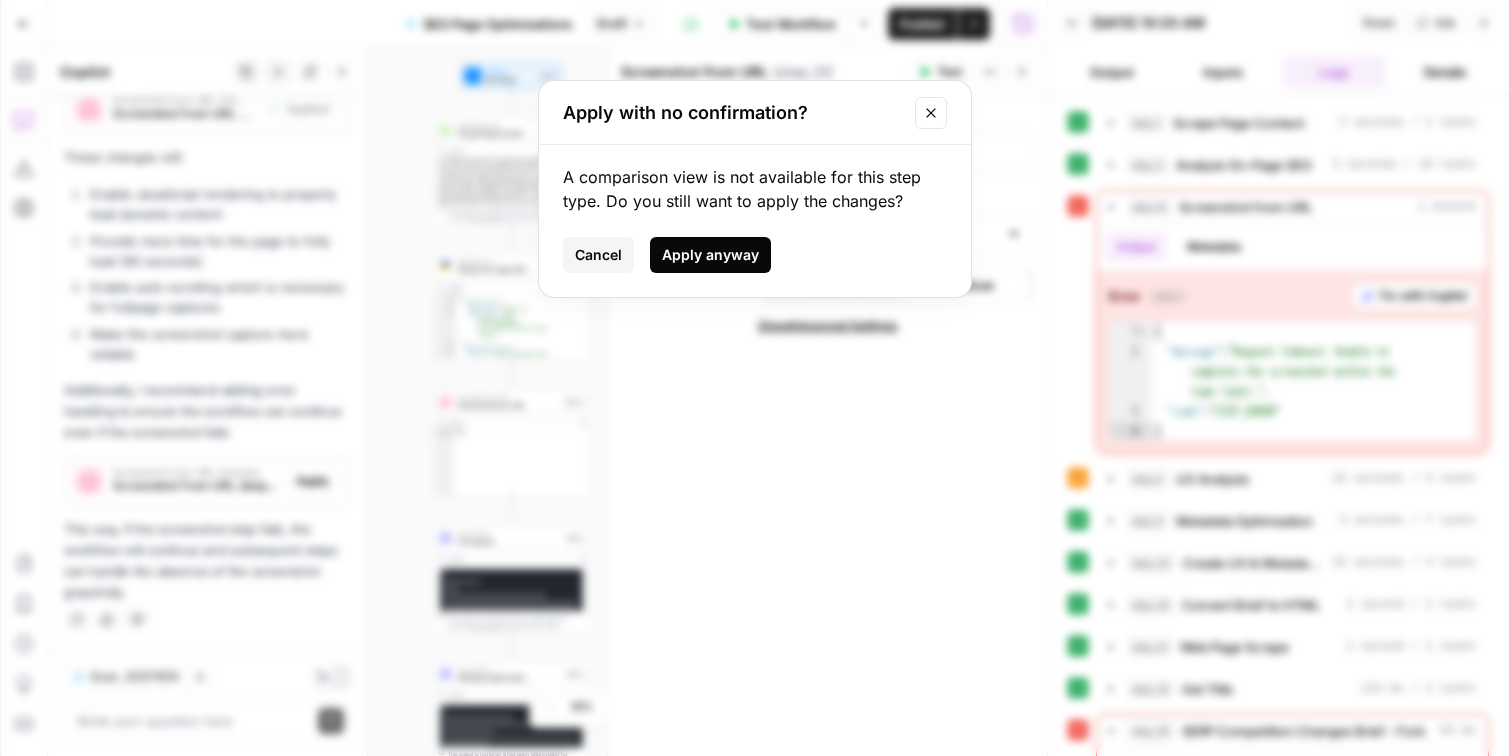 click on "Apply anyway" at bounding box center (710, 255) 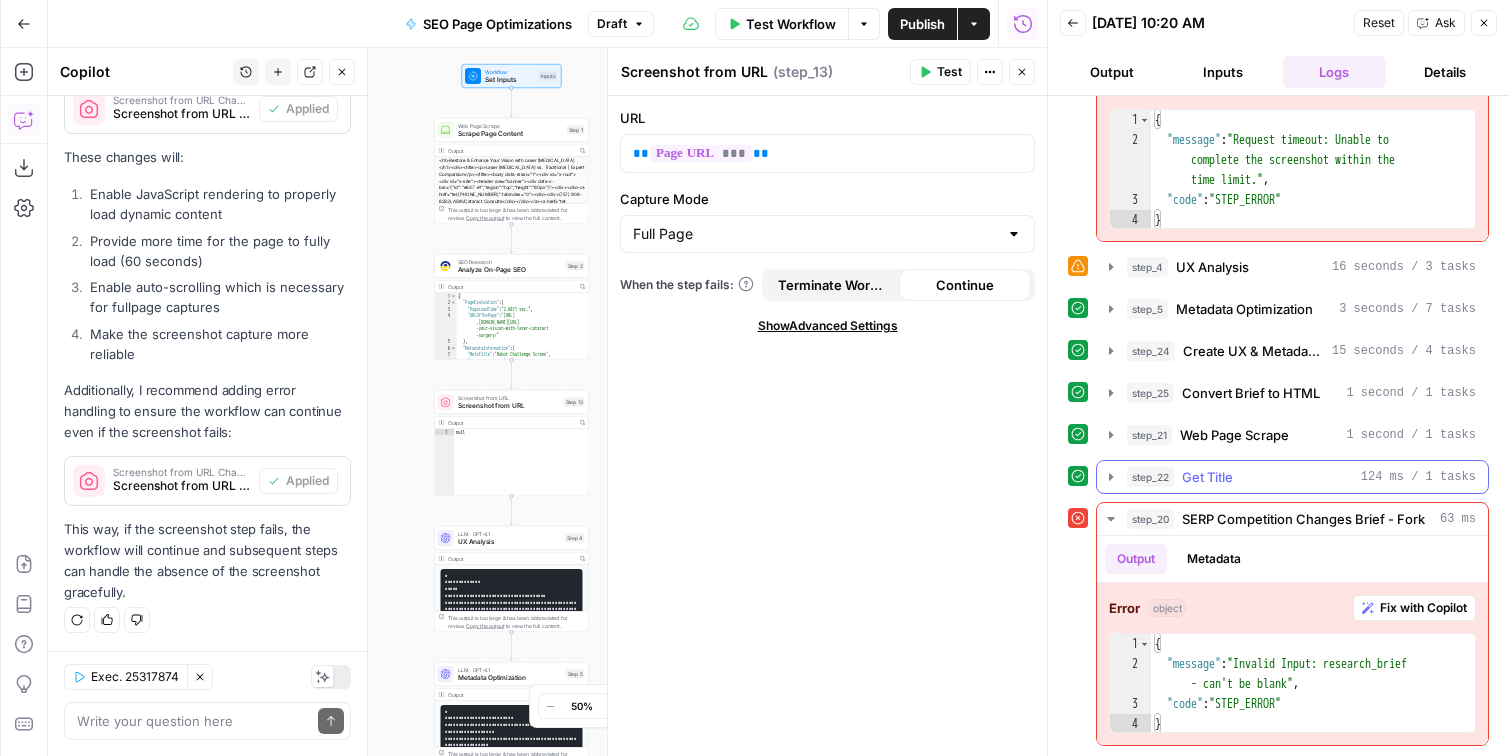 scroll, scrollTop: 210, scrollLeft: 0, axis: vertical 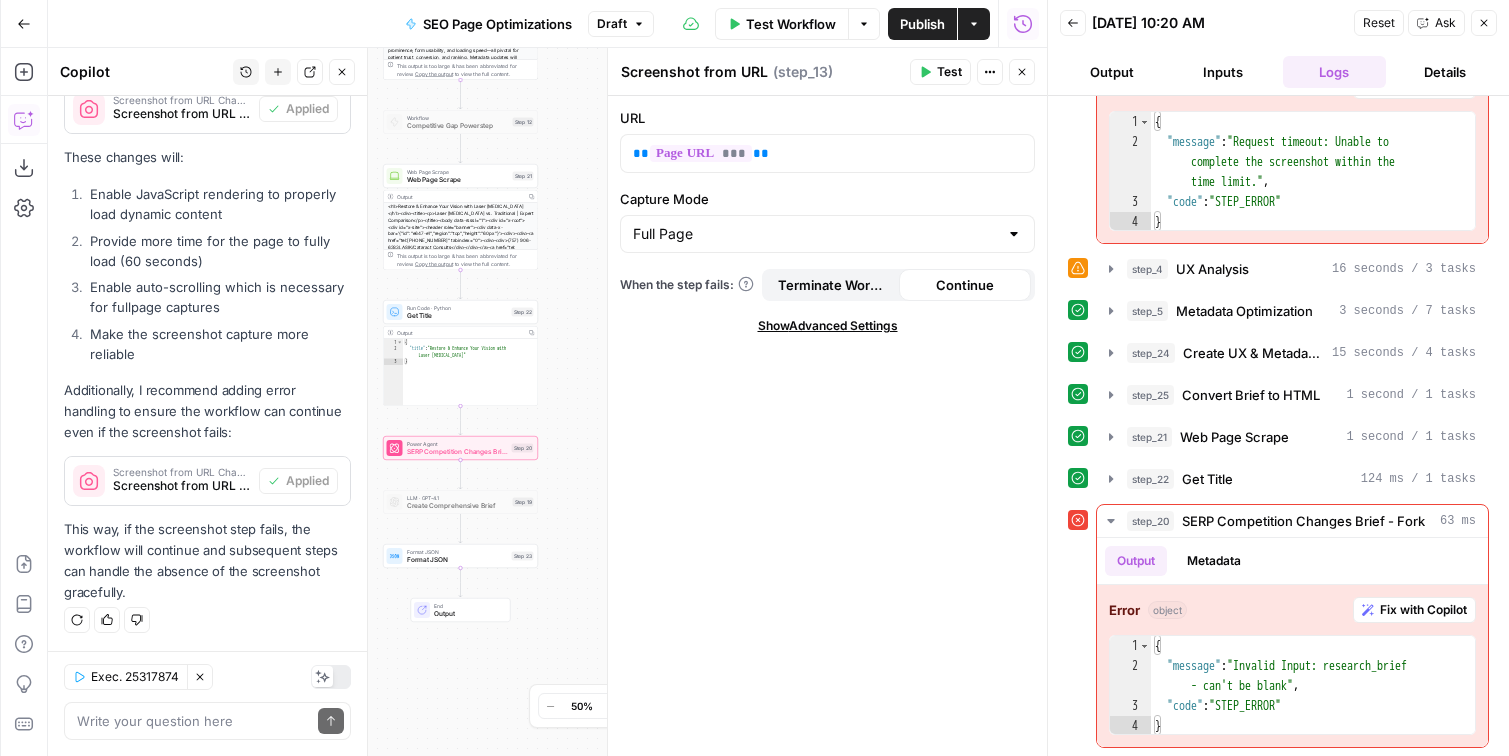 click on "SERP Competition Changes Brief - Fork" at bounding box center [457, 452] 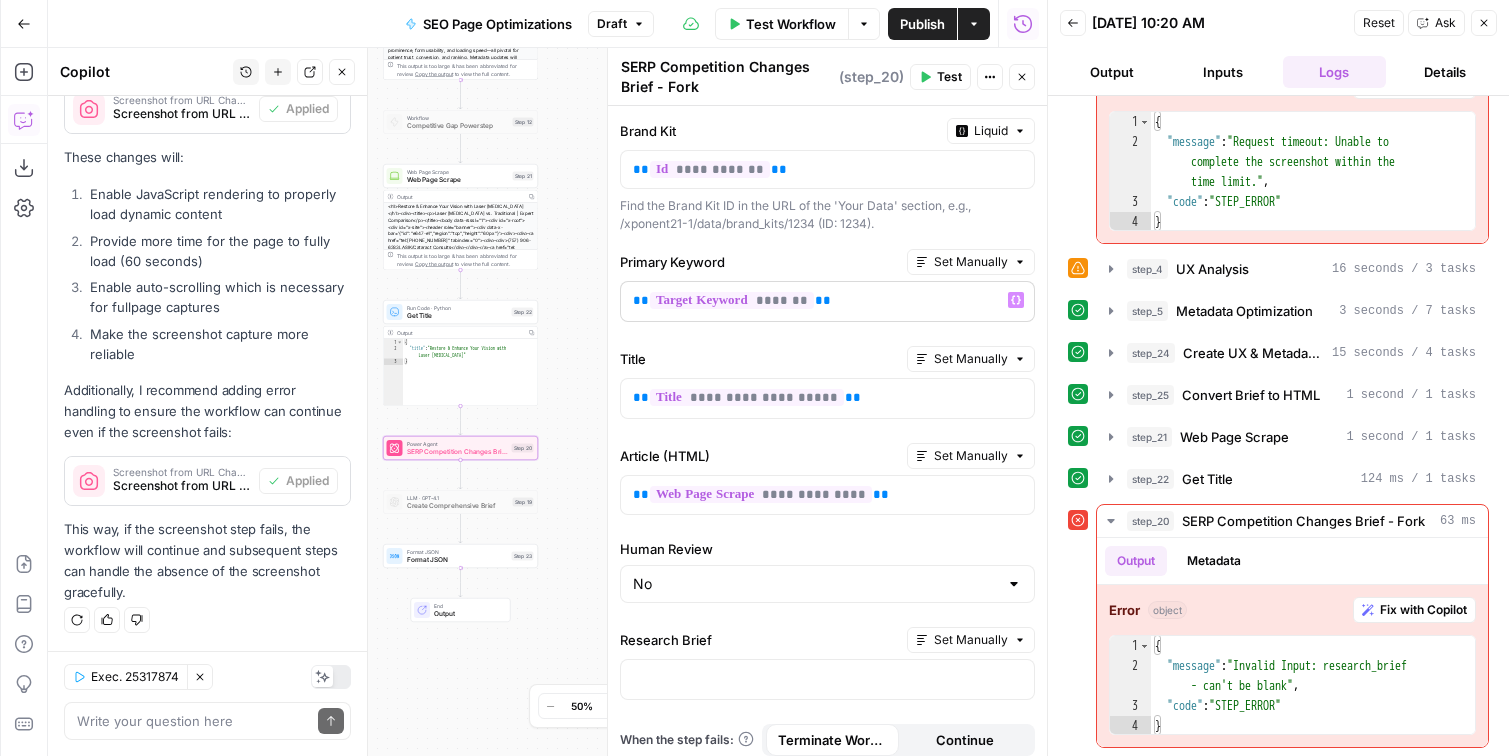 scroll, scrollTop: 94, scrollLeft: 0, axis: vertical 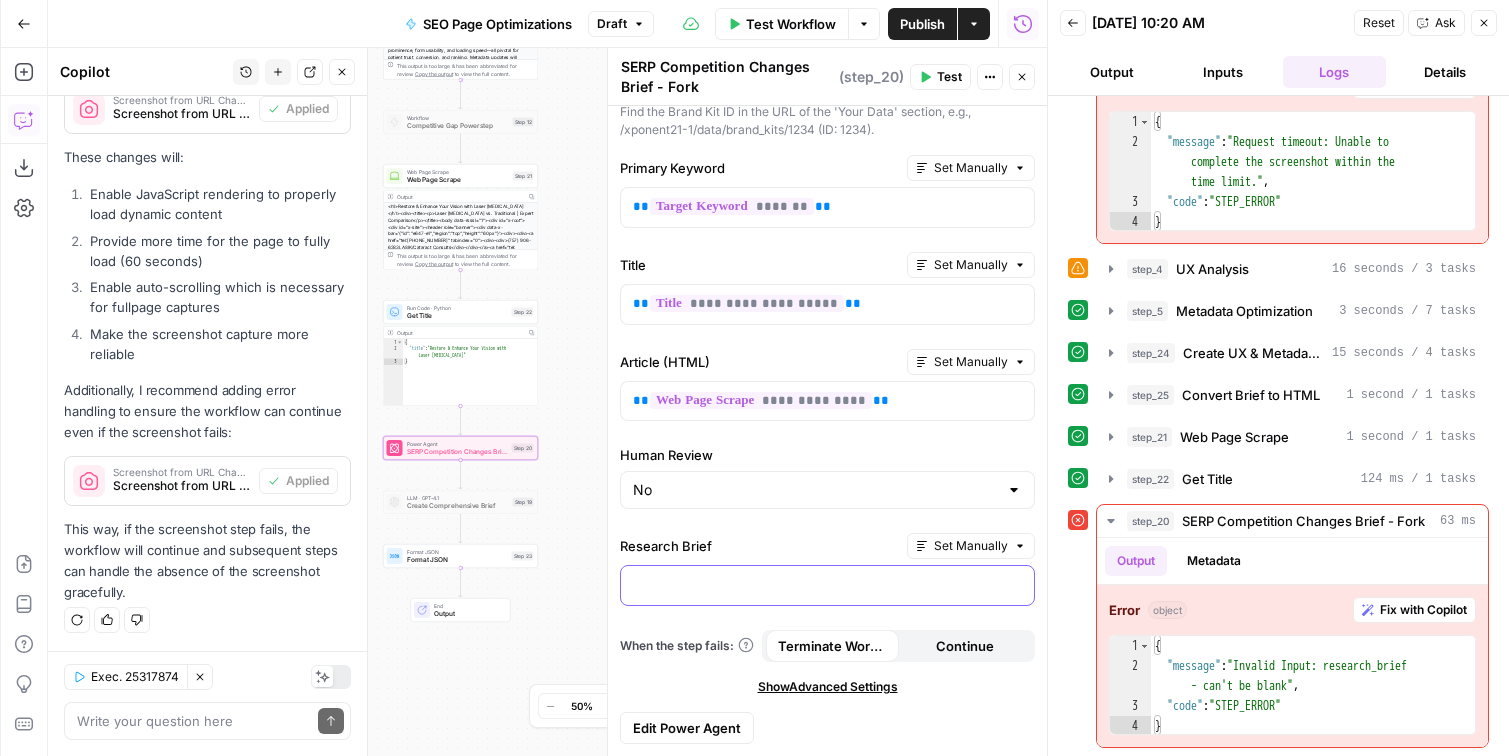 click at bounding box center (827, 584) 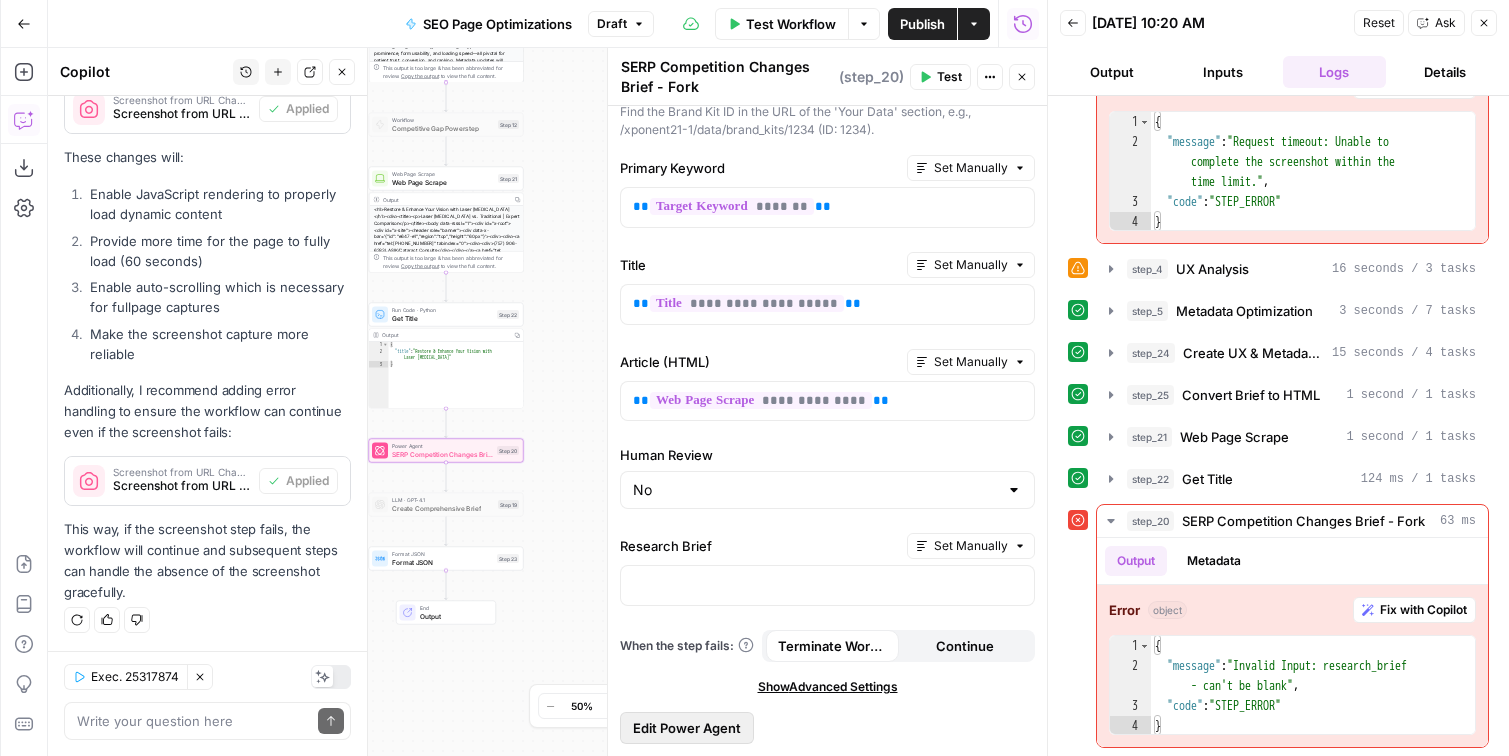 click on "Edit Power Agent" at bounding box center (687, 728) 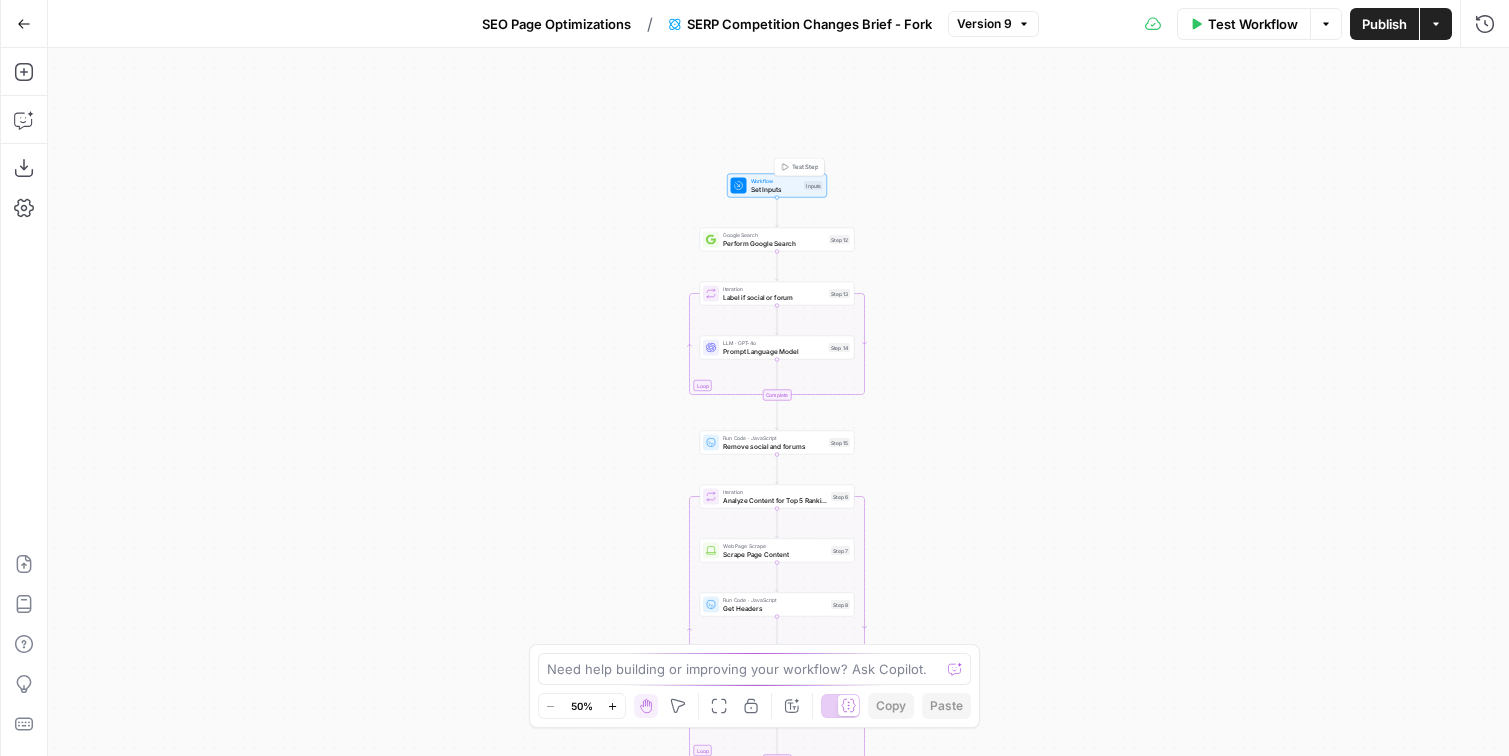 click on "Workflow Set Inputs Inputs Test Step" at bounding box center (777, 186) 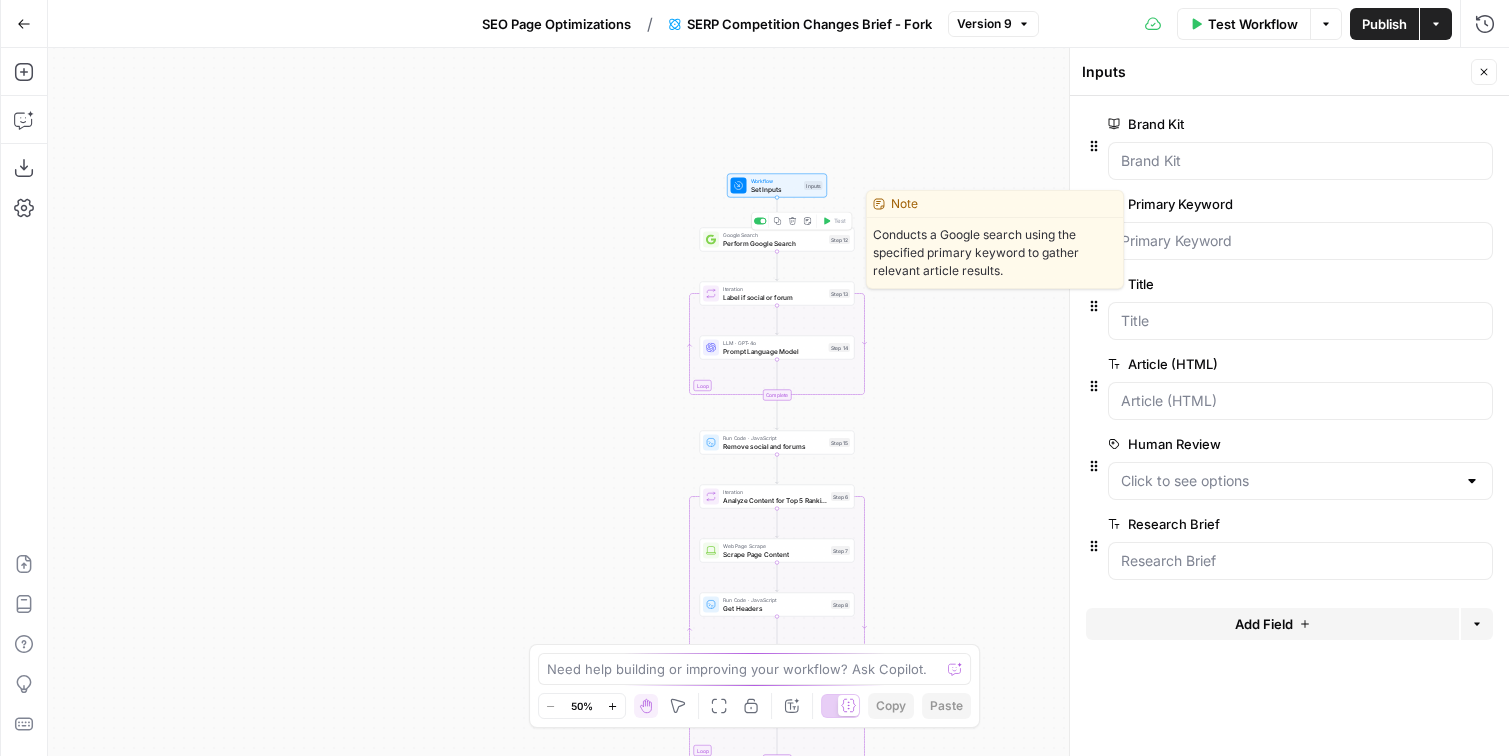 click on "Perform Google Search" at bounding box center (774, 243) 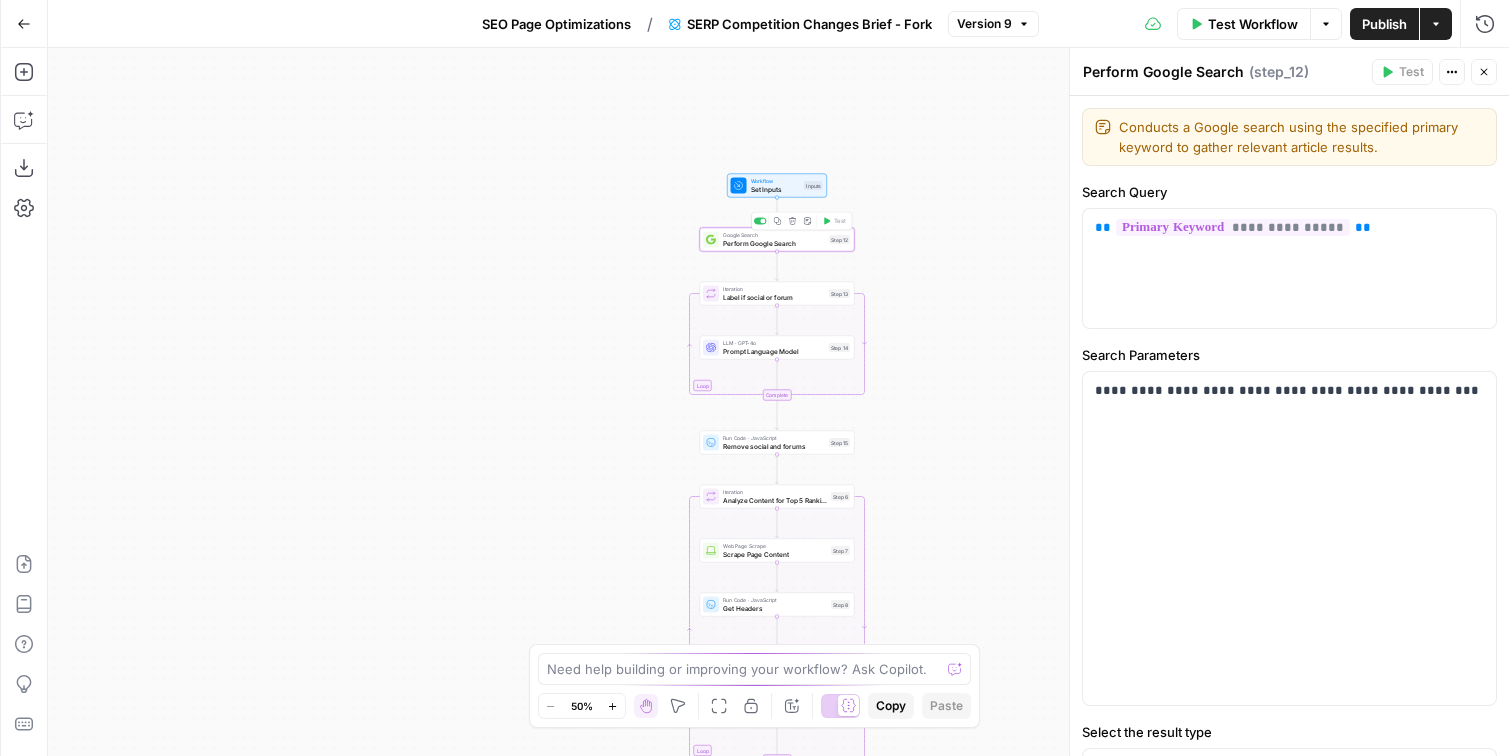 click on "true false Workflow Set Inputs Inputs Google Search Perform Google Search Step 12 Copy step Delete step Edit Note Test Loop Iteration Label if social or forum Step 13 LLM · GPT-4o Prompt Language Model Step 14 Complete Run Code · JavaScript Remove social and forums Step 15 Loop Iteration Analyze Content for Top 5 Ranking Pages Step 6 Web Page Scrape Scrape Page Content Step 7 Run Code · JavaScript Get Headers Step 8 SEO Research Get Semrush Keywords Step 9 Format JSON Format JSON Output Step 10 Complete LLM · O1 Update Headers Step 4 LLM · O1 FAQ Analysis Step 16 LLM · O1 Update Body Content Step 3 LLM · O3 Create Brief of Changes Step 17 utility Convert Markdown to HTML Step 36 Condition Conditional Review Step 30 Human Review Change Brief Review Step 27 Run Code · Python Run Code Step 31 Format JSON Format Final JSON Step 21 End Output" at bounding box center [778, 402] 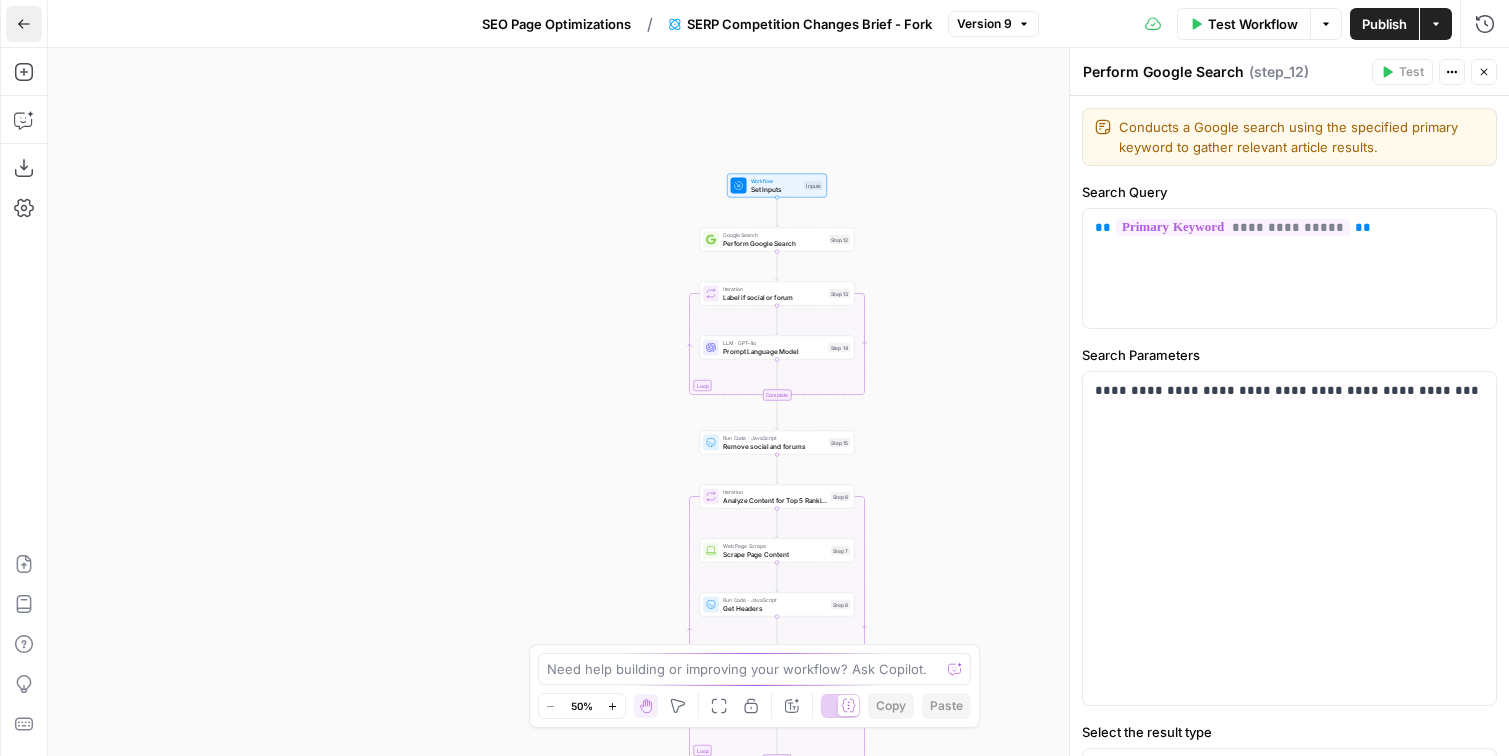click on "Go Back" at bounding box center [24, 24] 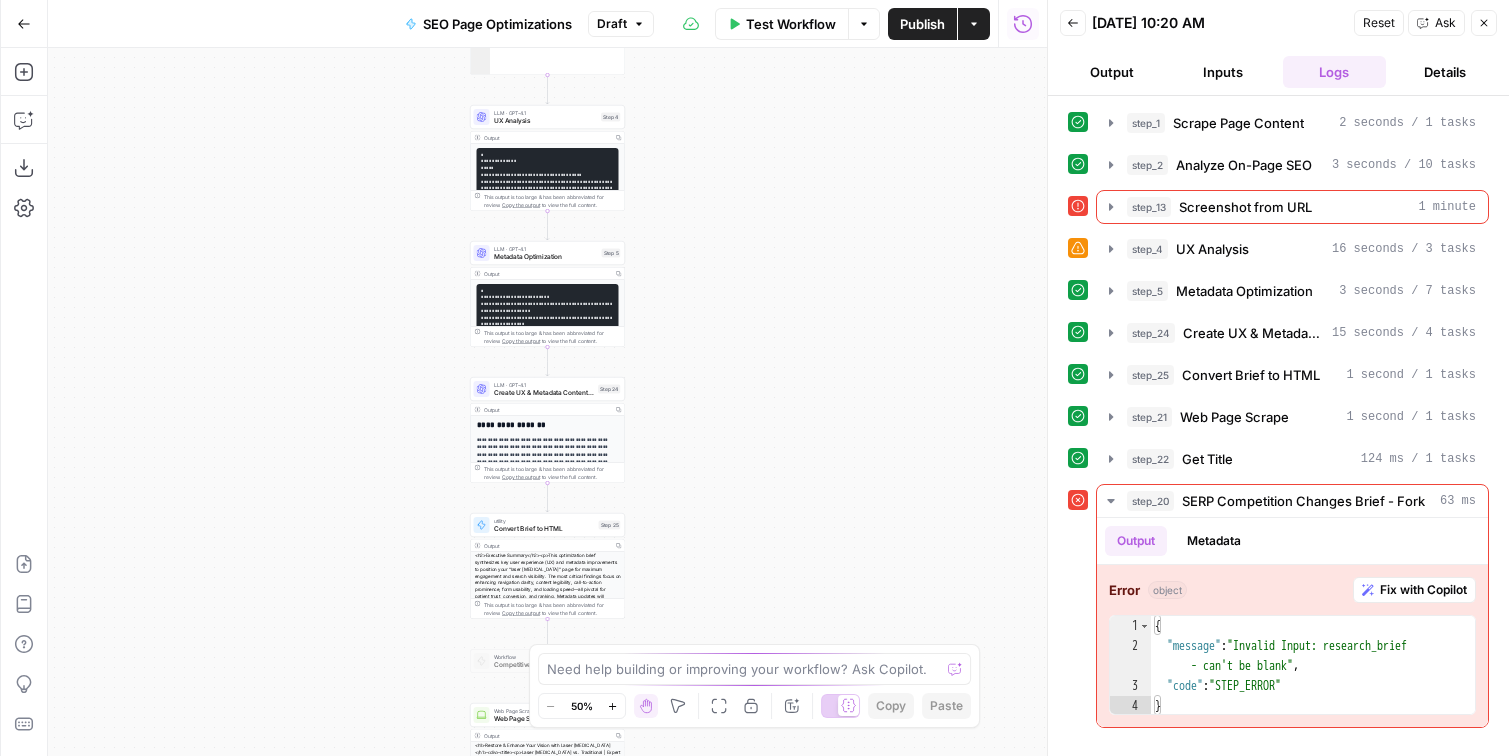 scroll, scrollTop: 354, scrollLeft: 0, axis: vertical 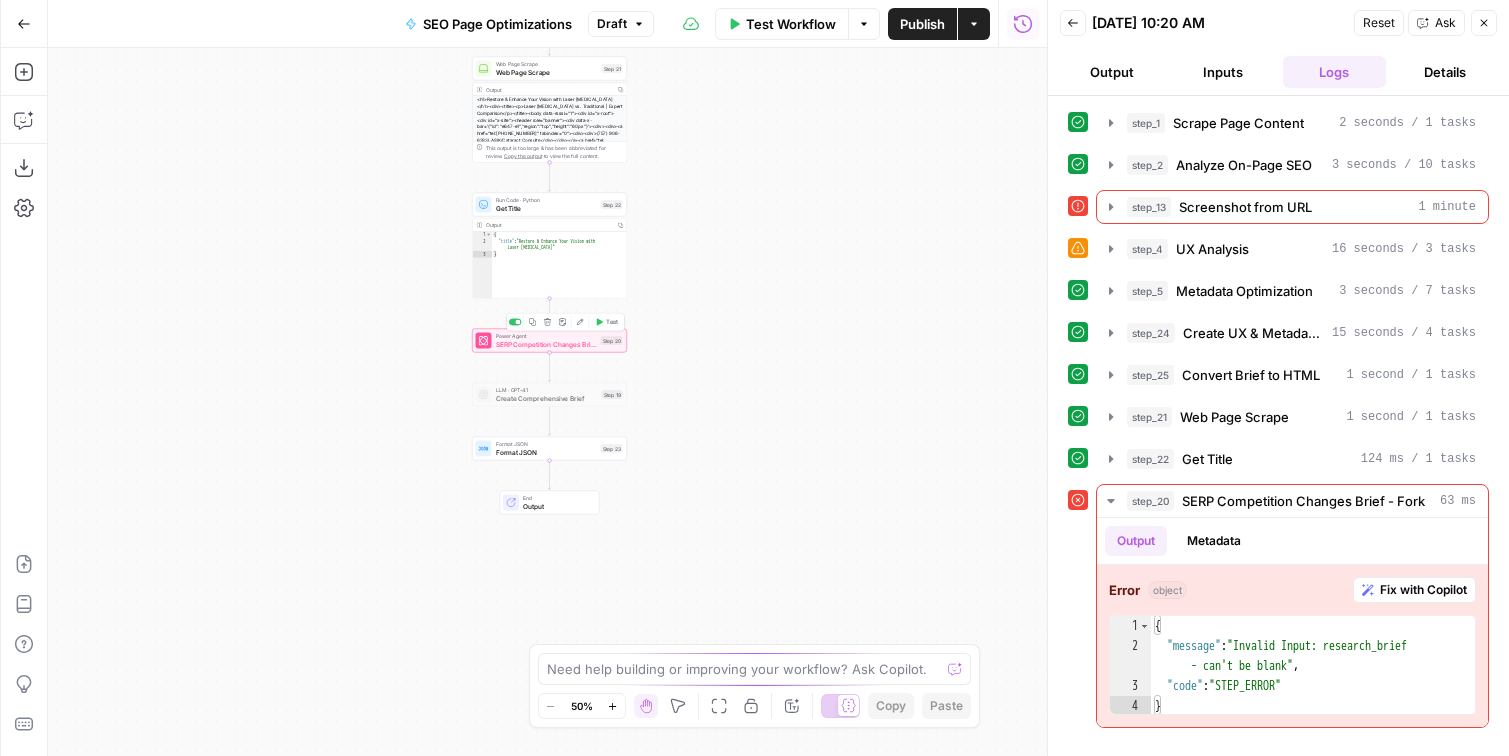 click on "SERP Competition Changes Brief - Fork" at bounding box center (546, 344) 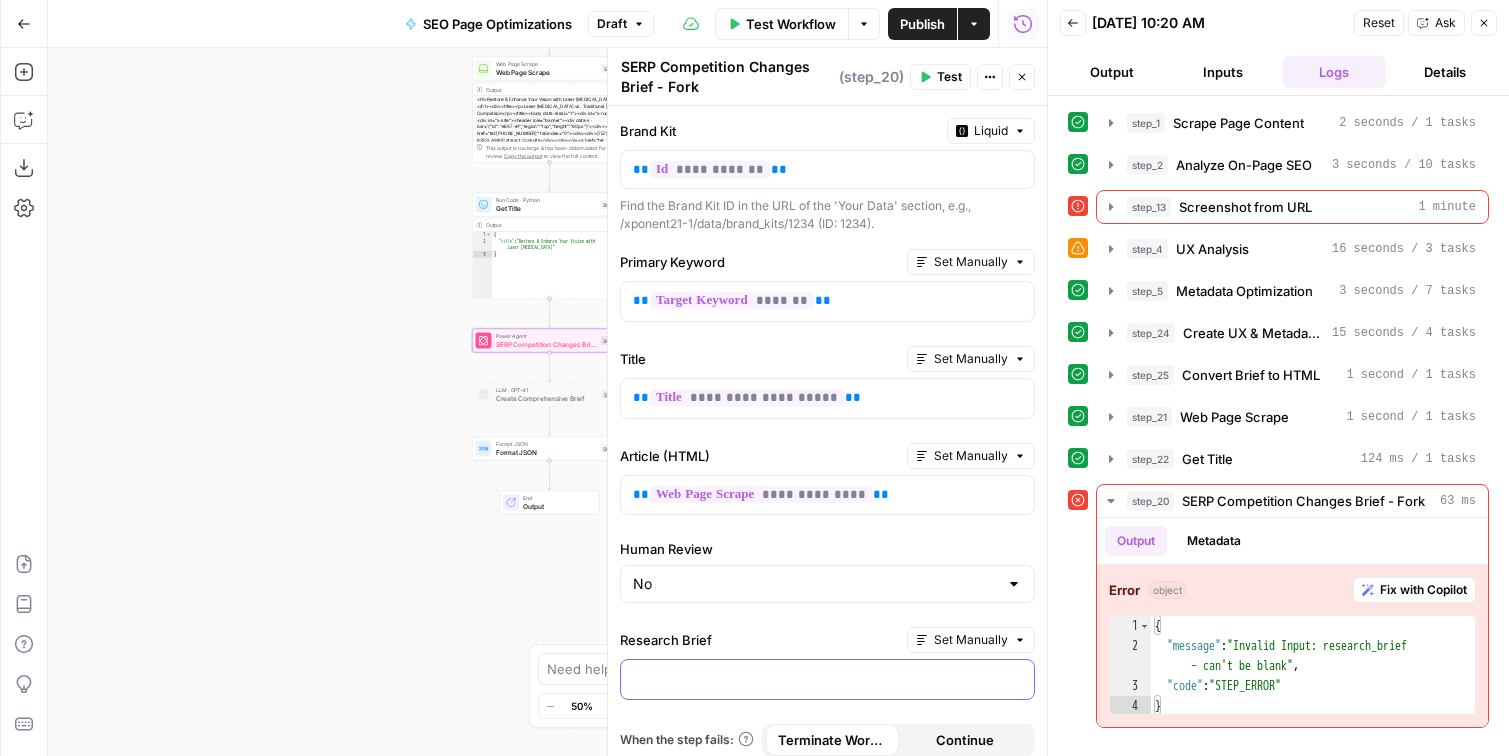 click at bounding box center [827, 679] 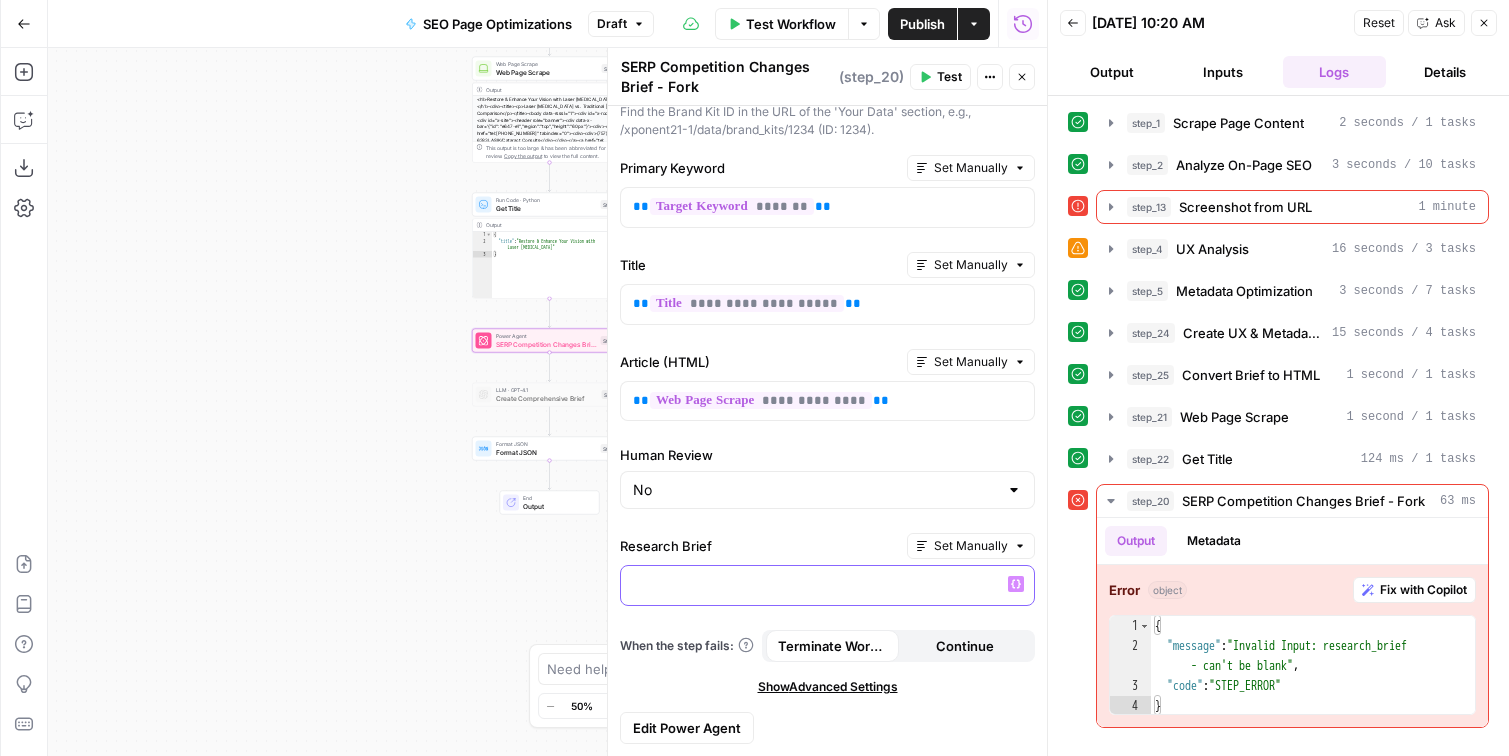 scroll, scrollTop: 88, scrollLeft: 0, axis: vertical 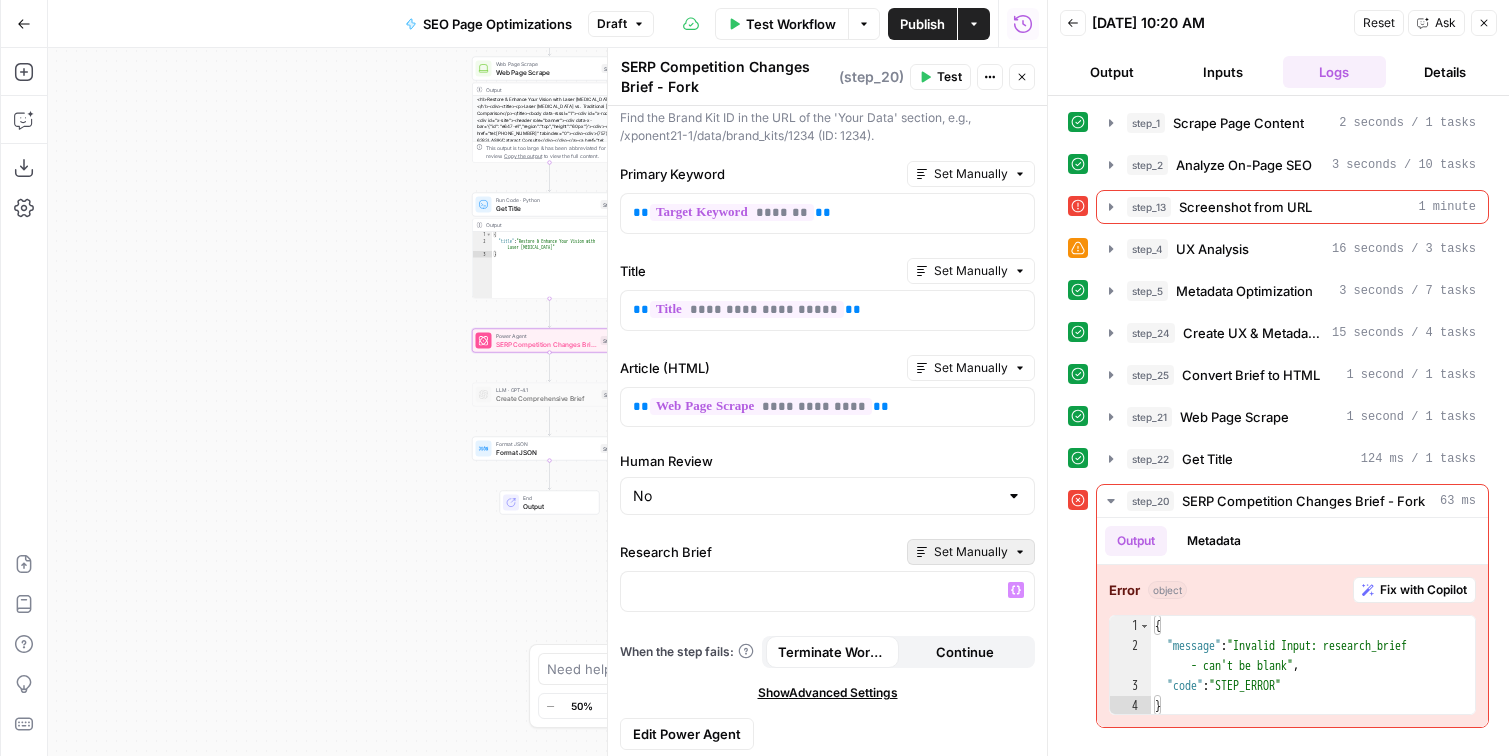 click on "Set Manually" at bounding box center (971, 552) 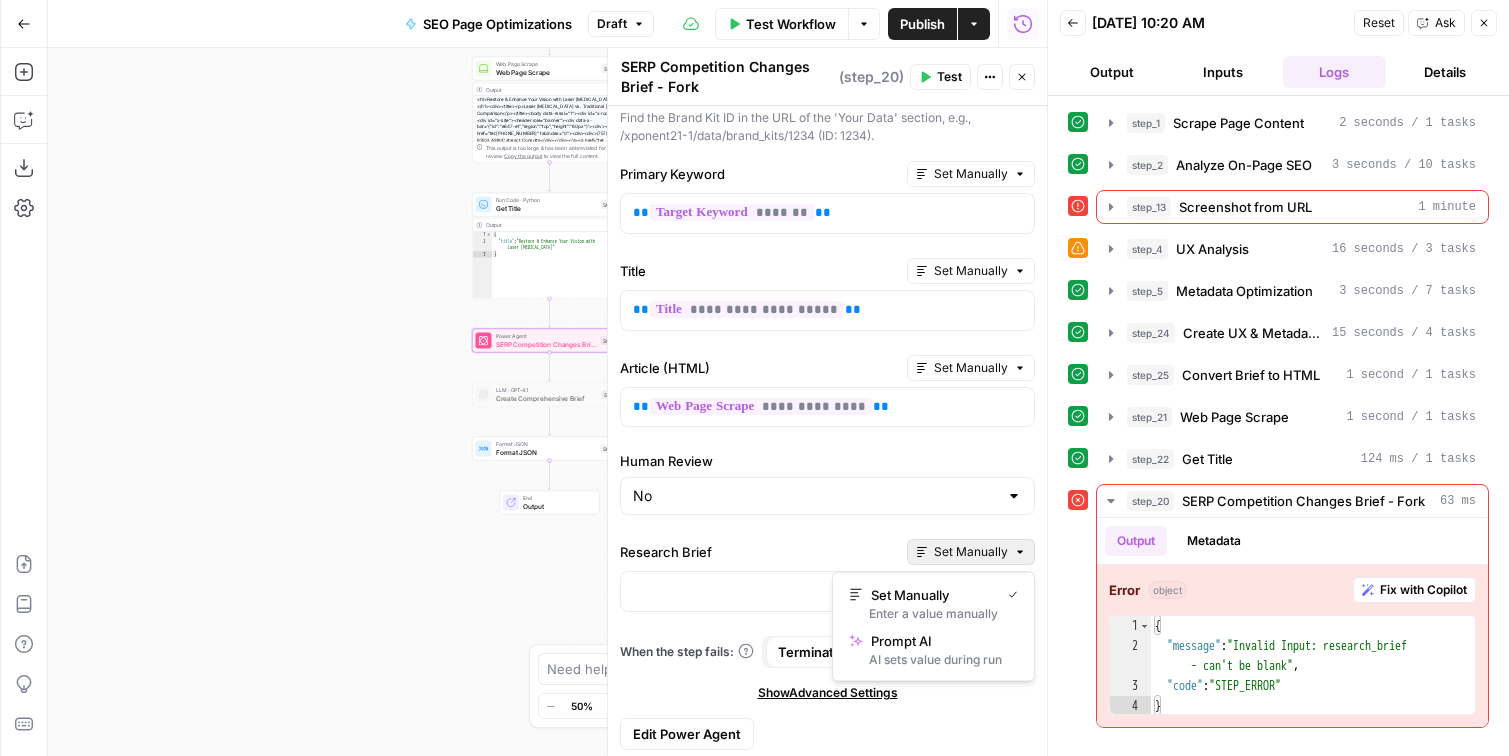 click on "Research Brief" at bounding box center (759, 552) 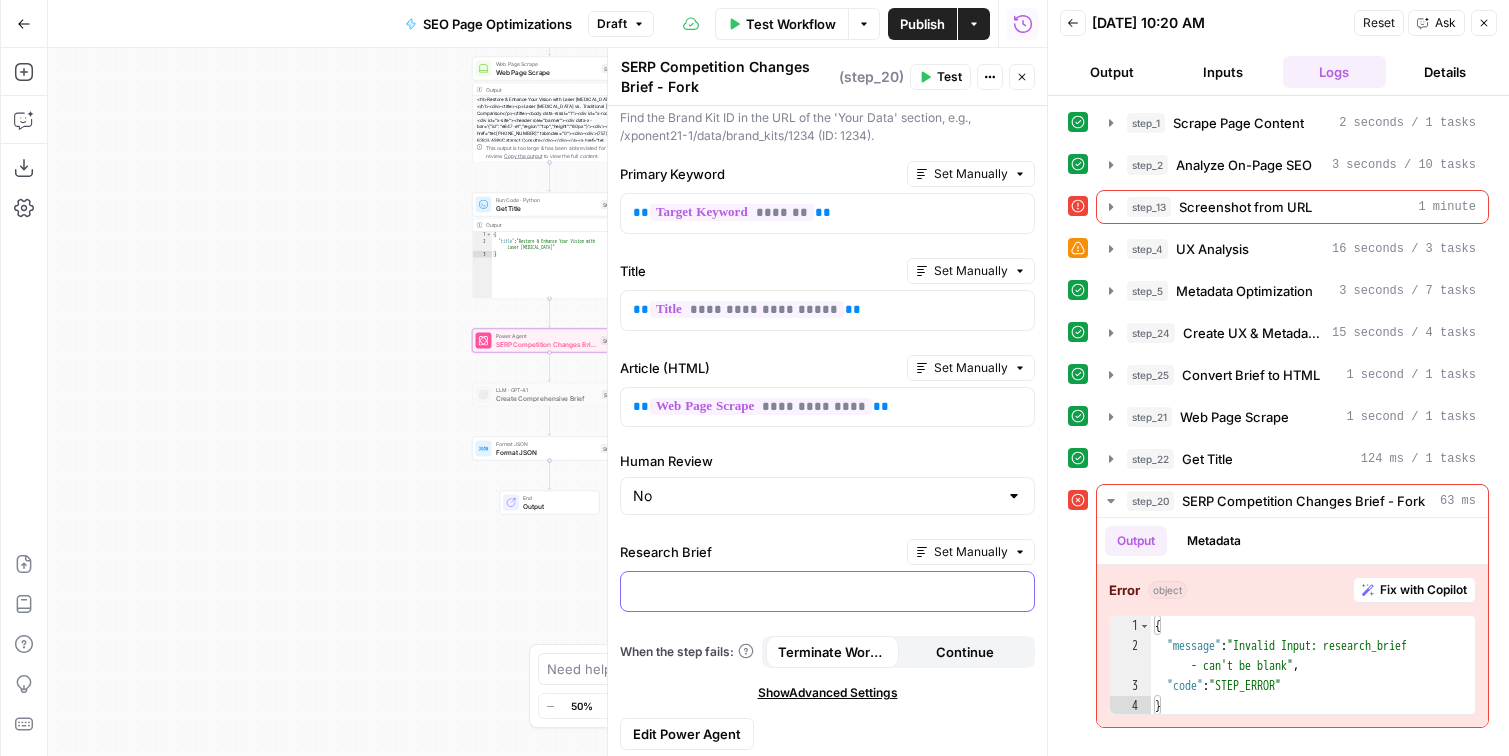 click at bounding box center [827, 591] 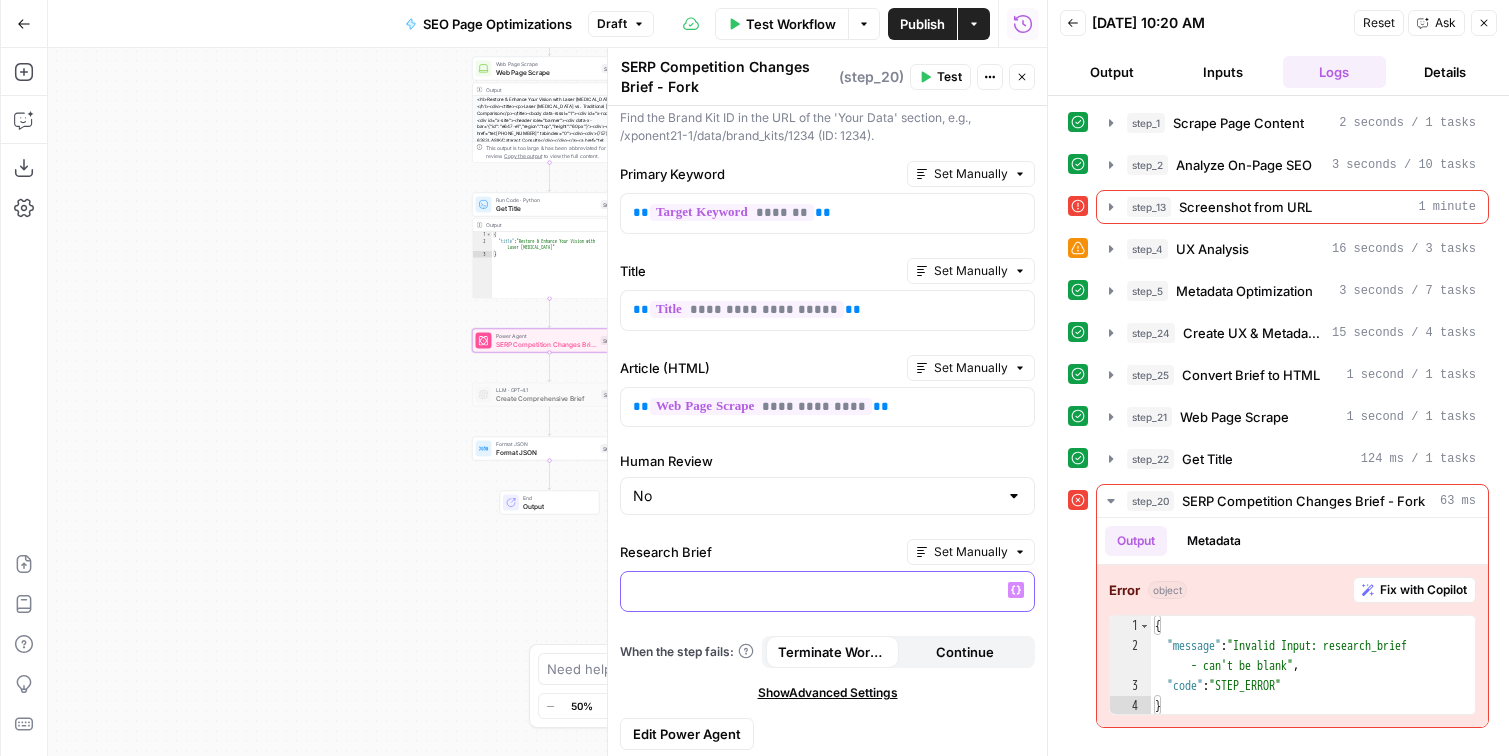 type 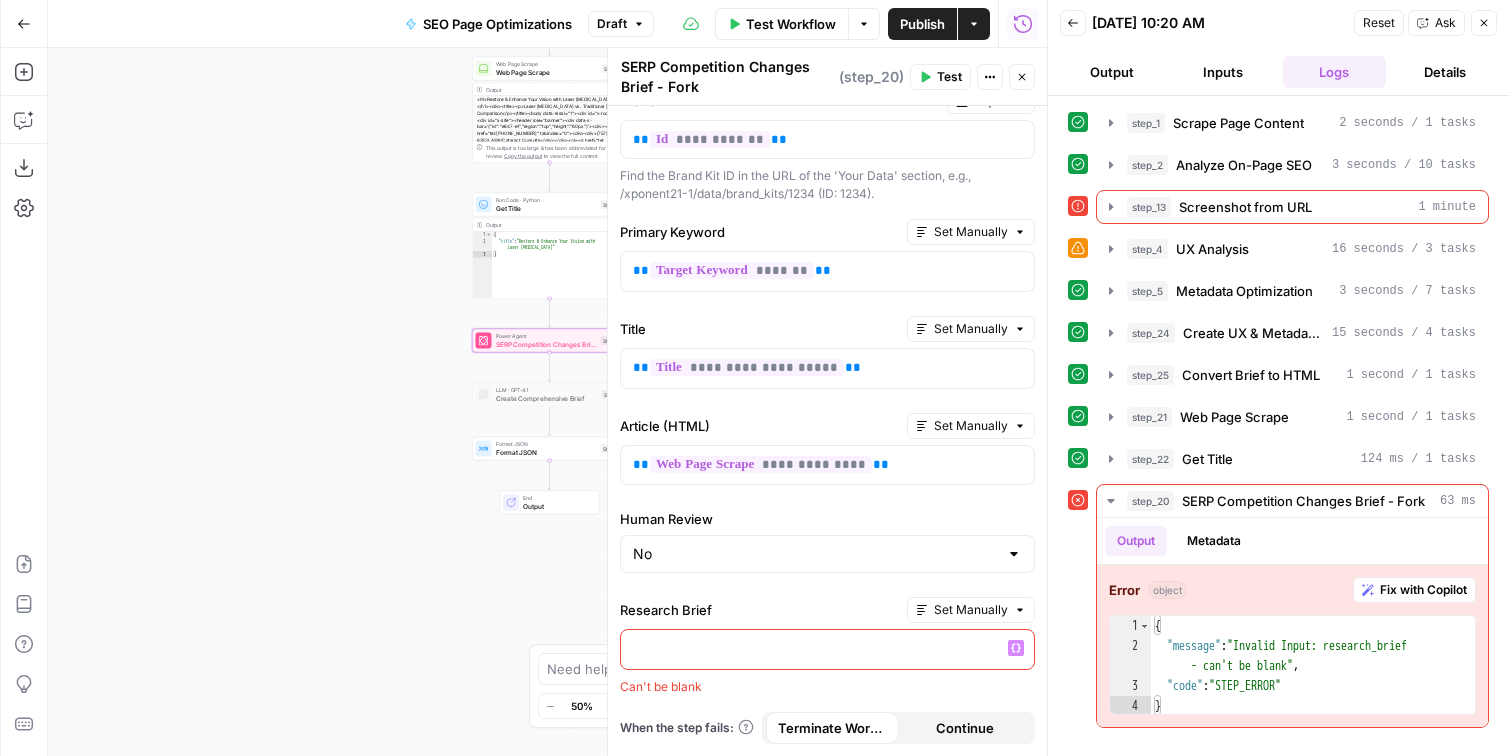 scroll, scrollTop: 0, scrollLeft: 0, axis: both 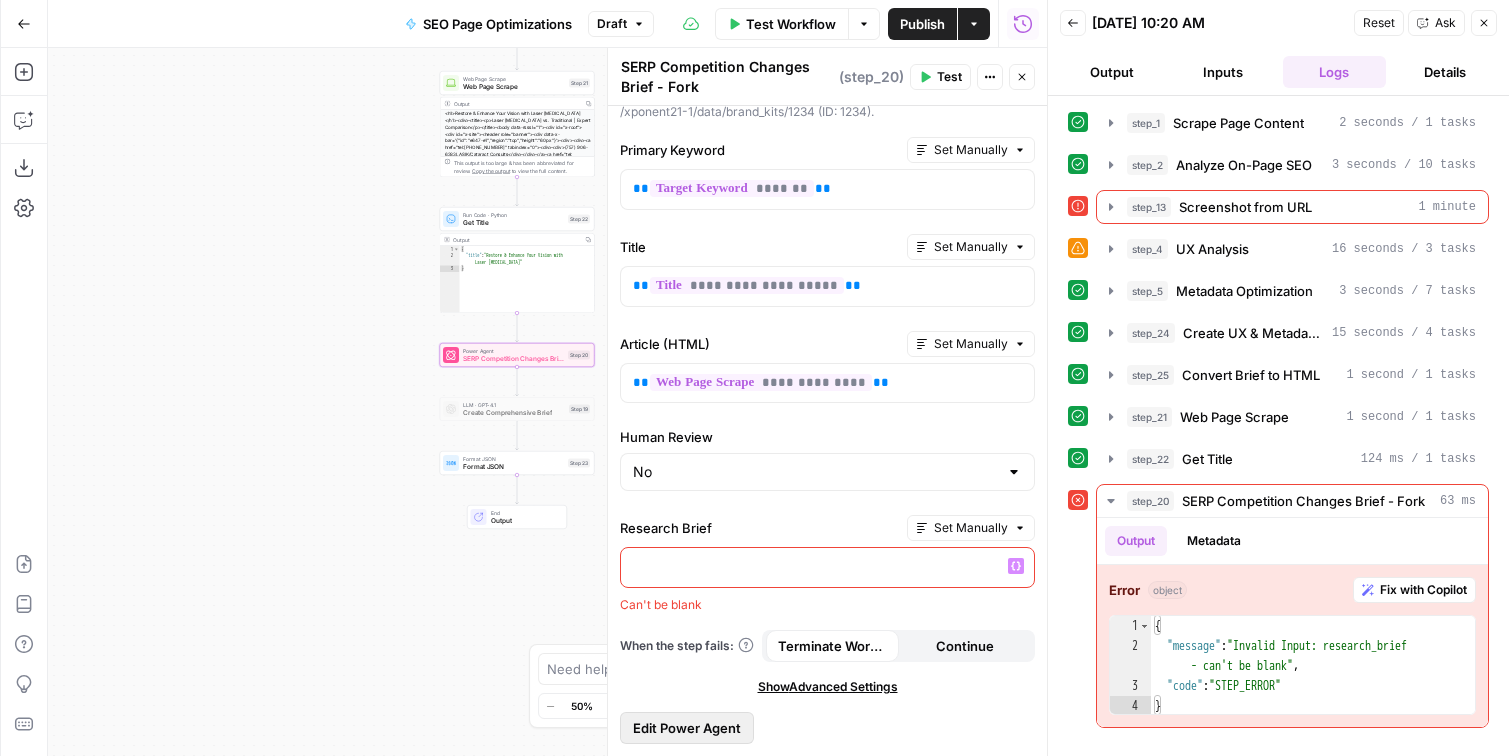 click on "Edit Power Agent" at bounding box center [687, 728] 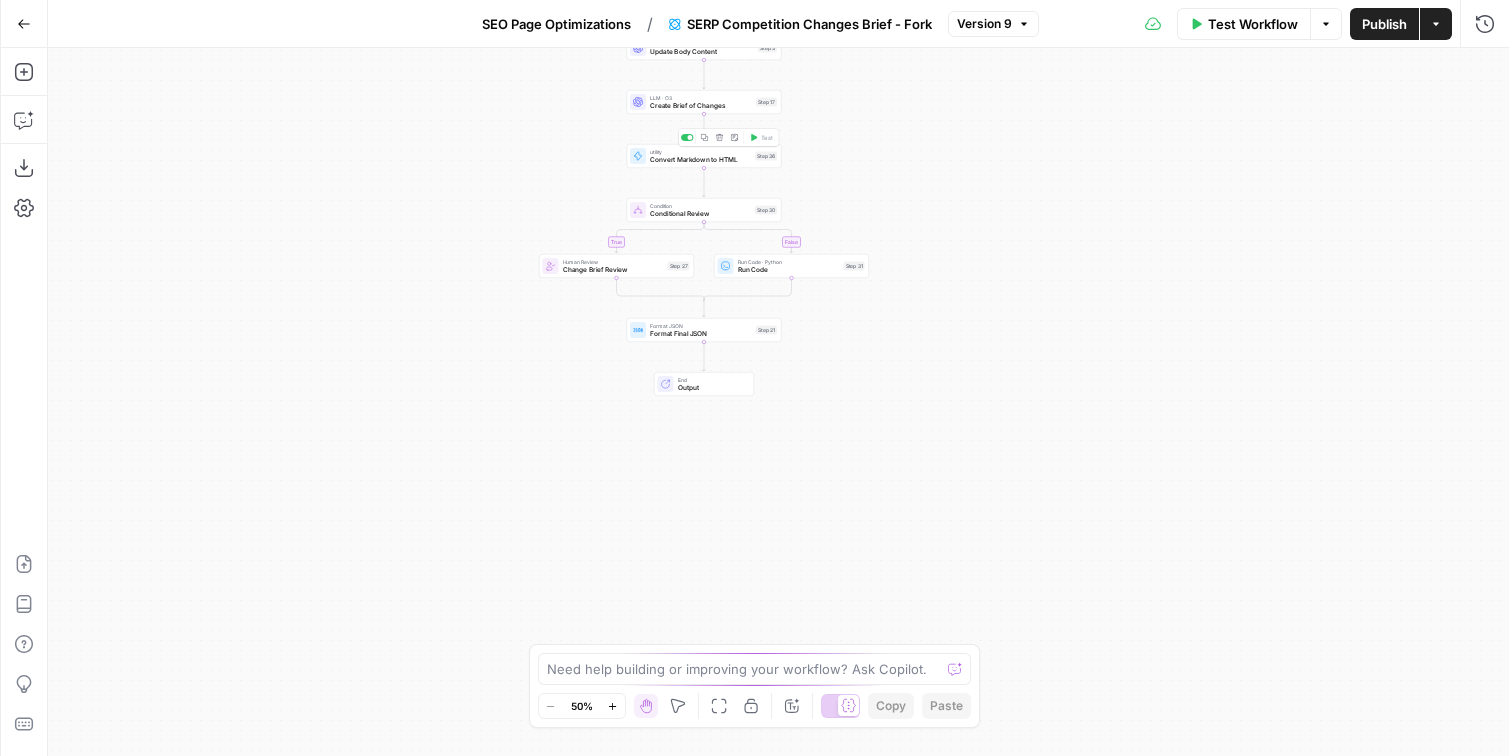 click on "Convert Markdown to HTML" at bounding box center [700, 160] 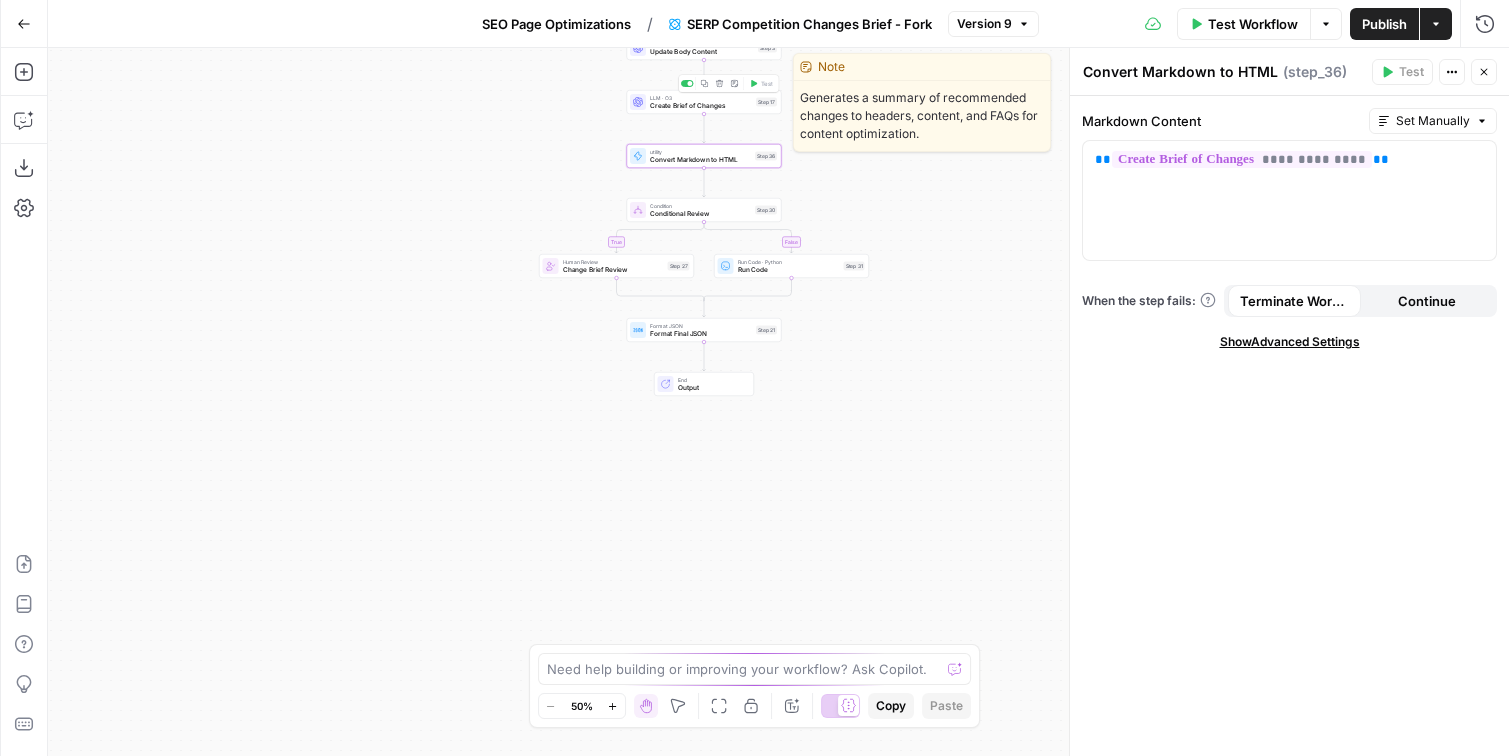 click on "Create Brief of Changes" at bounding box center (701, 106) 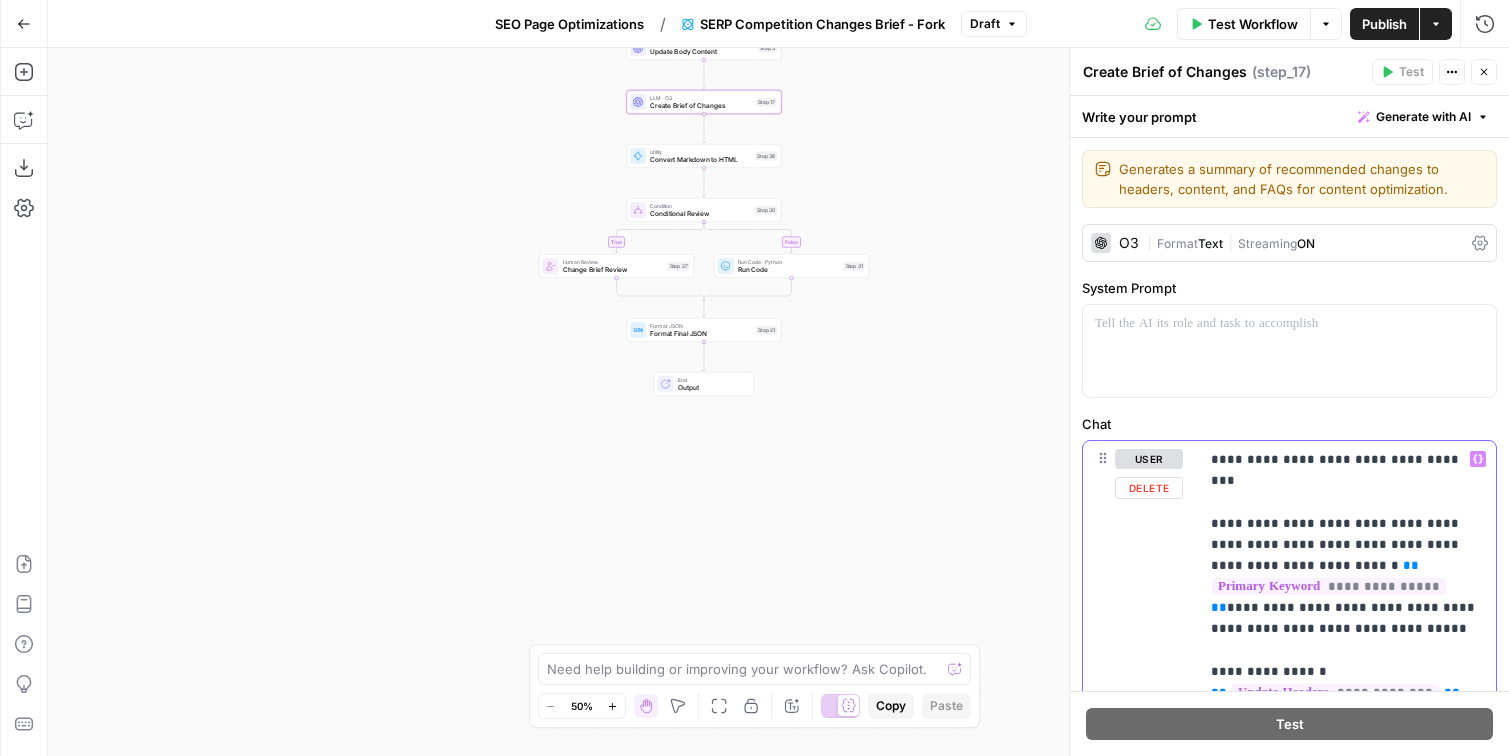 drag, startPoint x: 1224, startPoint y: 459, endPoint x: 1508, endPoint y: 478, distance: 284.63486 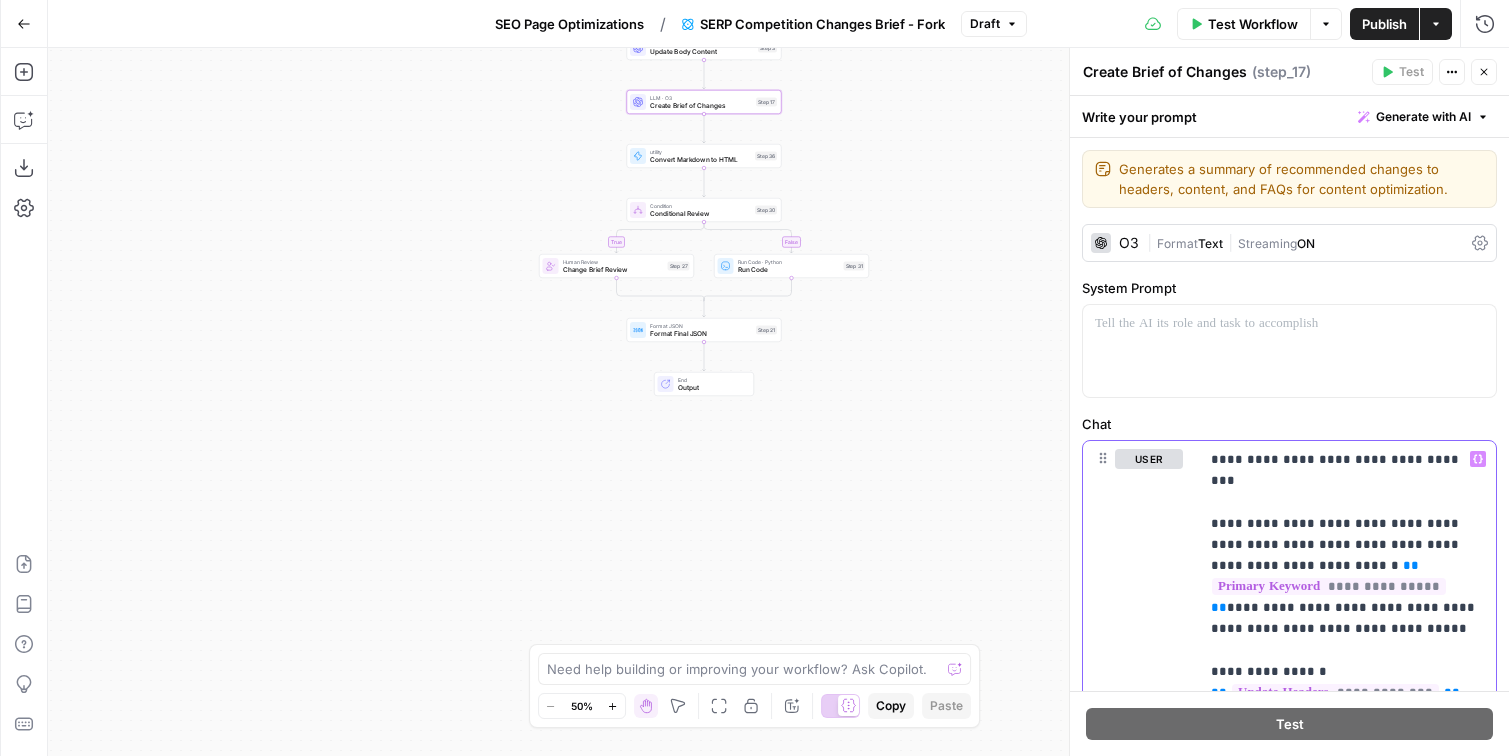 copy on "**********" 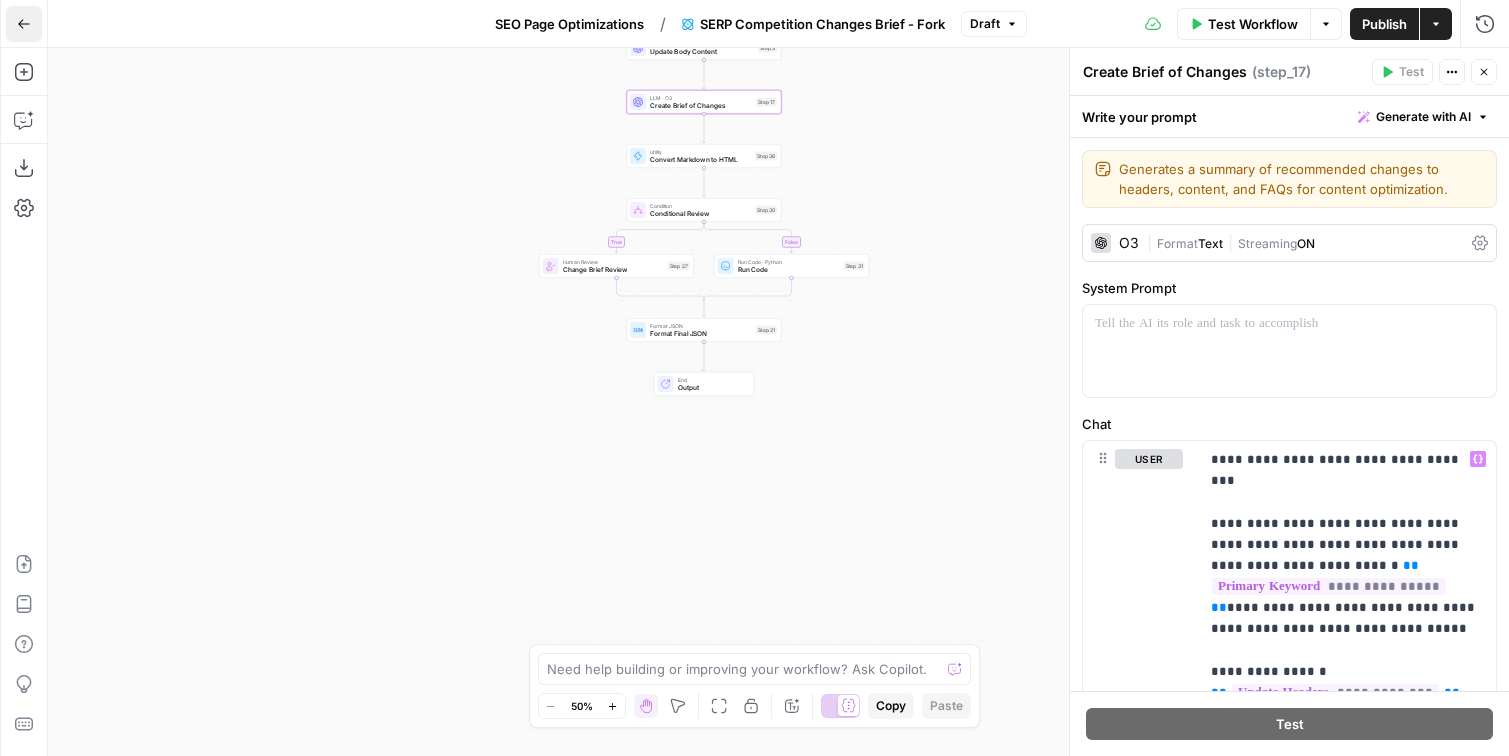 click on "Go Back" at bounding box center [24, 24] 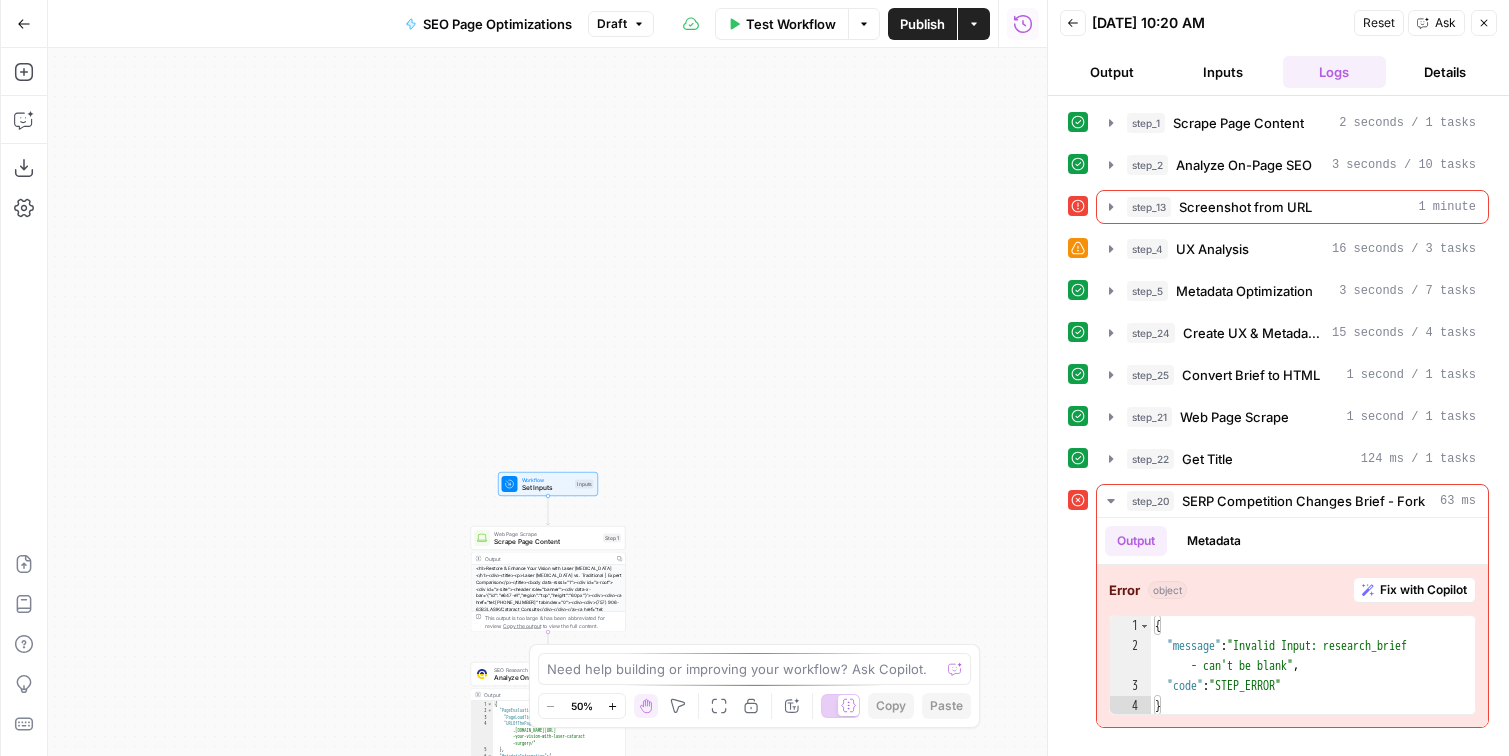 scroll, scrollTop: 41, scrollLeft: 0, axis: vertical 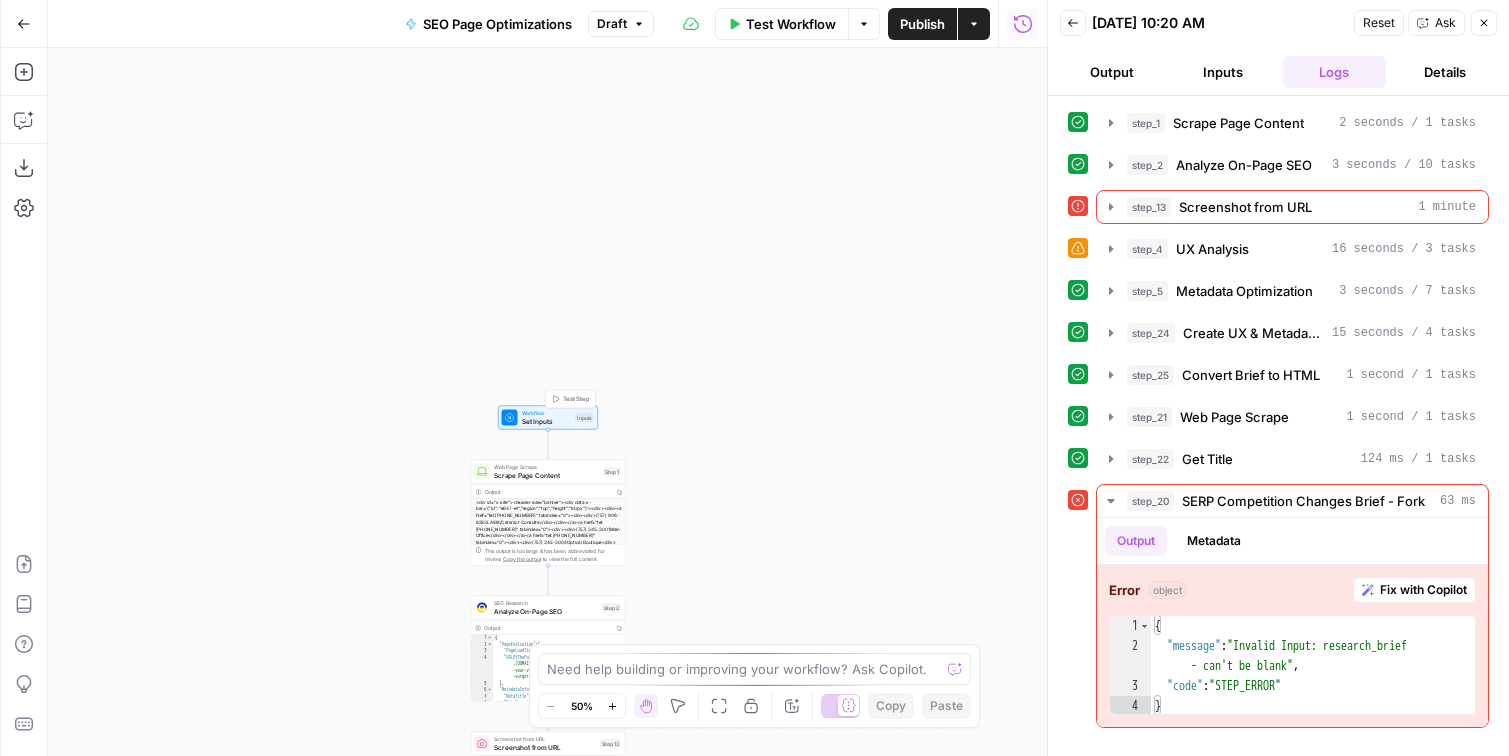 click on "Workflow" at bounding box center [547, 413] 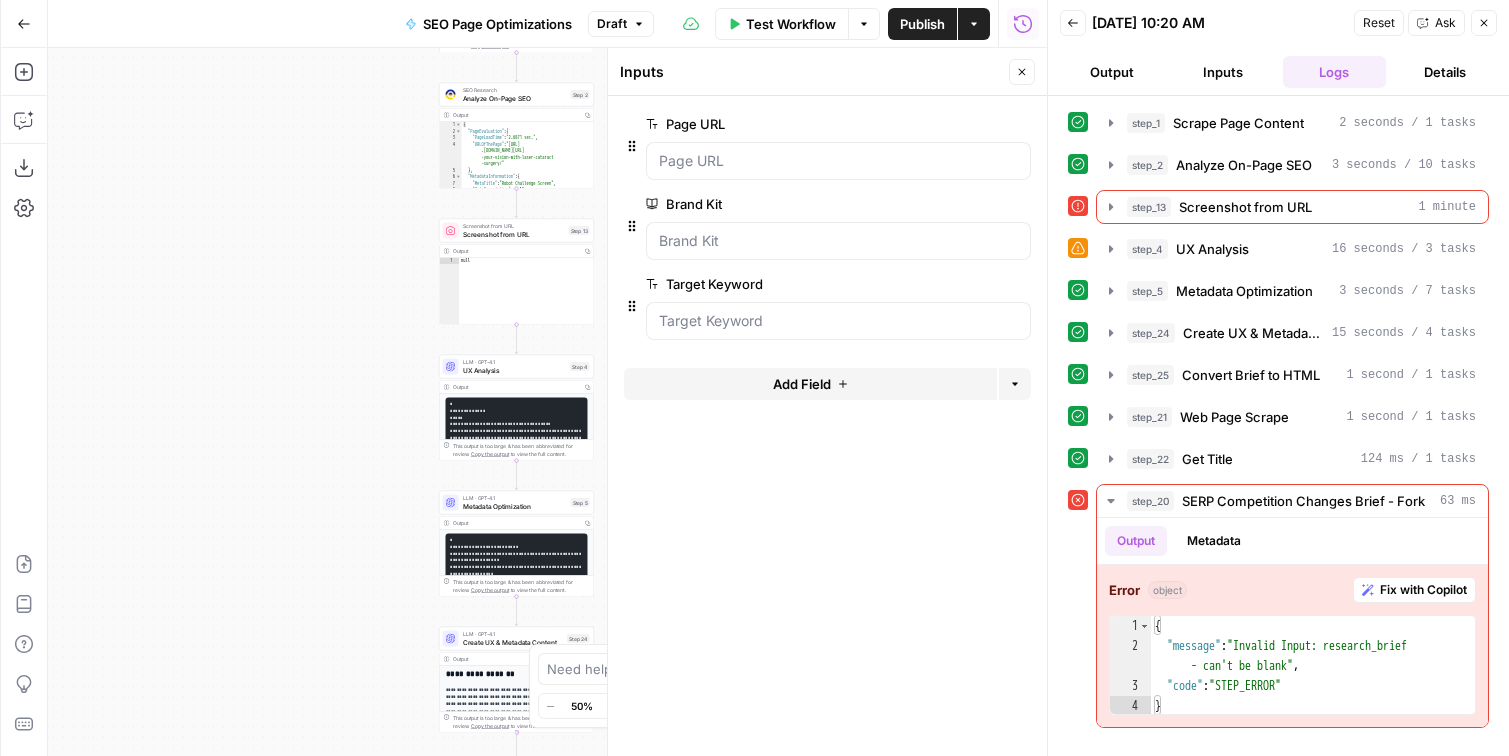 click on "Analyze On-Page SEO" at bounding box center (515, 98) 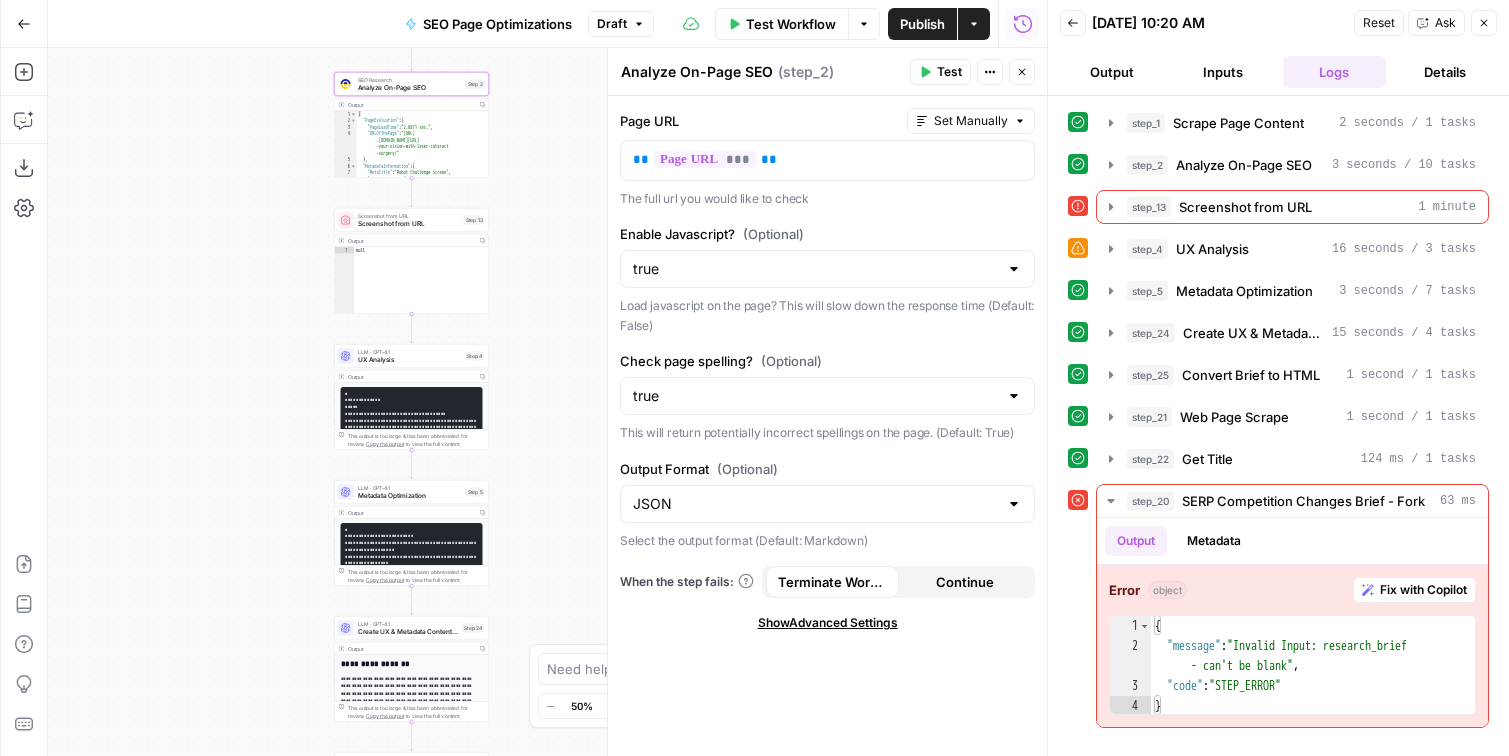 click on "UX Analysis" at bounding box center (410, 360) 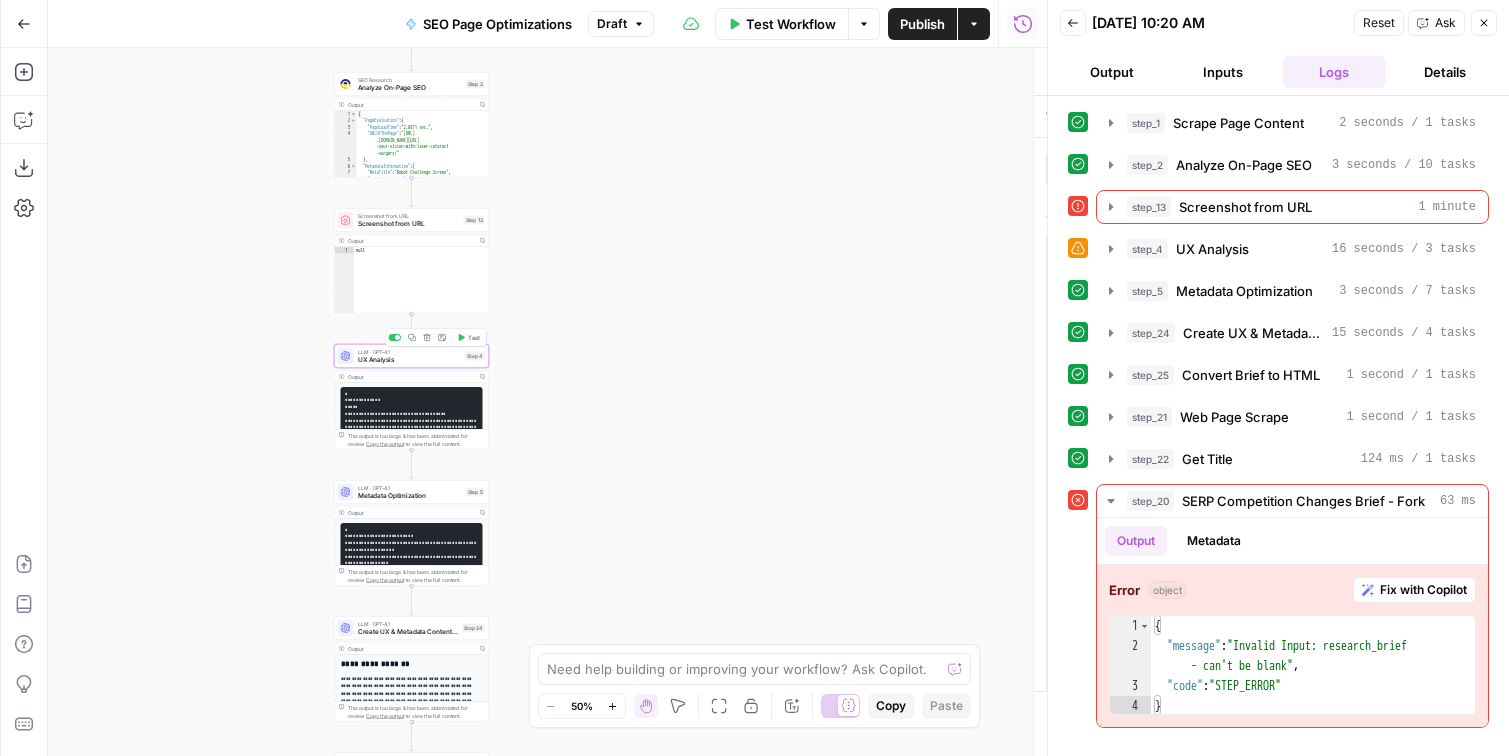 type on "UX Analysis" 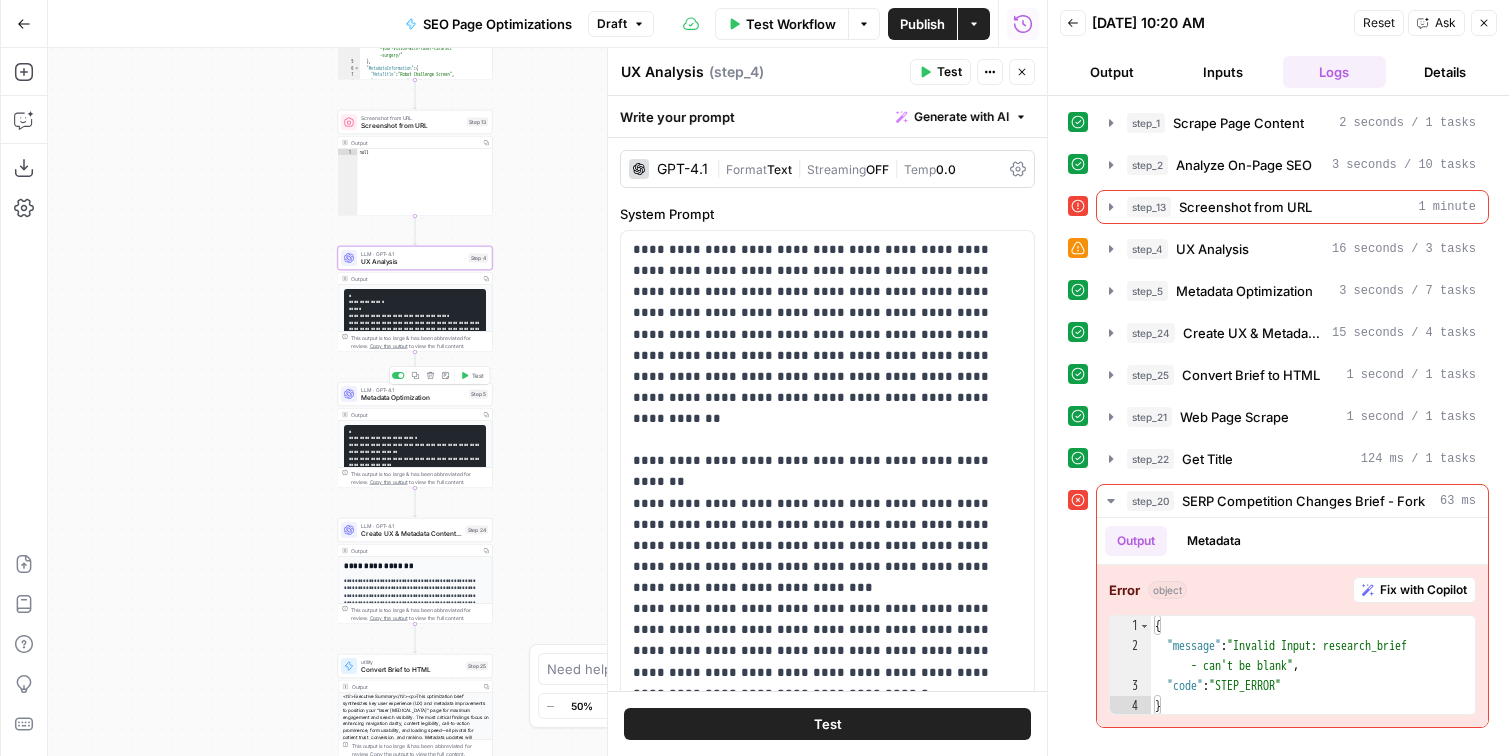 click 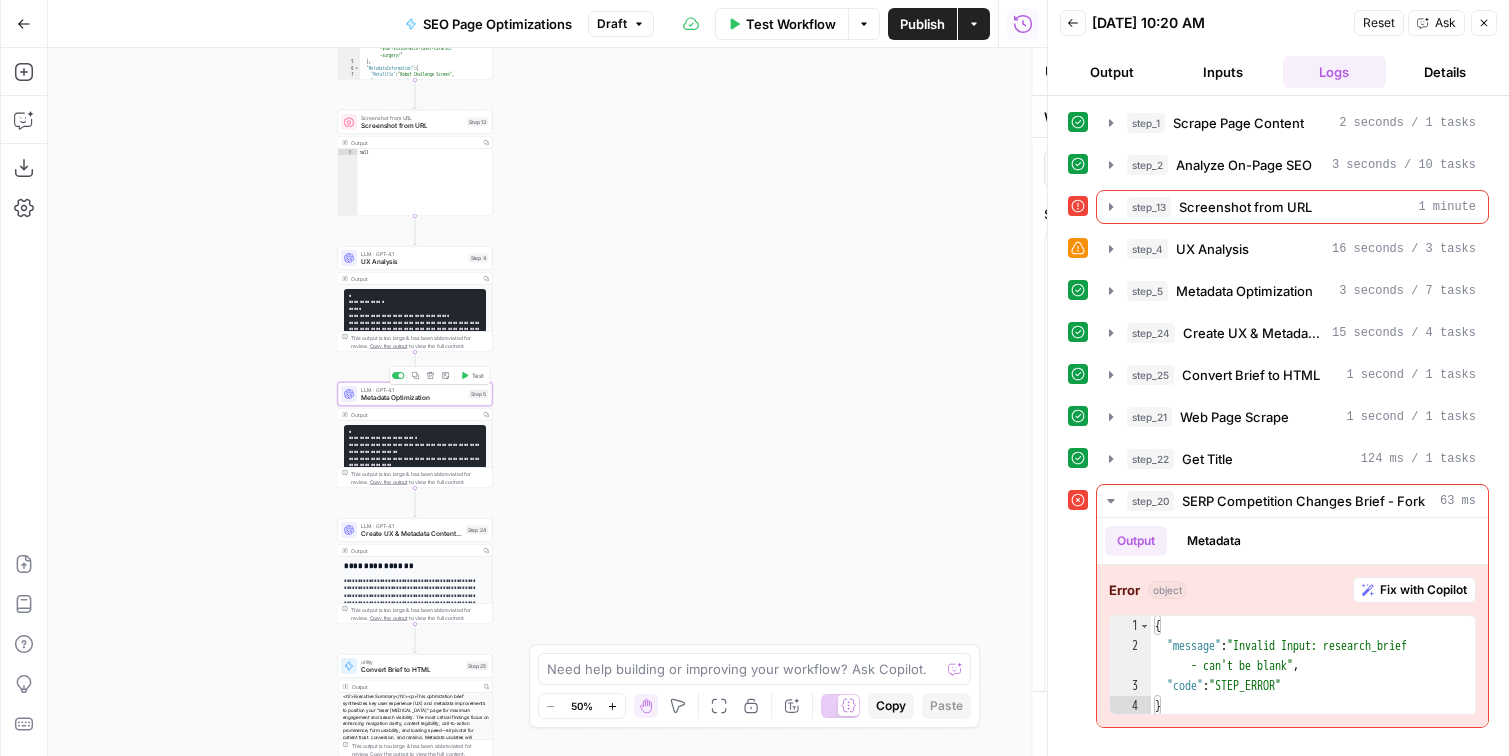 type on "Metadata Optimization" 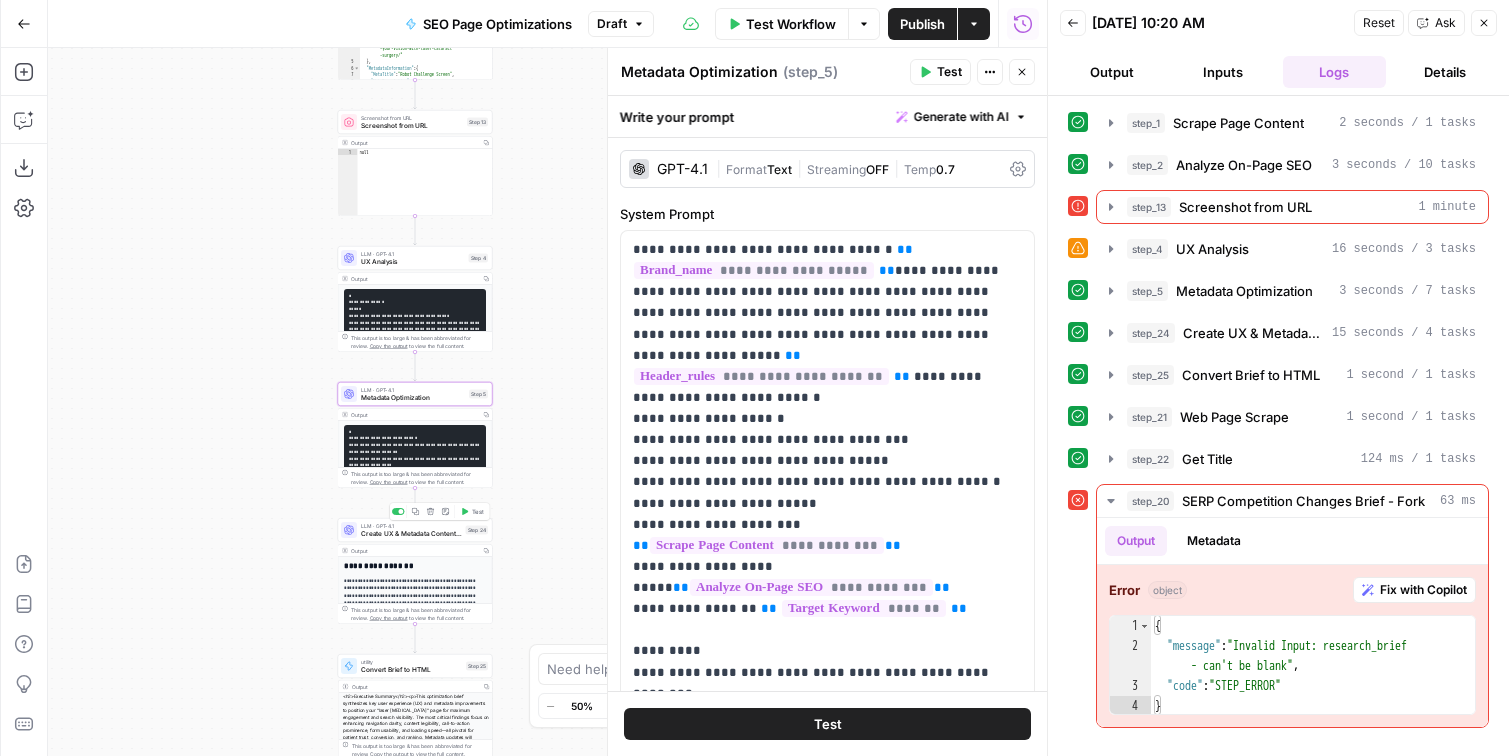 click on "Create UX & Metadata Content Brief" at bounding box center (411, 534) 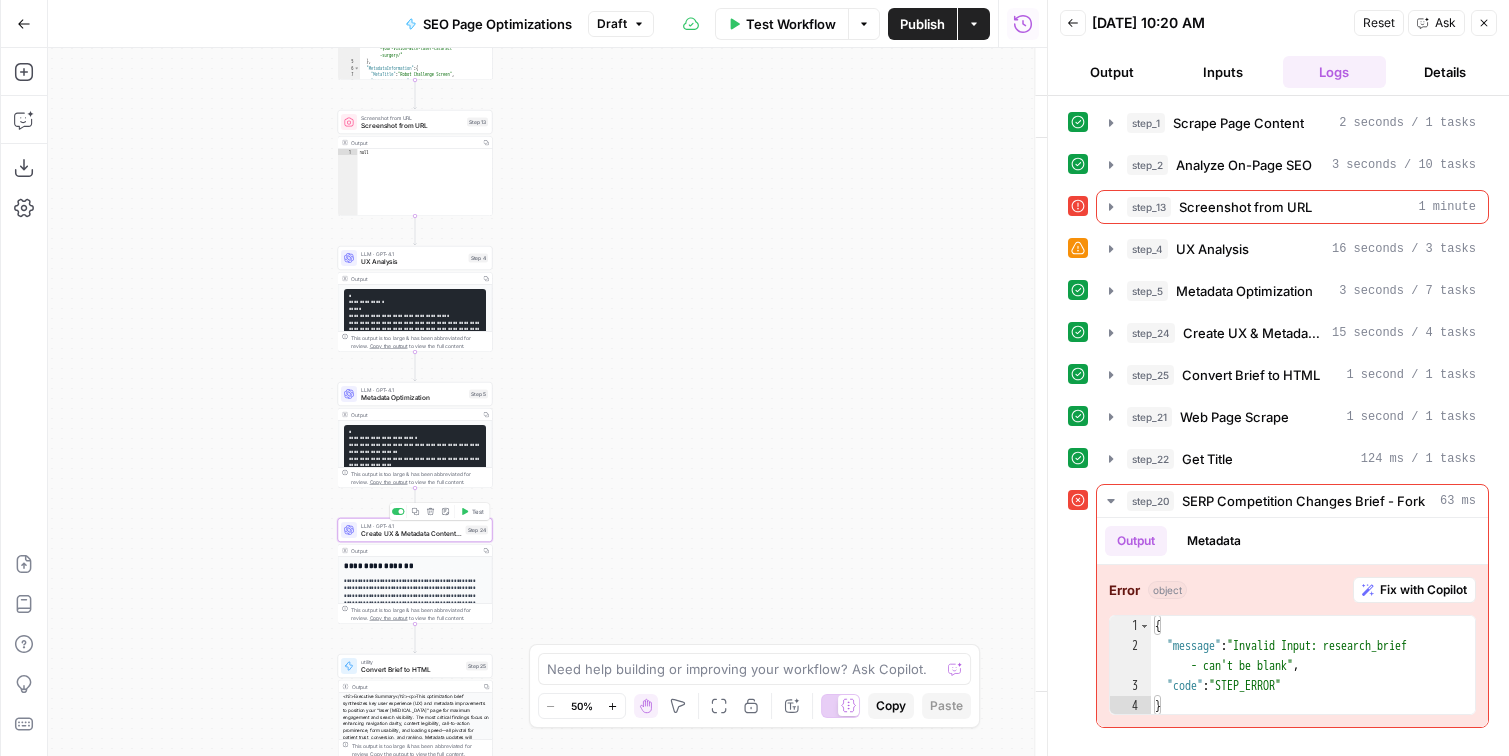 type on "Create UX & Metadata Content Brief" 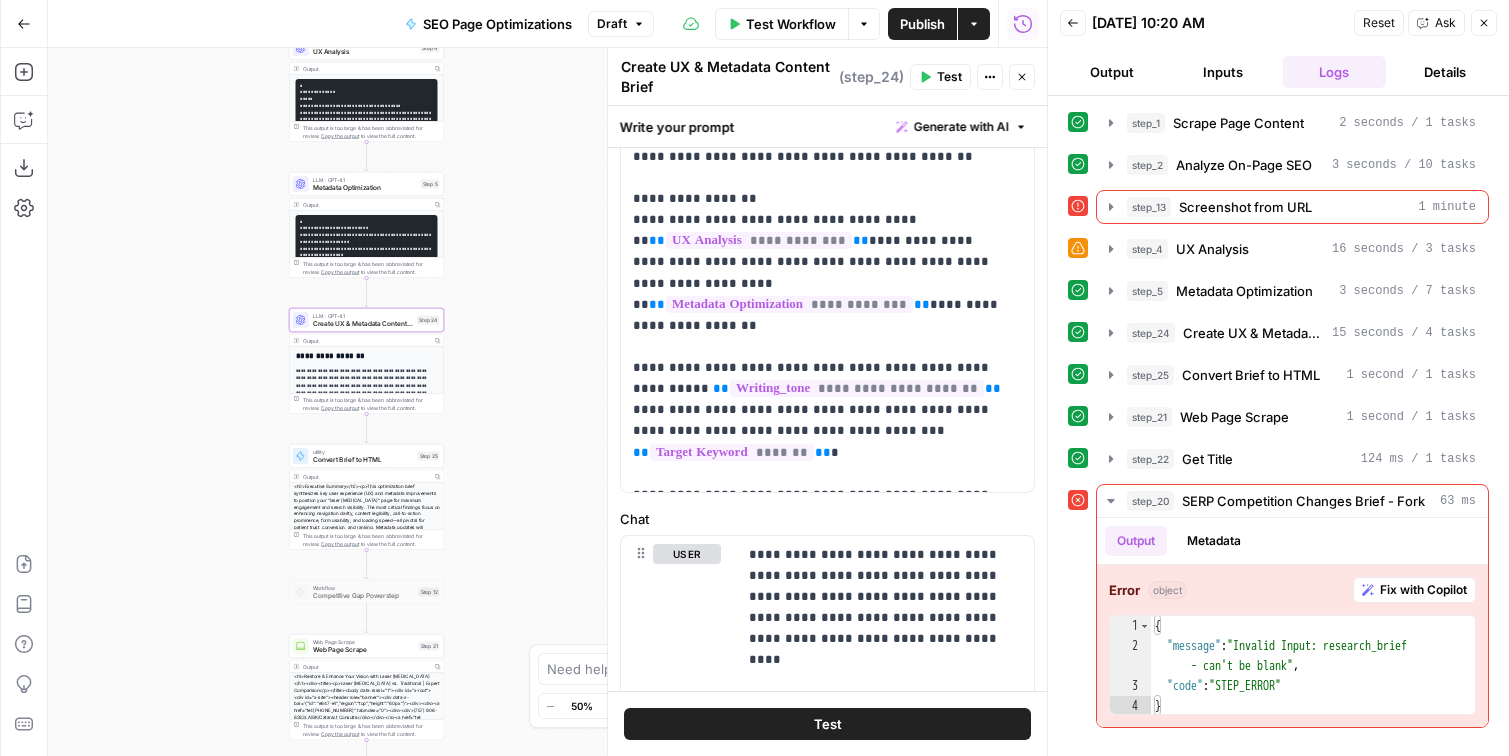 scroll, scrollTop: 0, scrollLeft: 0, axis: both 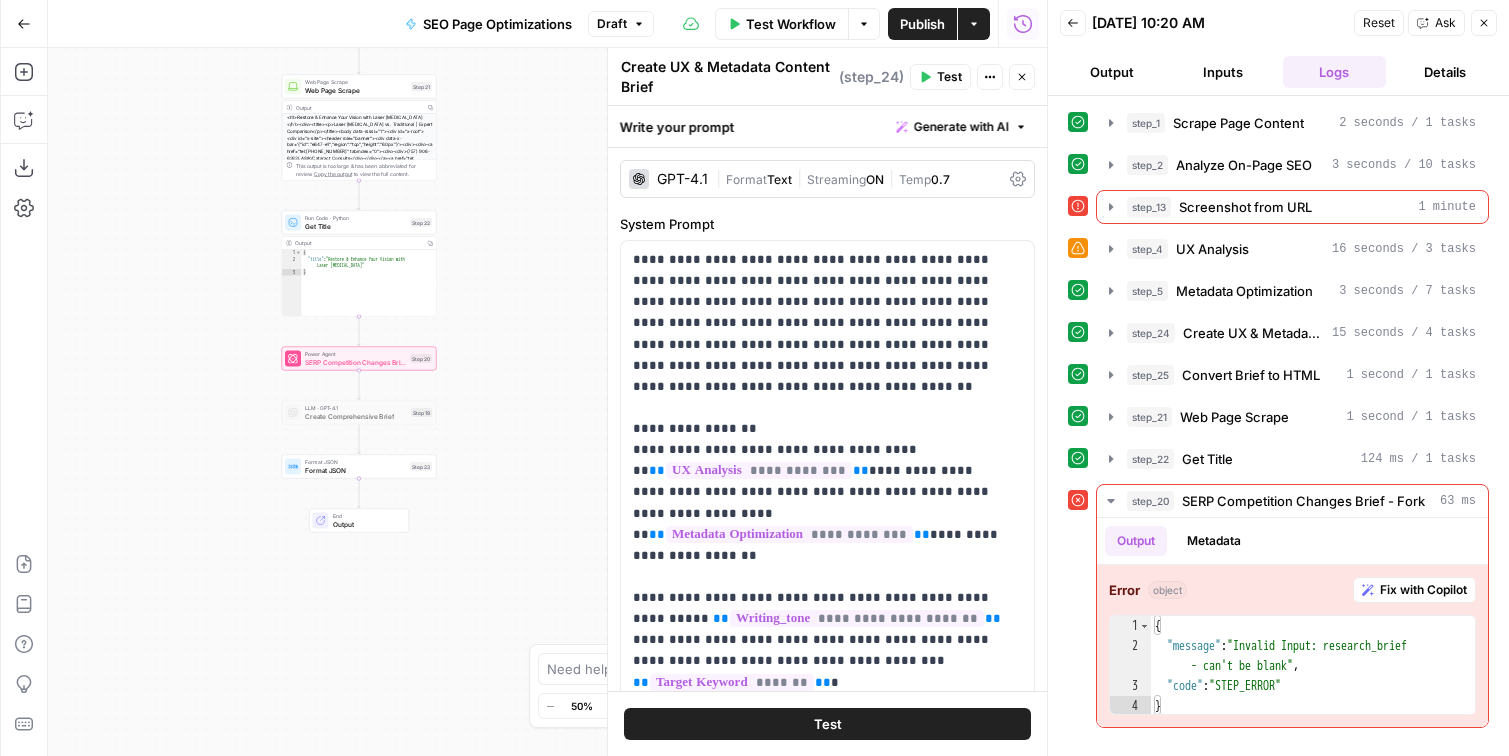 click on "Format JSON" at bounding box center (355, 470) 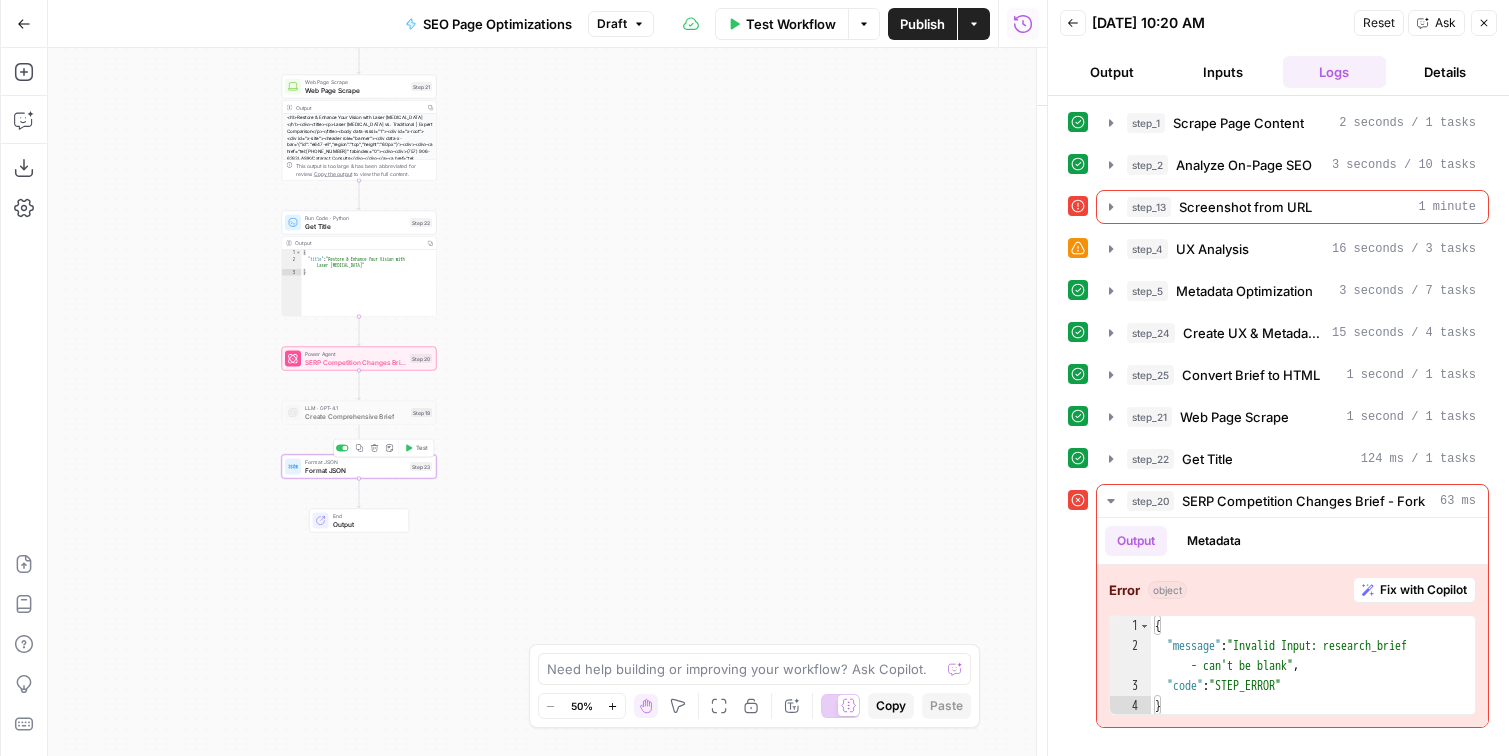 type on "Format JSON" 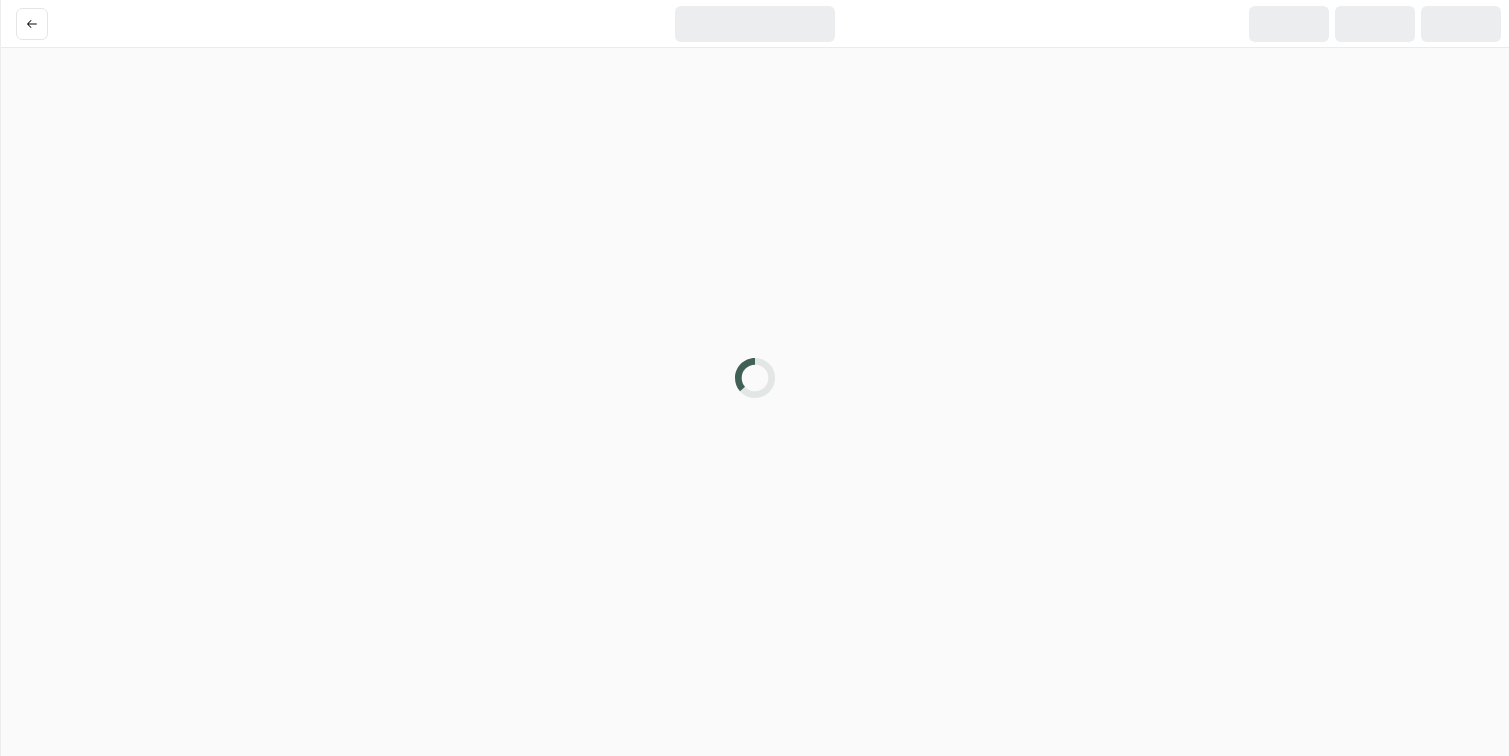 scroll, scrollTop: 0, scrollLeft: 0, axis: both 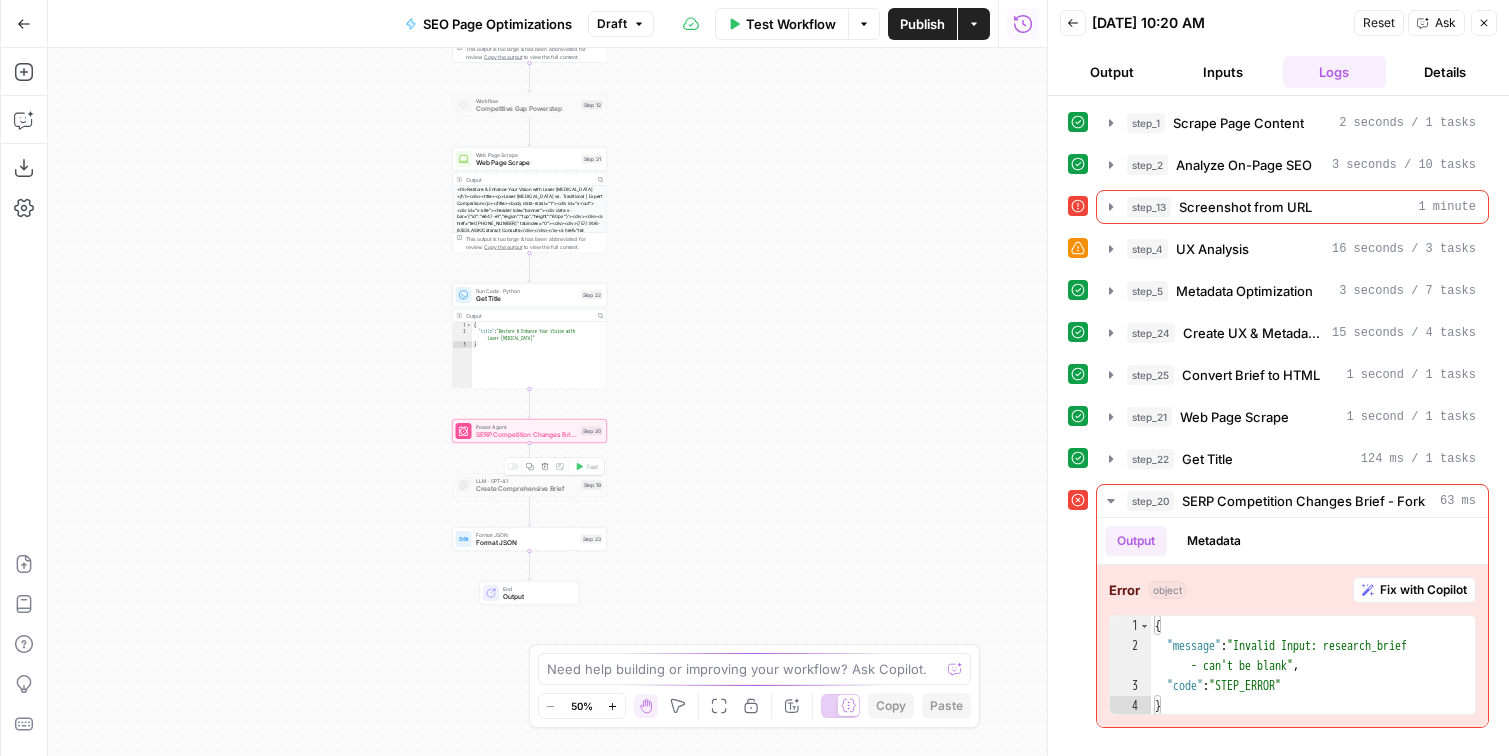 click on "Delete step" at bounding box center (545, 433) 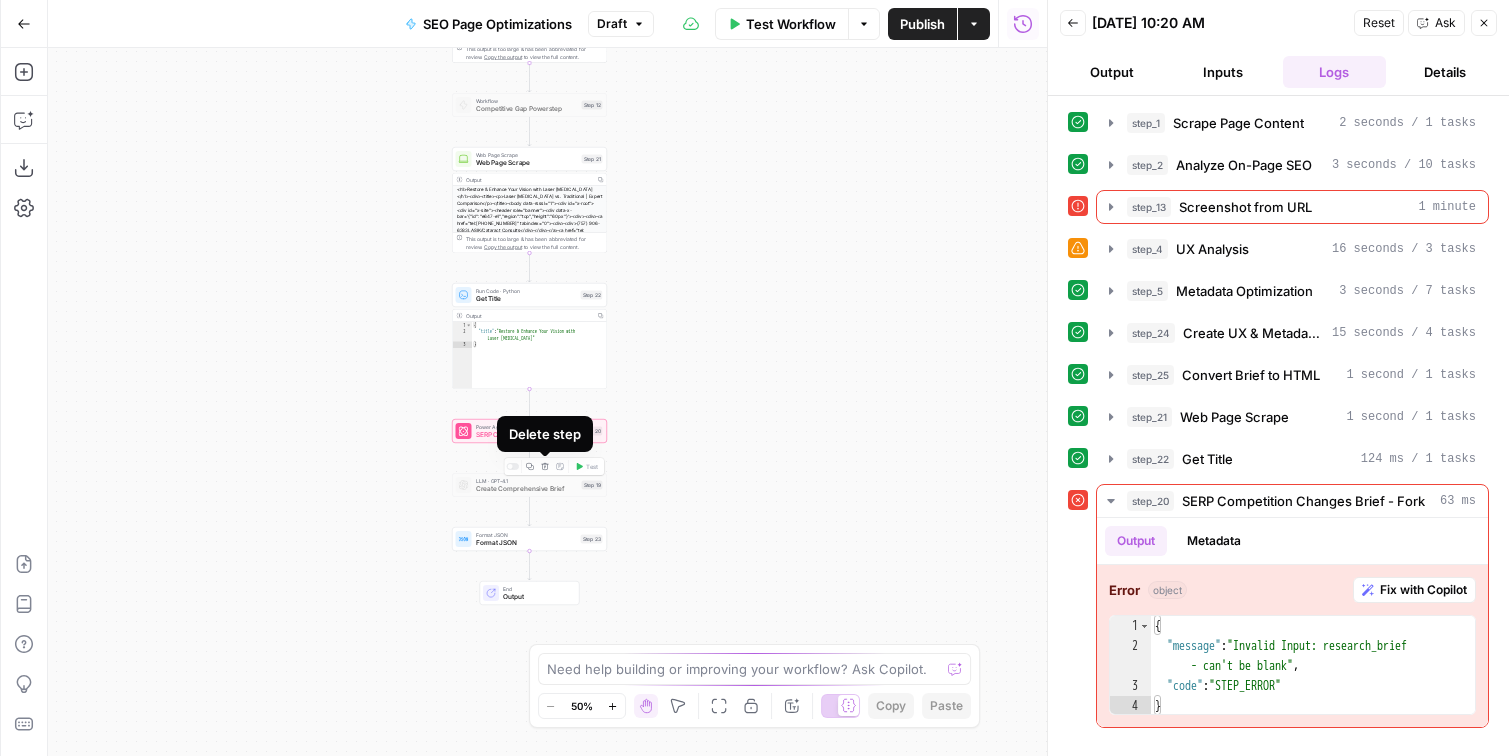 click on "SERP Competition Changes Brief - Fork" at bounding box center (526, 435) 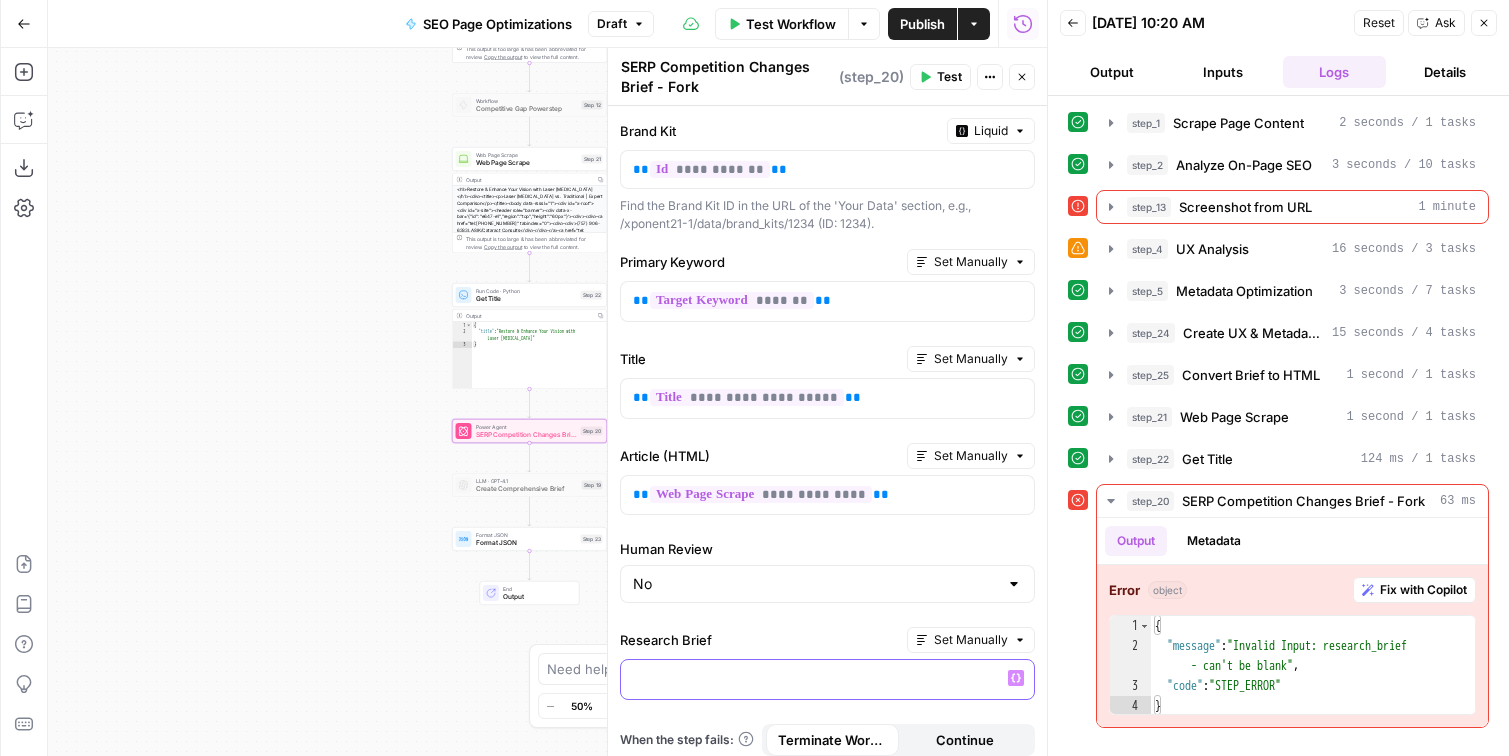 click at bounding box center [827, 678] 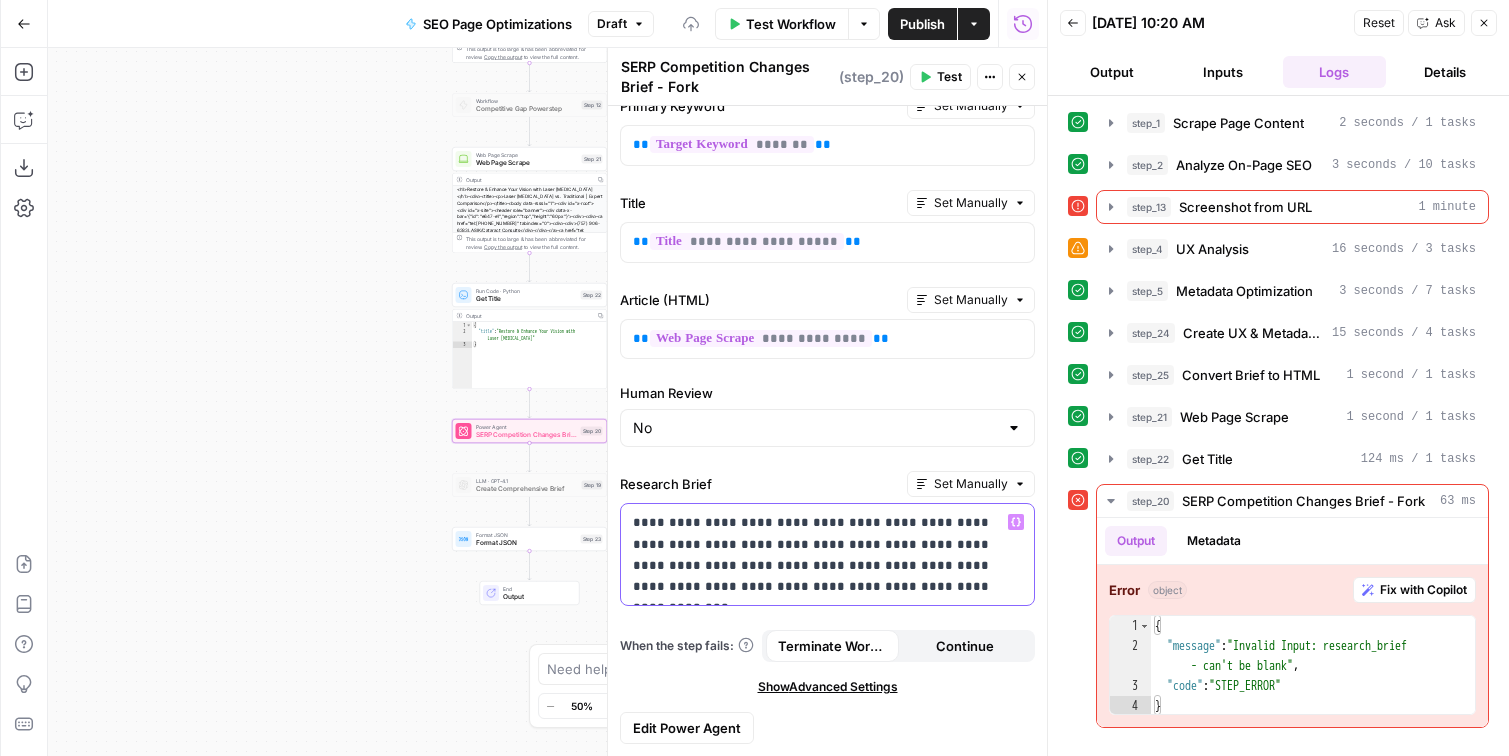 scroll, scrollTop: 148, scrollLeft: 0, axis: vertical 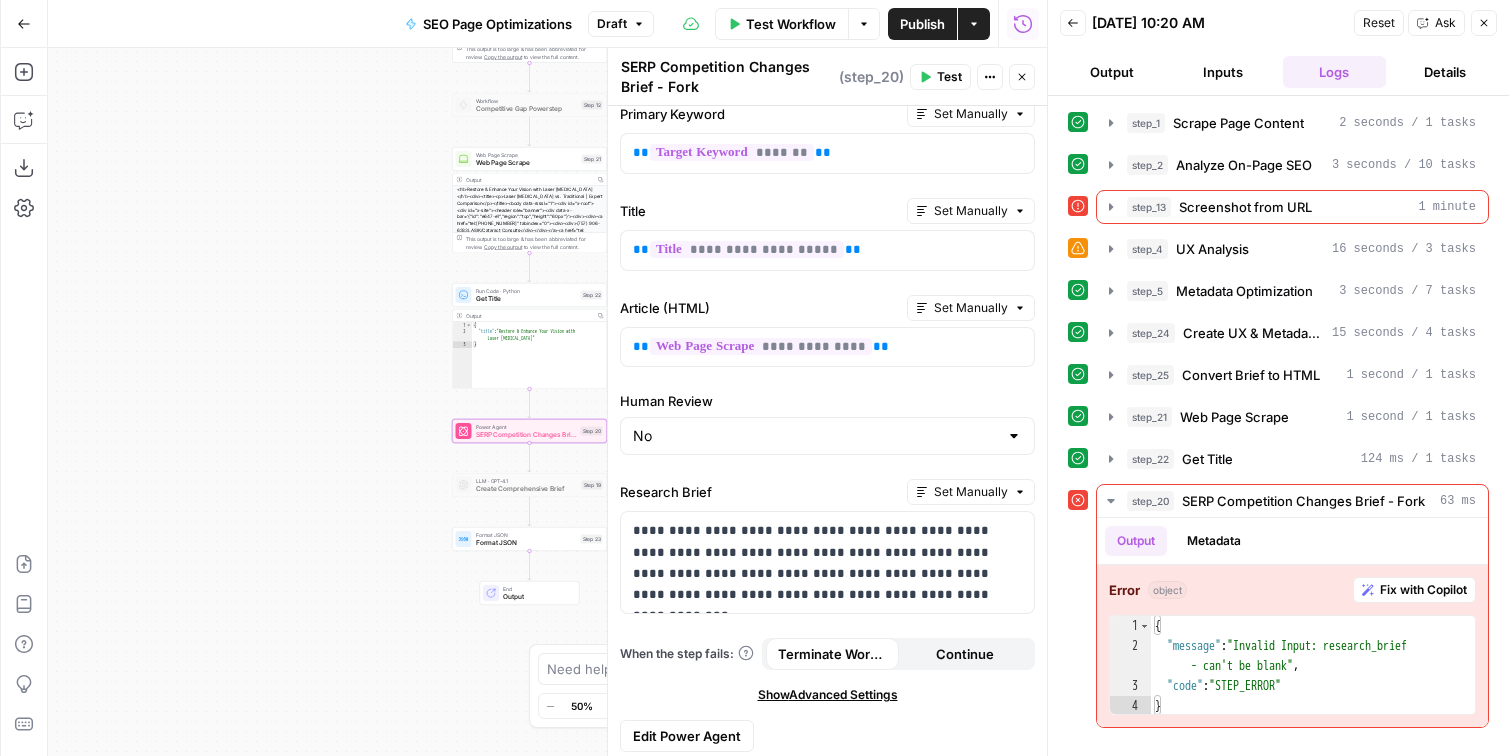 click on "Workflow Set Inputs Inputs Web Page Scrape Scrape Page Content Step 1 Output Copy This output is too large & has been abbreviated for review.   Copy the output   to view the full content. SEO Research Analyze On-Page SEO Step 2 Output Copy 1 2 3 4 5 6 7 8 9 {    "PageEvaluation" :  {      "PageLoadTime" :  "2.6871 sec." ,      "URLOfThePage" :  "https://www          .cullomeyecenter.com/restore-enhance          -your-vision-with-laser-cataract          -surgery/"    } ,    "MetadataInformation" :  {      "MetaTitle" :  "Robot Challenge Screen" ,      "MetaDescription" : null ,      "MetaCharset" :  65001 ,     Screenshot from URL Screenshot from URL Step 13 Output Copy 1 null     LLM · GPT-4.1 UX Analysis Step 4 Output Copy This output is too large & has been abbreviated for review.   Copy the output   to view the full content. LLM · GPT-4.1 Metadata Optimization Step 5 Output Copy This output is too large & has been abbreviated for review.   Copy the output   LLM · GPT-4.1 Copy" at bounding box center (547, 402) 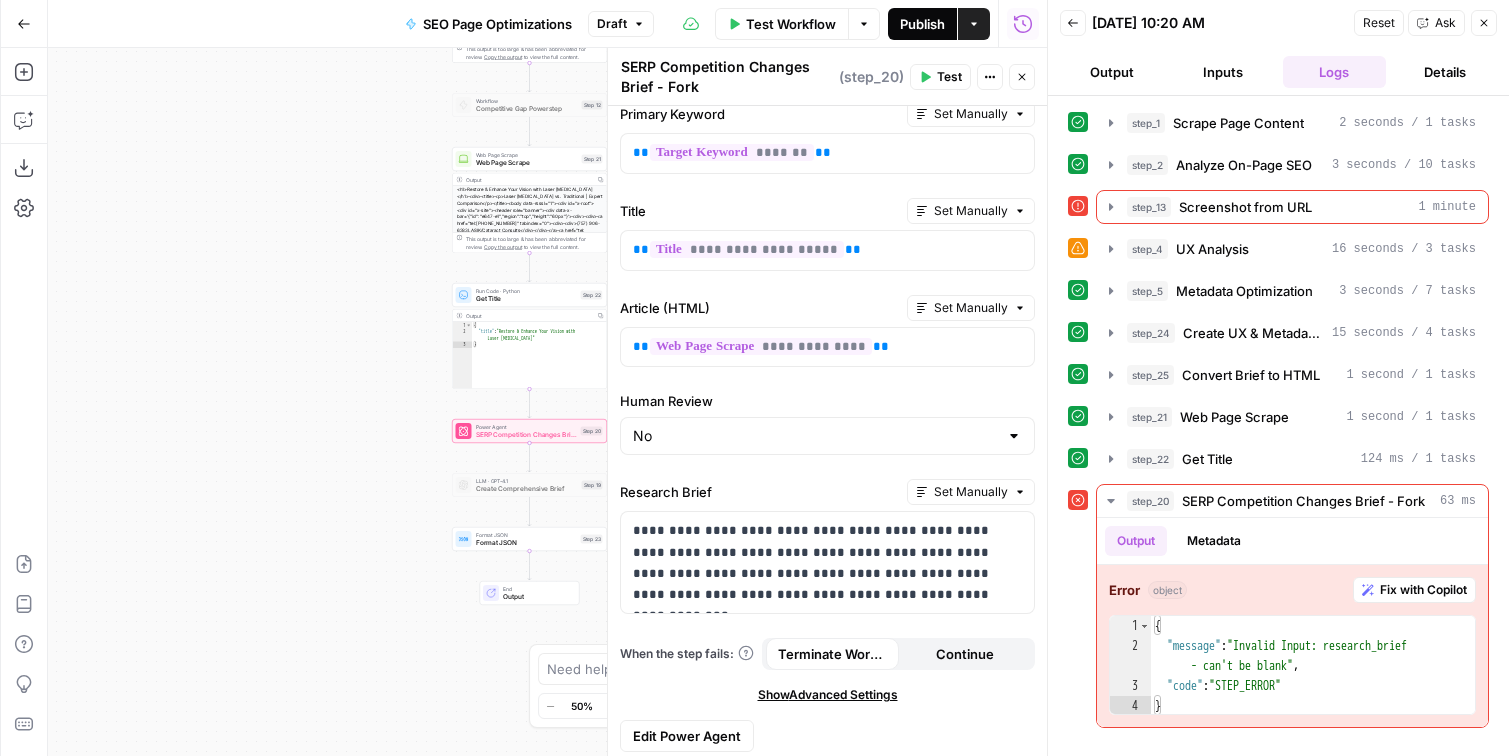click on "Publish" at bounding box center [922, 24] 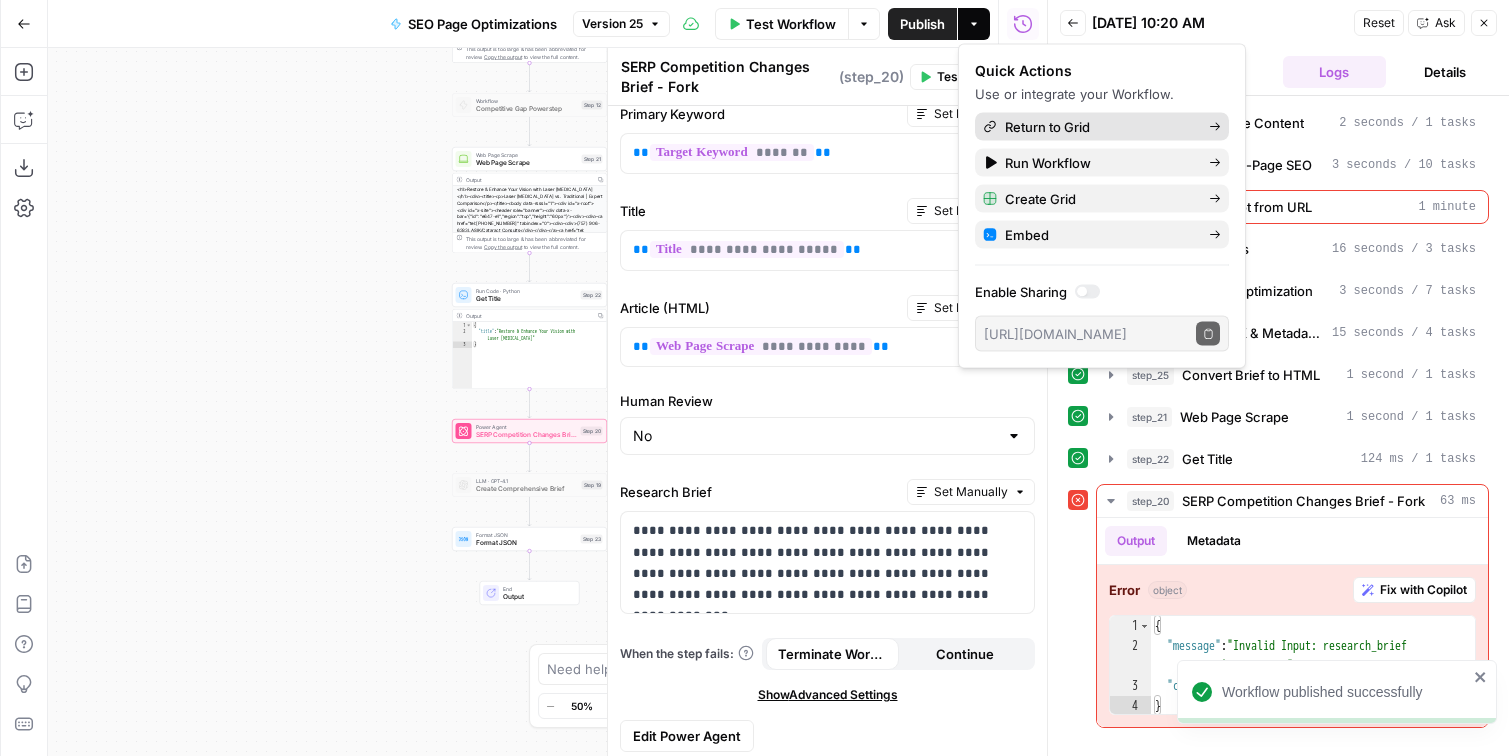 click on "Return to Grid" at bounding box center [1047, 127] 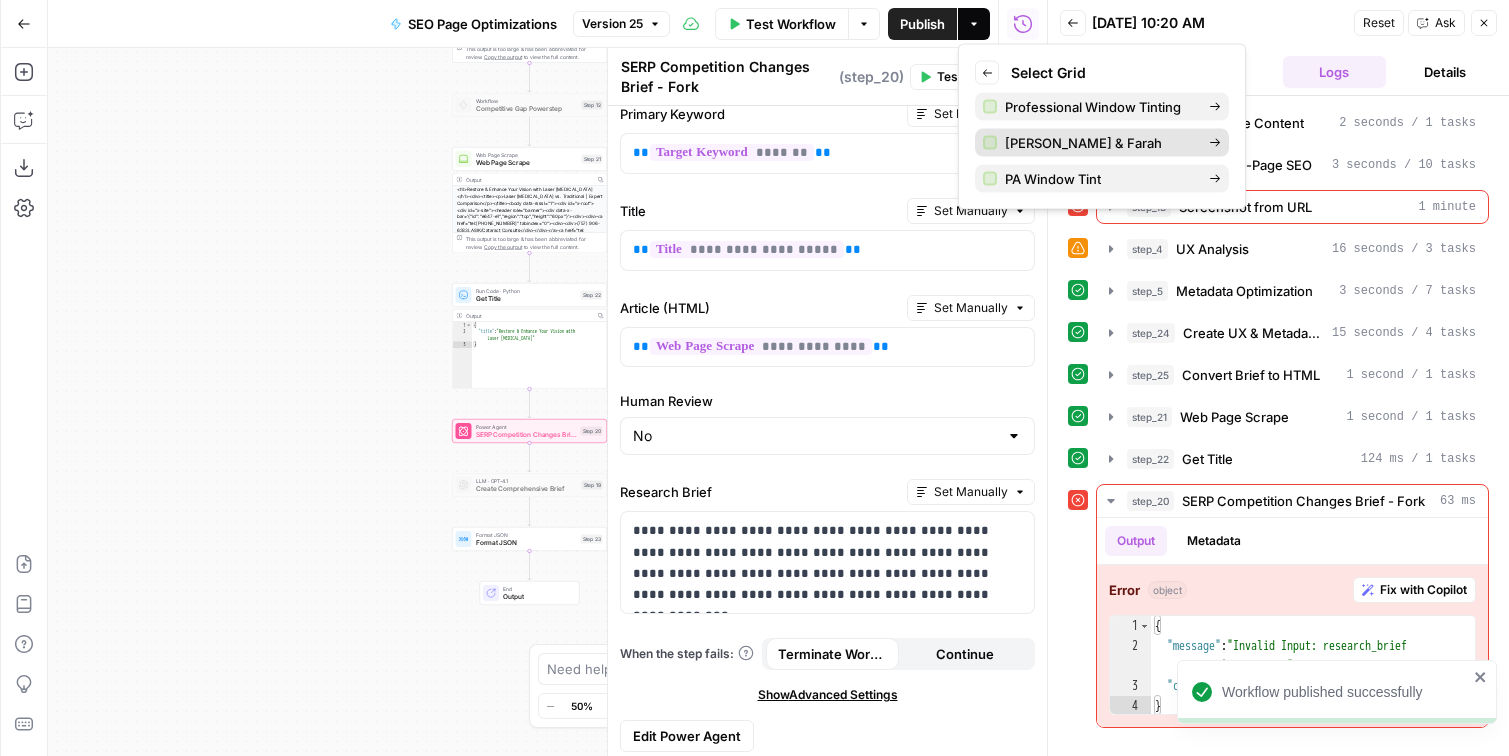 click on "[PERSON_NAME] & Farah" at bounding box center (1083, 143) 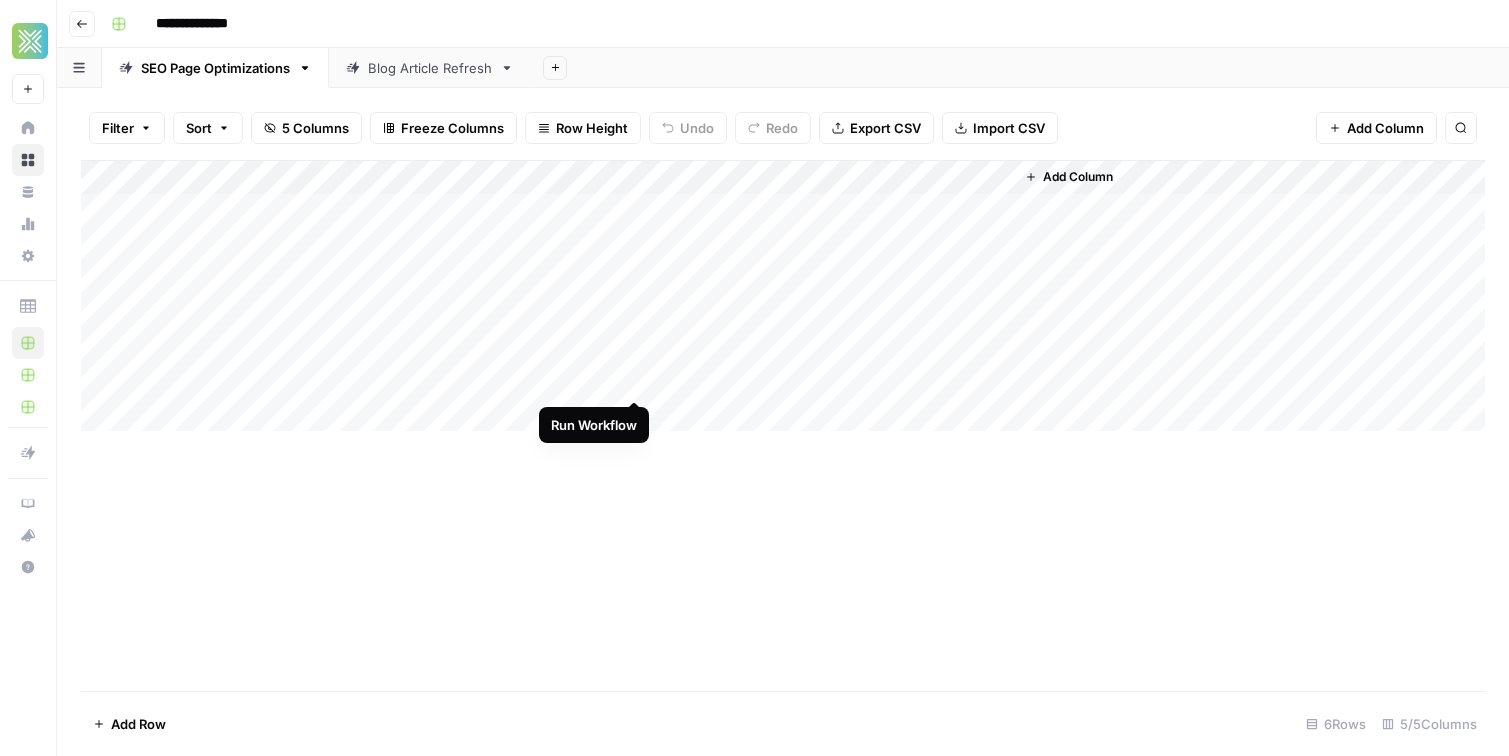 click on "Add Column" at bounding box center (783, 296) 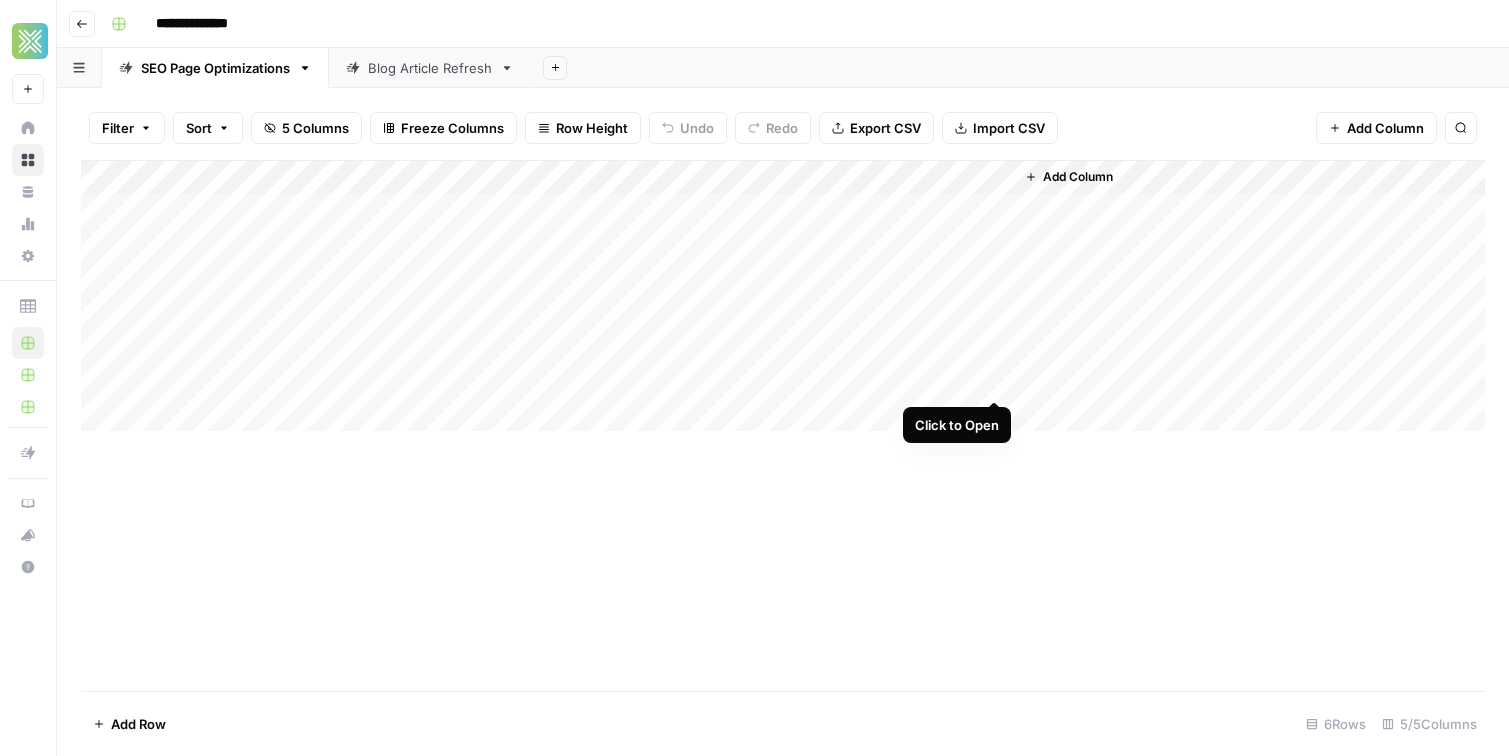 click on "Add Column" at bounding box center [783, 296] 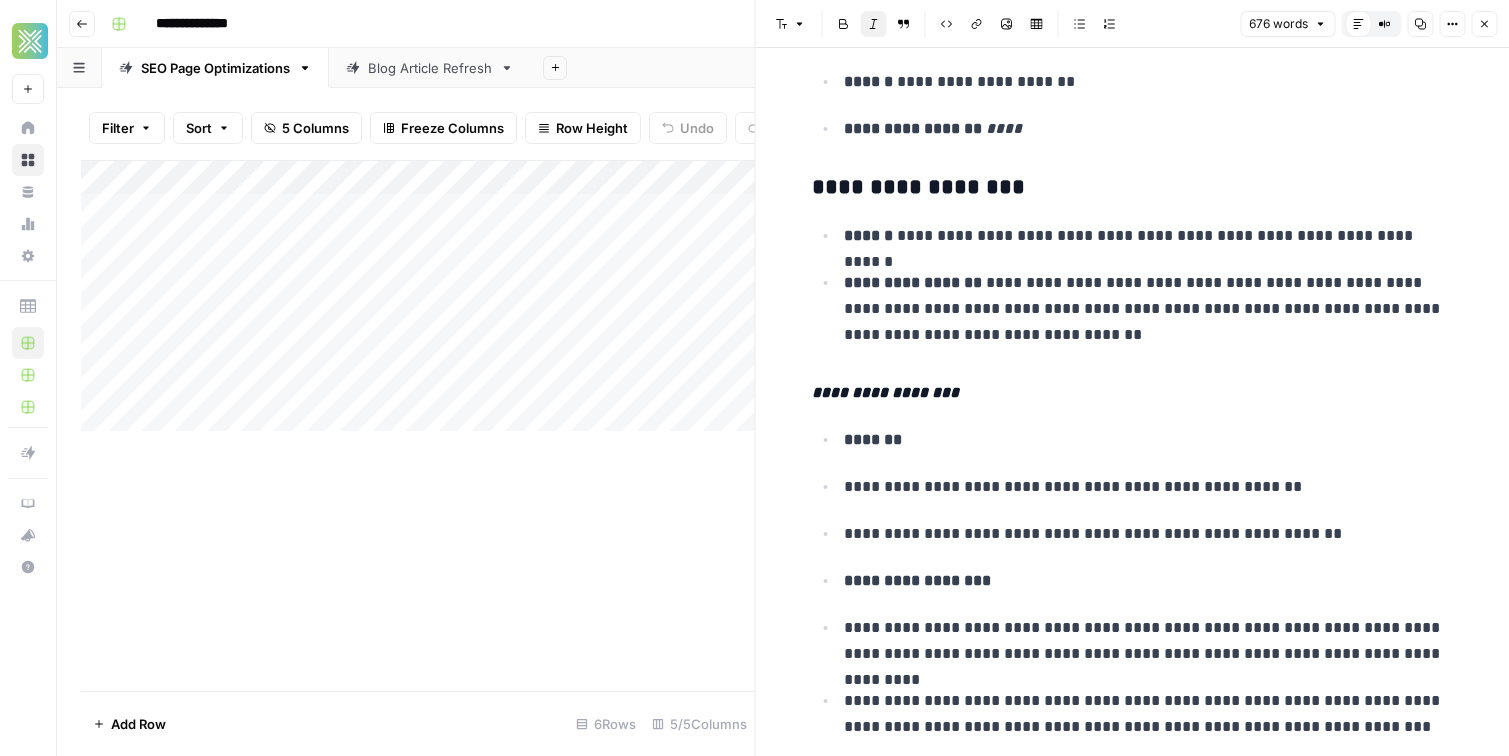 scroll, scrollTop: 483, scrollLeft: 0, axis: vertical 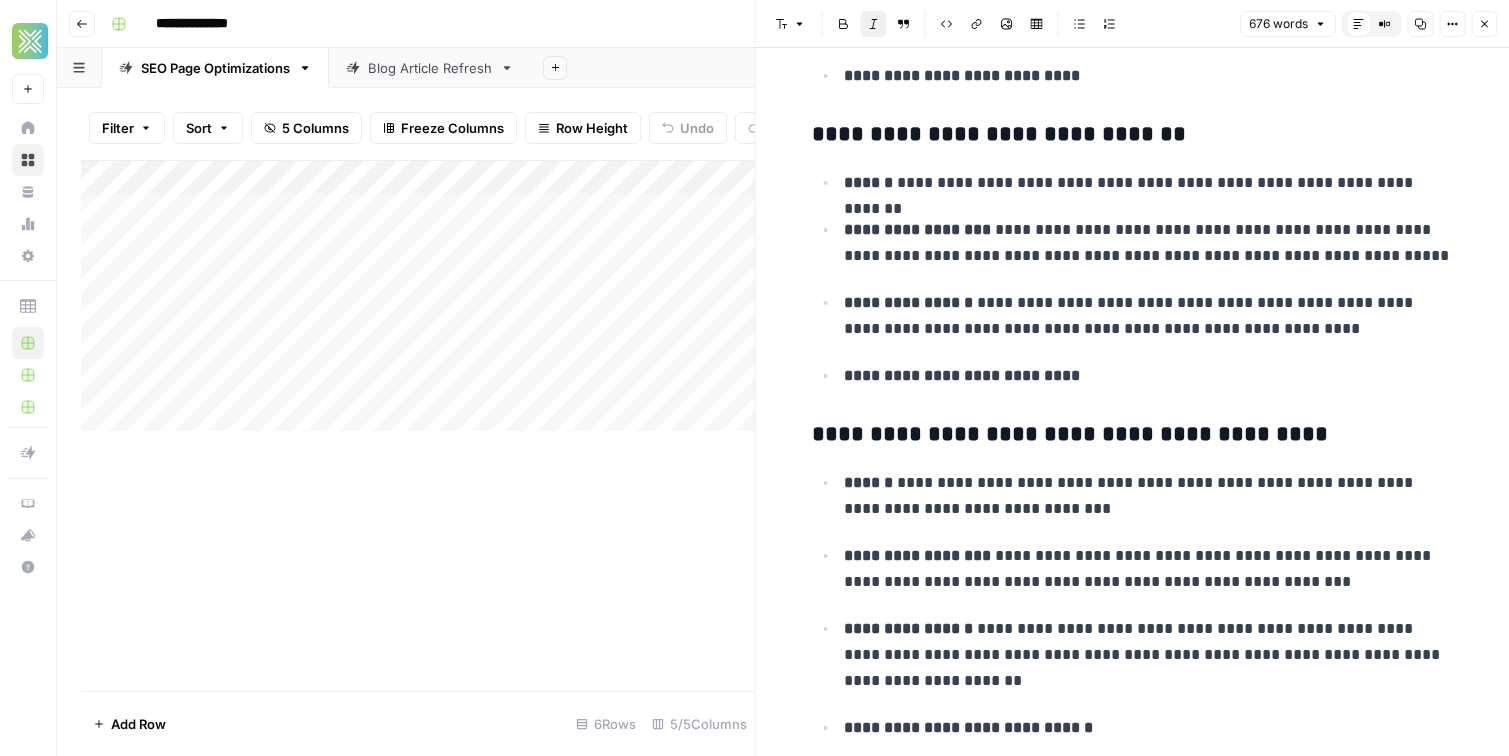 click on "Add Column" at bounding box center (418, 425) 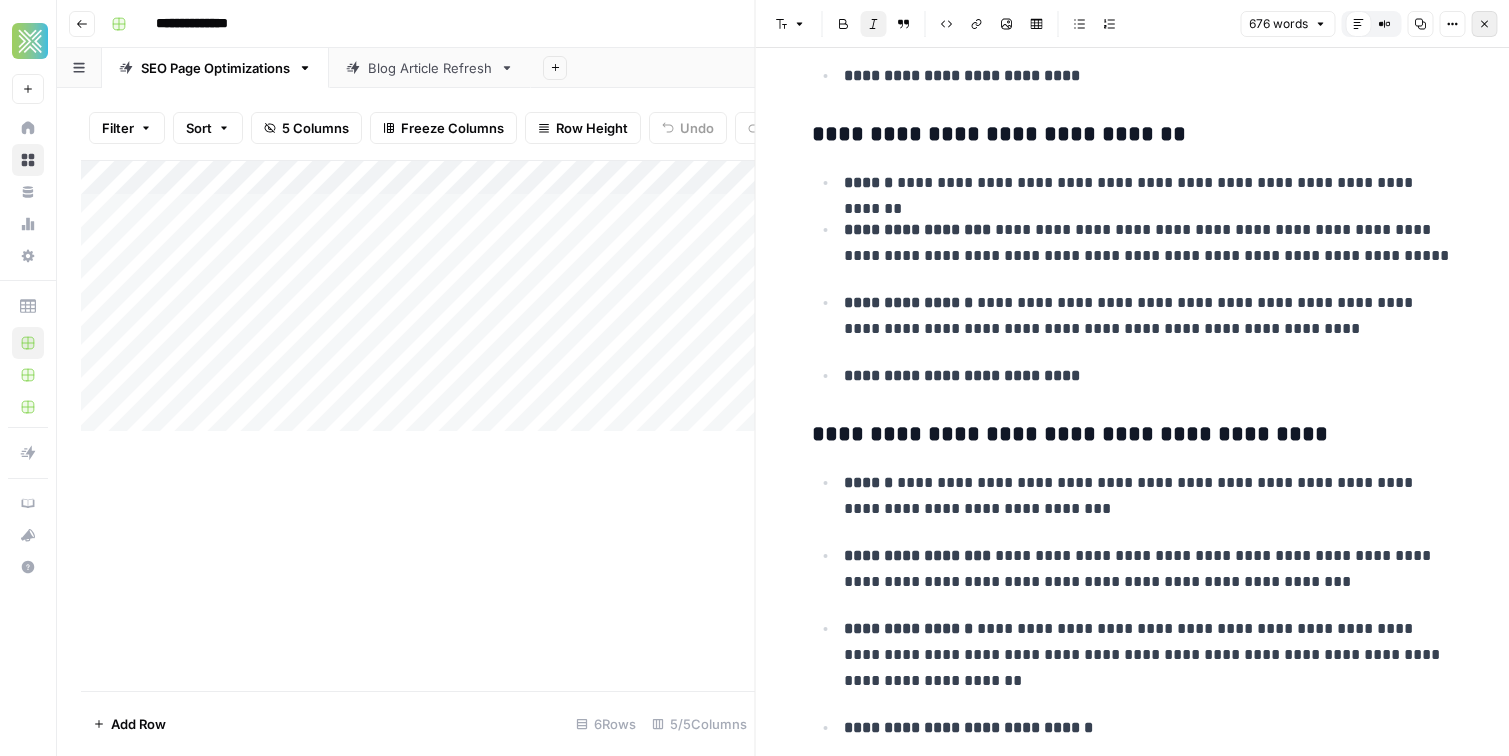 click 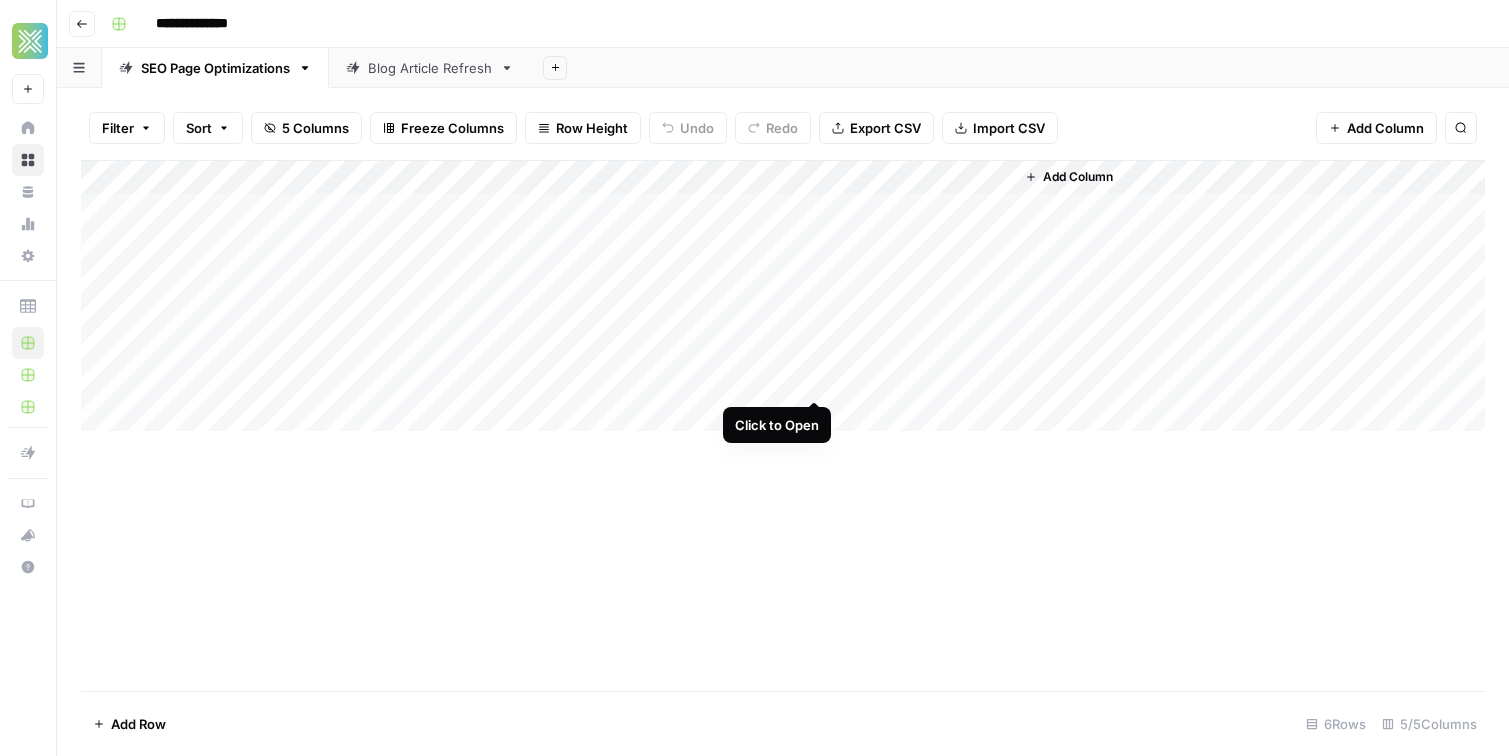 click on "Add Column" at bounding box center (783, 296) 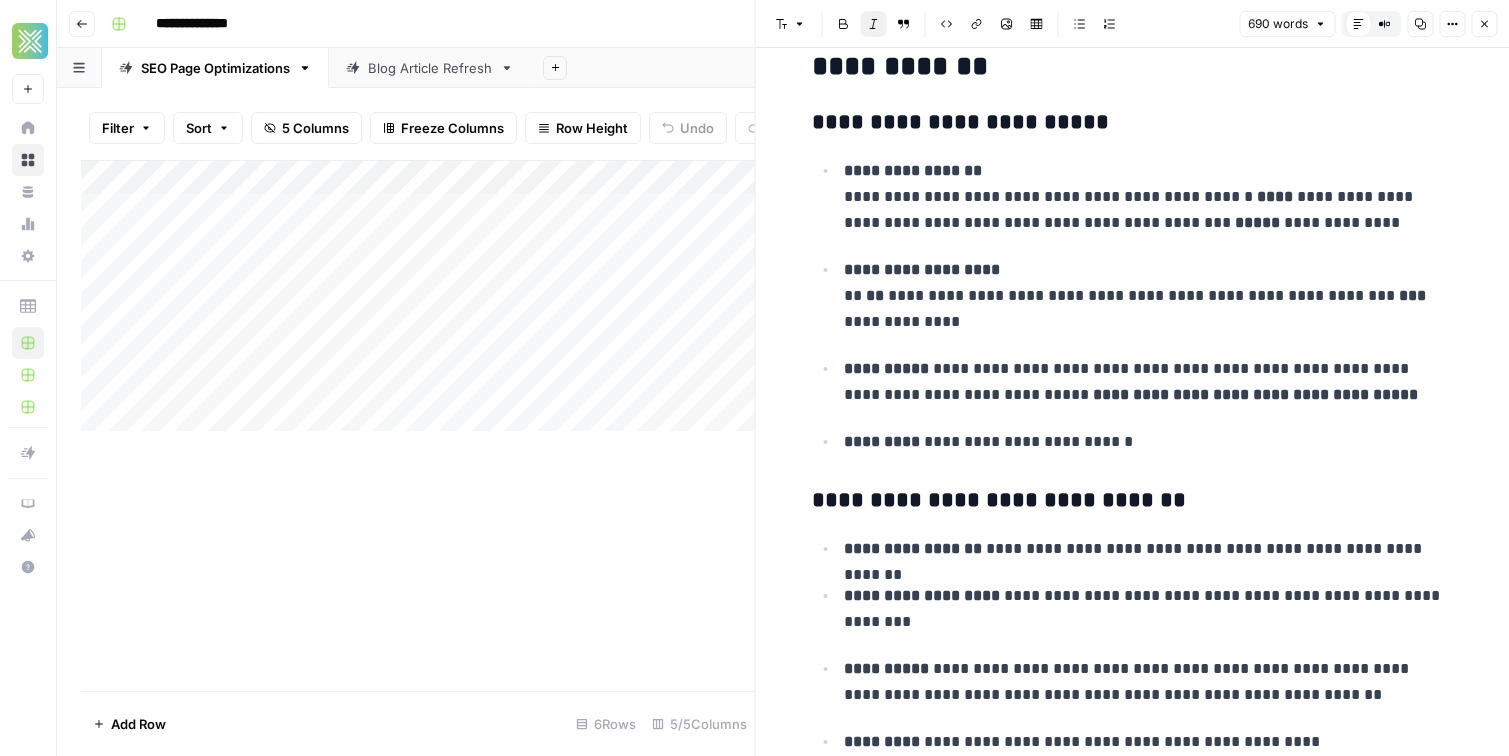 scroll, scrollTop: 2595, scrollLeft: 0, axis: vertical 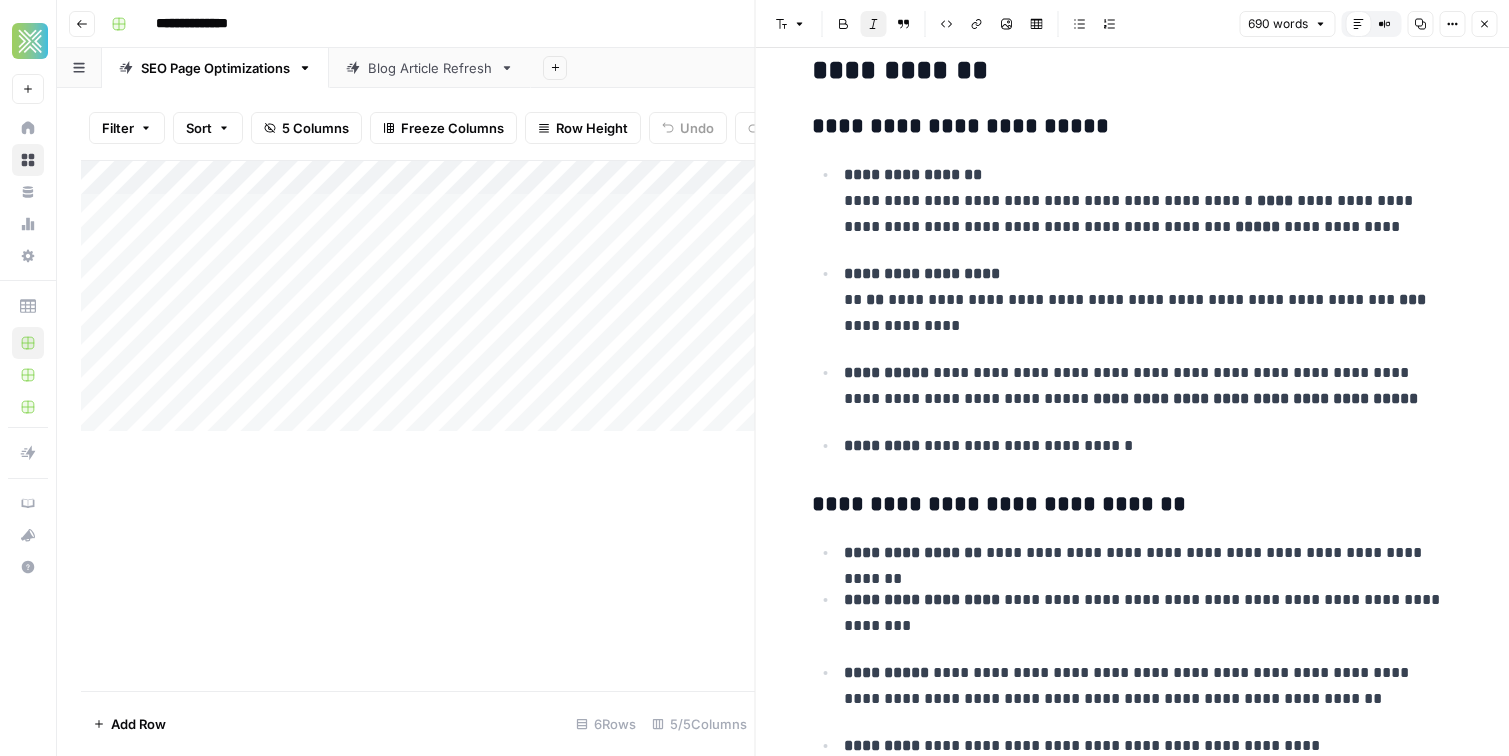 drag, startPoint x: 1286, startPoint y: 235, endPoint x: 1250, endPoint y: 184, distance: 62.425957 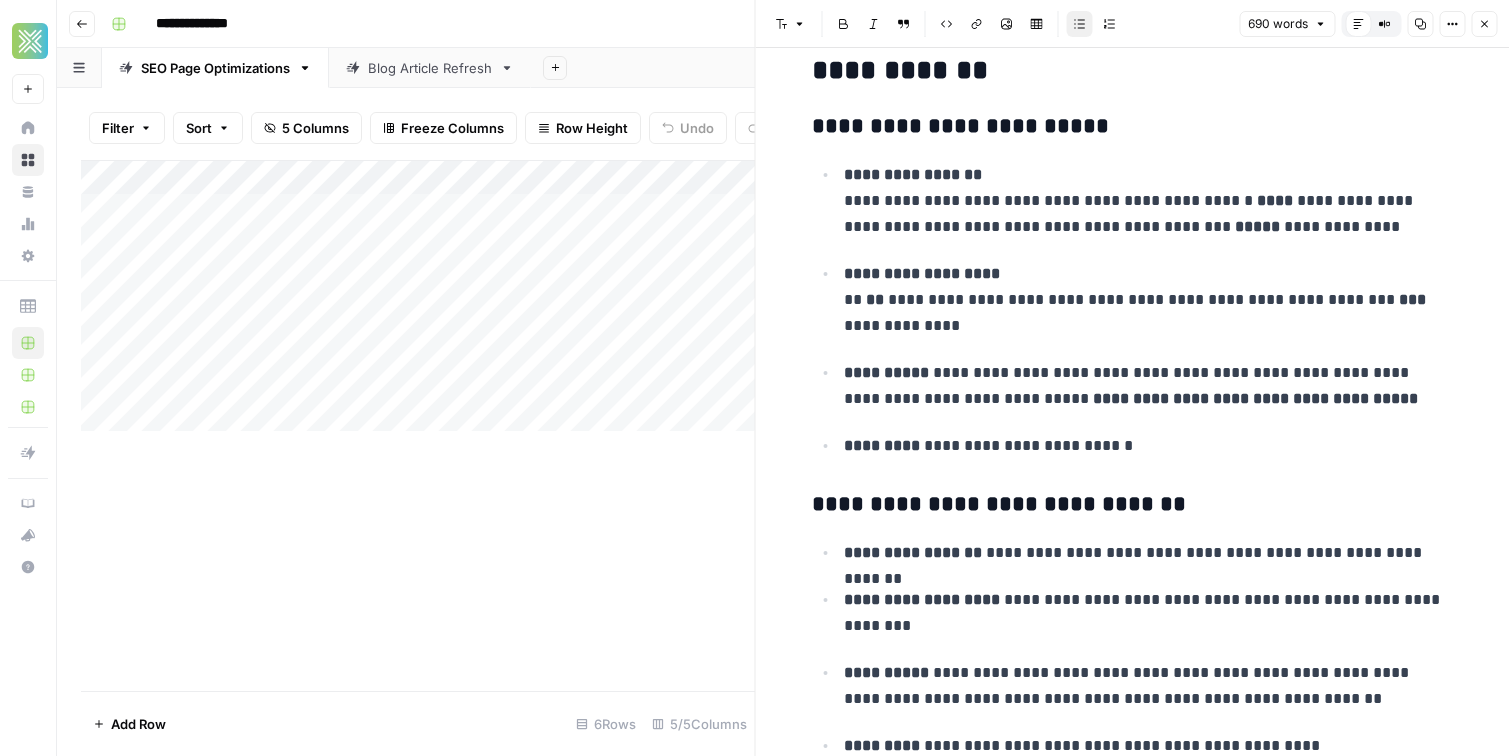 drag, startPoint x: 1223, startPoint y: 209, endPoint x: 1369, endPoint y: 259, distance: 154.32434 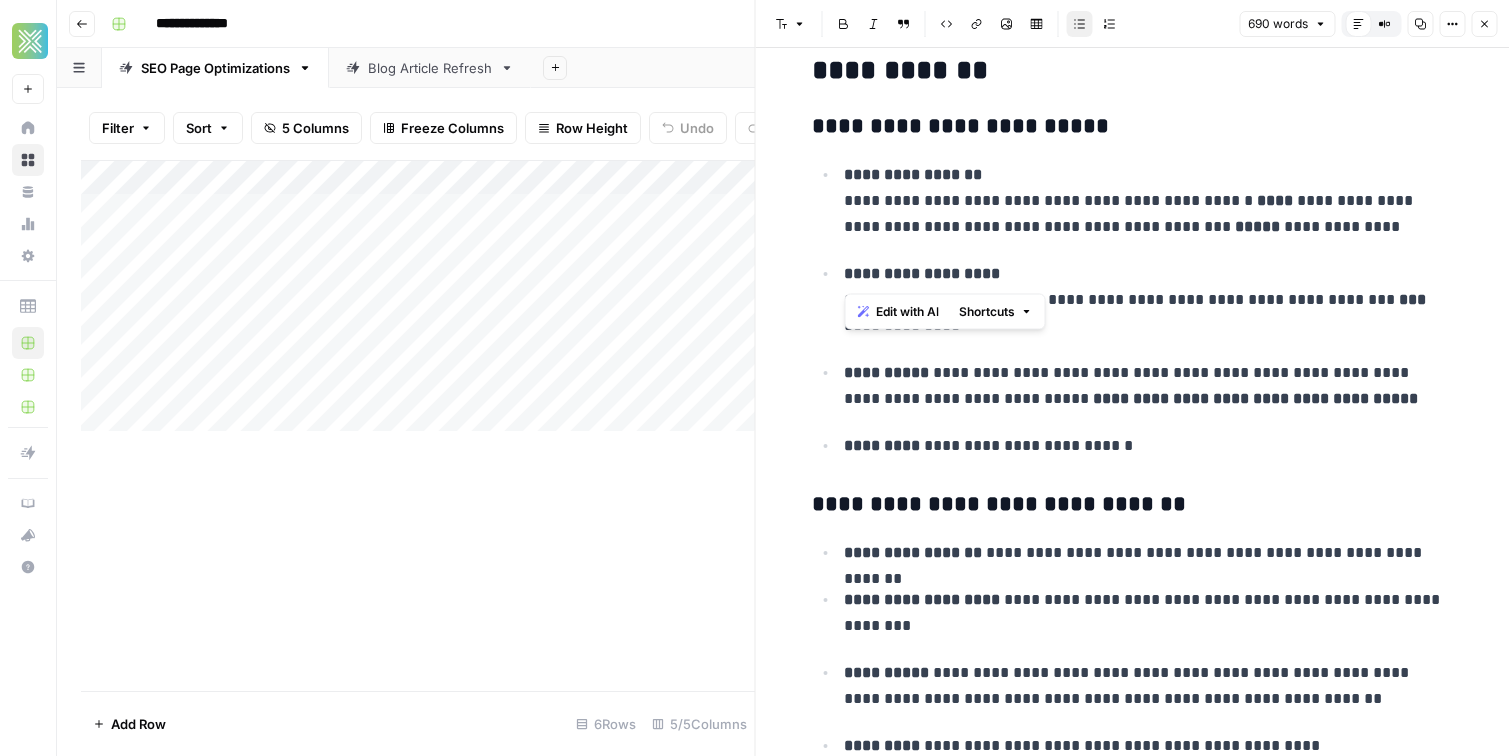 click on "**********" at bounding box center [1148, 201] 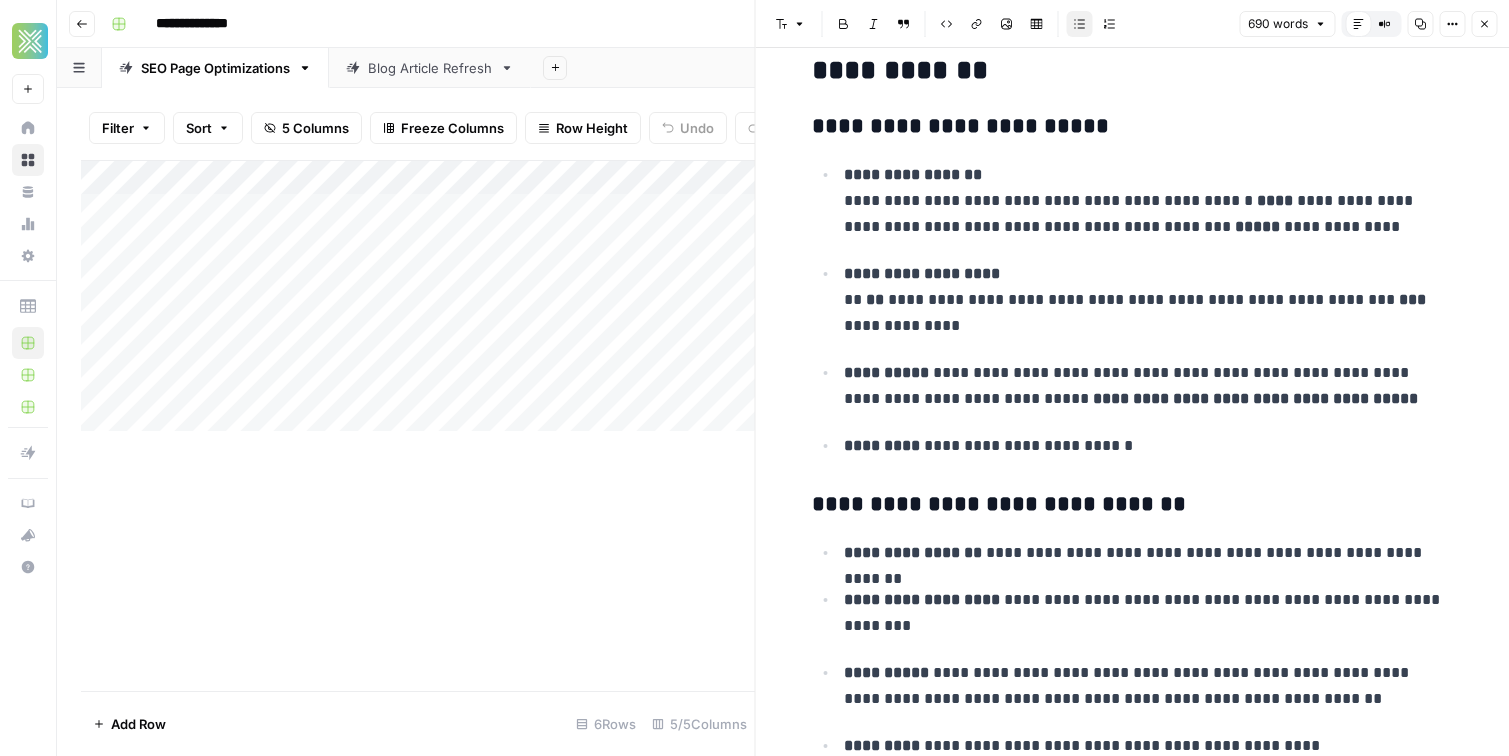 click on "Add Column" at bounding box center [418, 296] 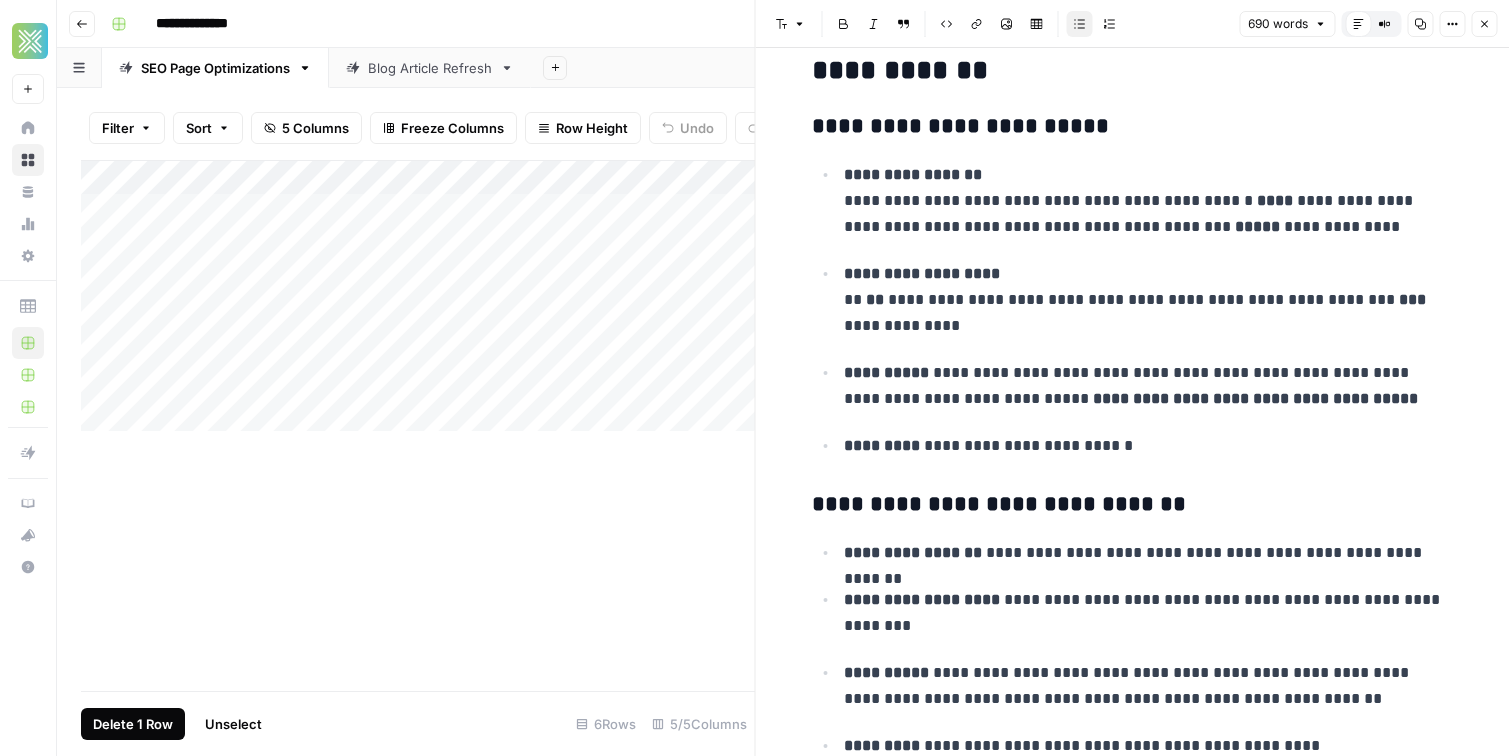 click on "Delete 1 Row" at bounding box center [133, 724] 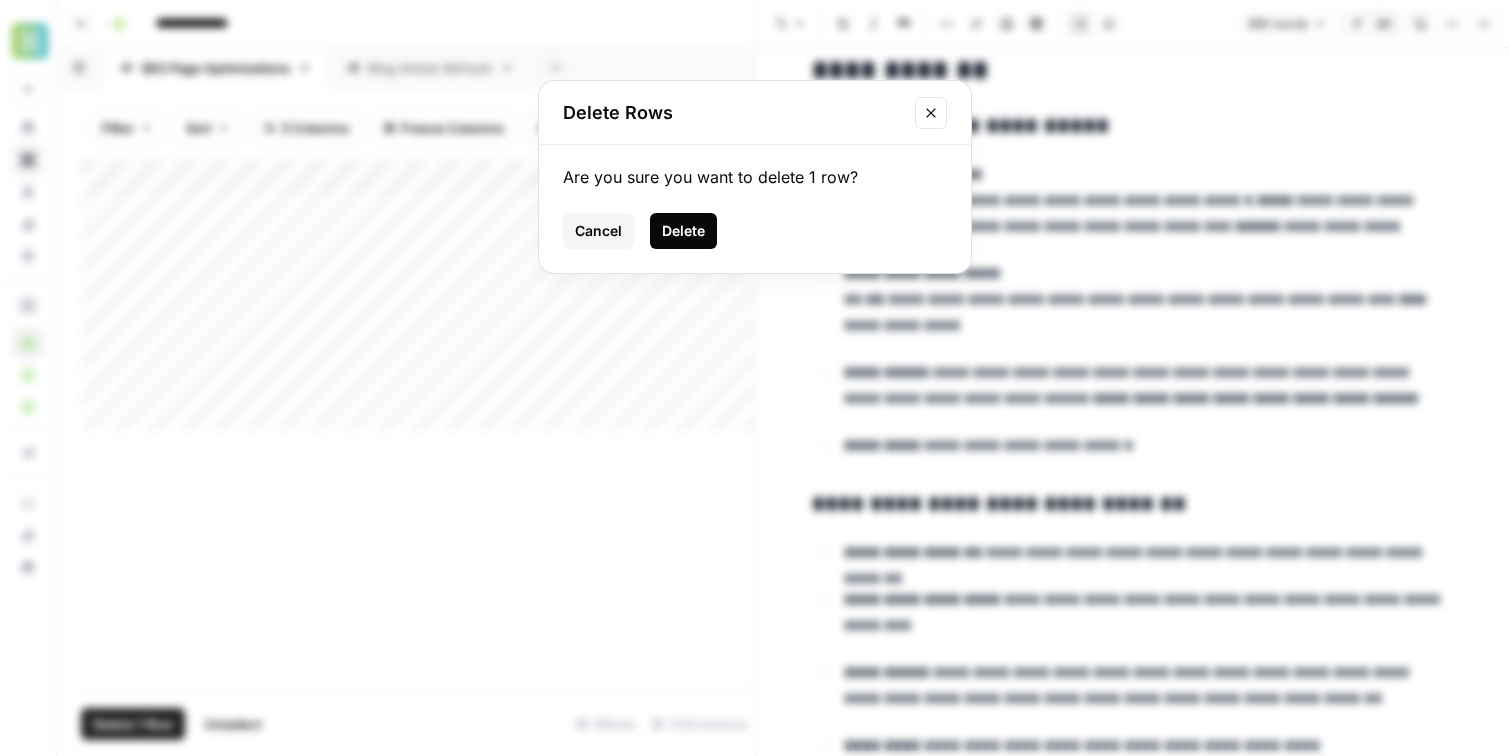 click on "Delete" at bounding box center (683, 231) 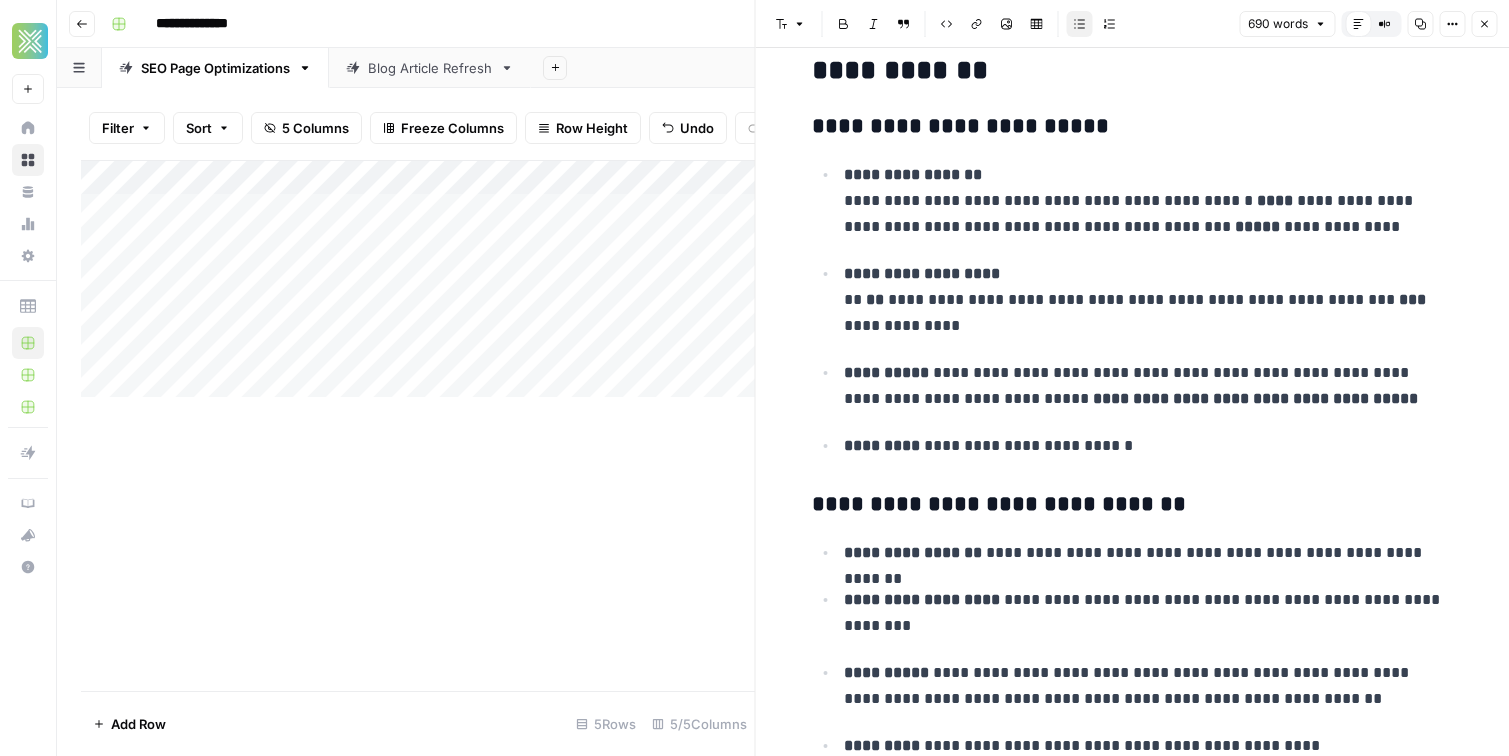 click on "Font style Bold Italic Block quote Code block Link Image Insert Table Bulleted list Numbered list 690 words Default Editor Compare Old vs New Content Copy Options Close" at bounding box center [1133, 24] 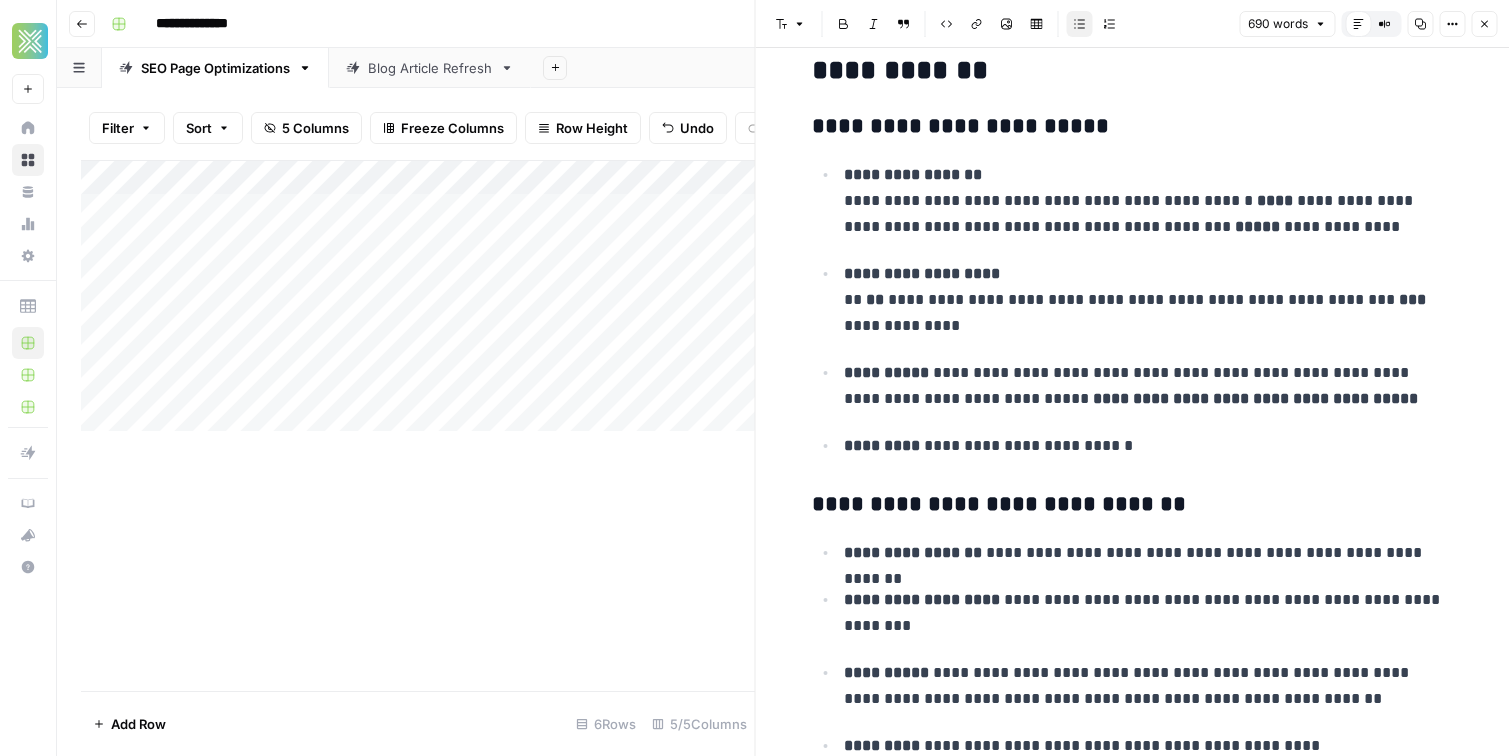 click on "**********" at bounding box center [754, 378] 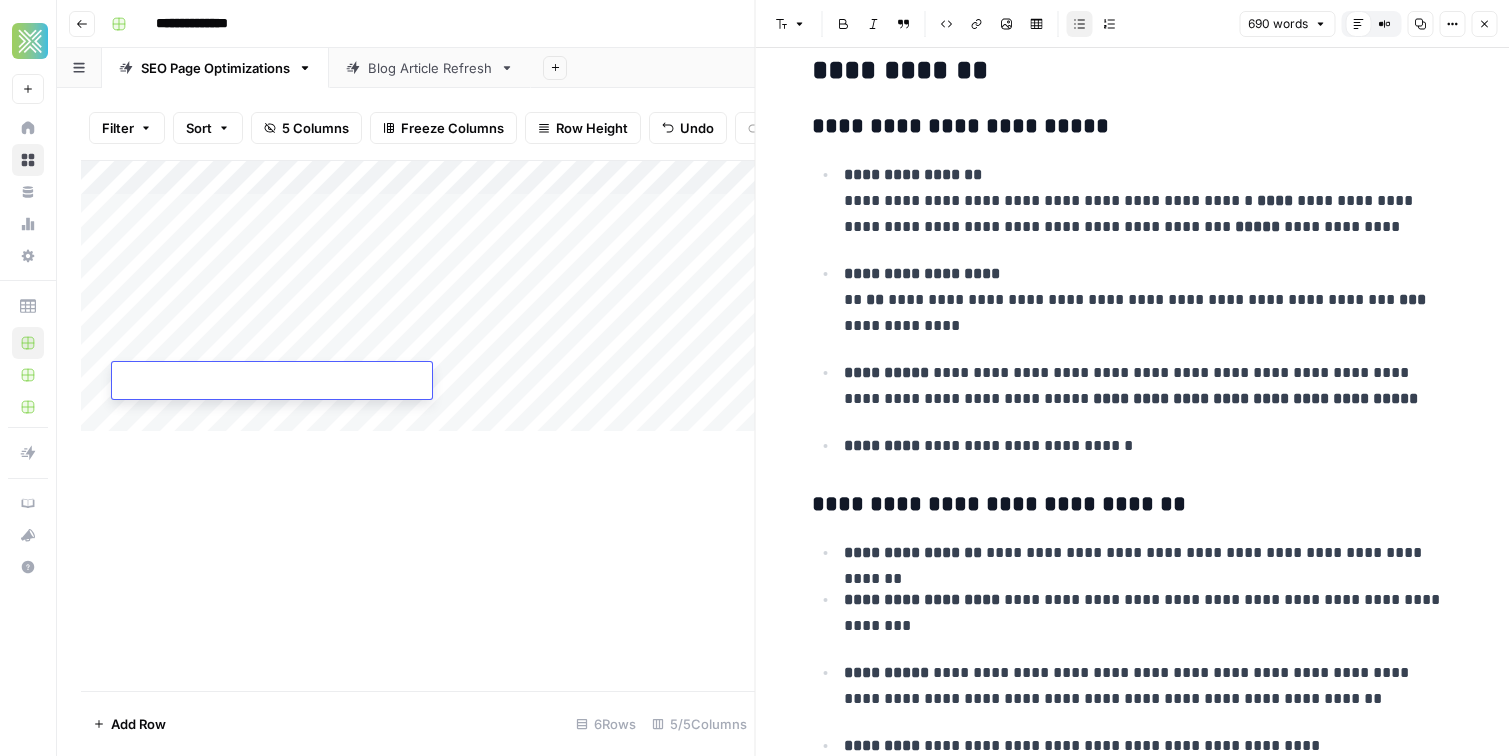 click at bounding box center (272, 382) 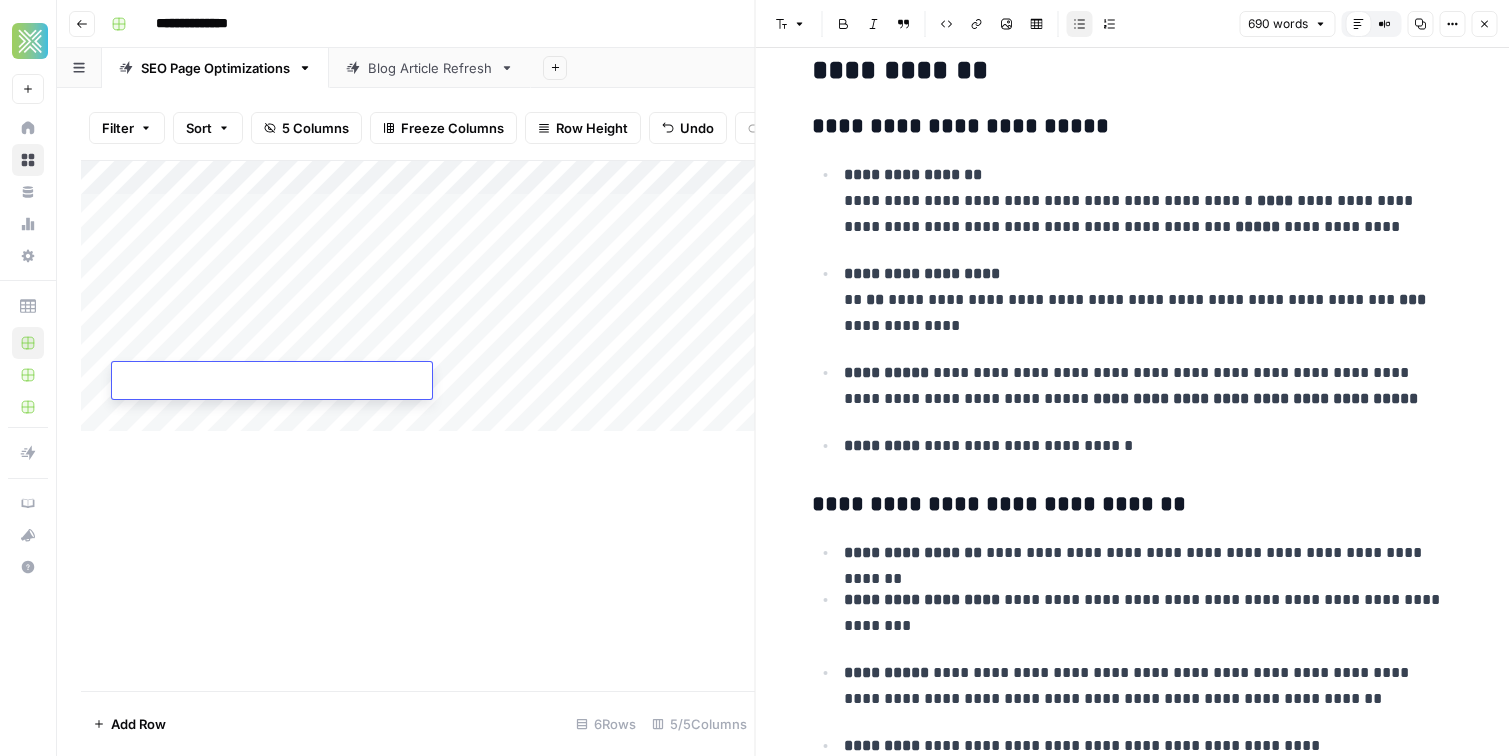 type on "**********" 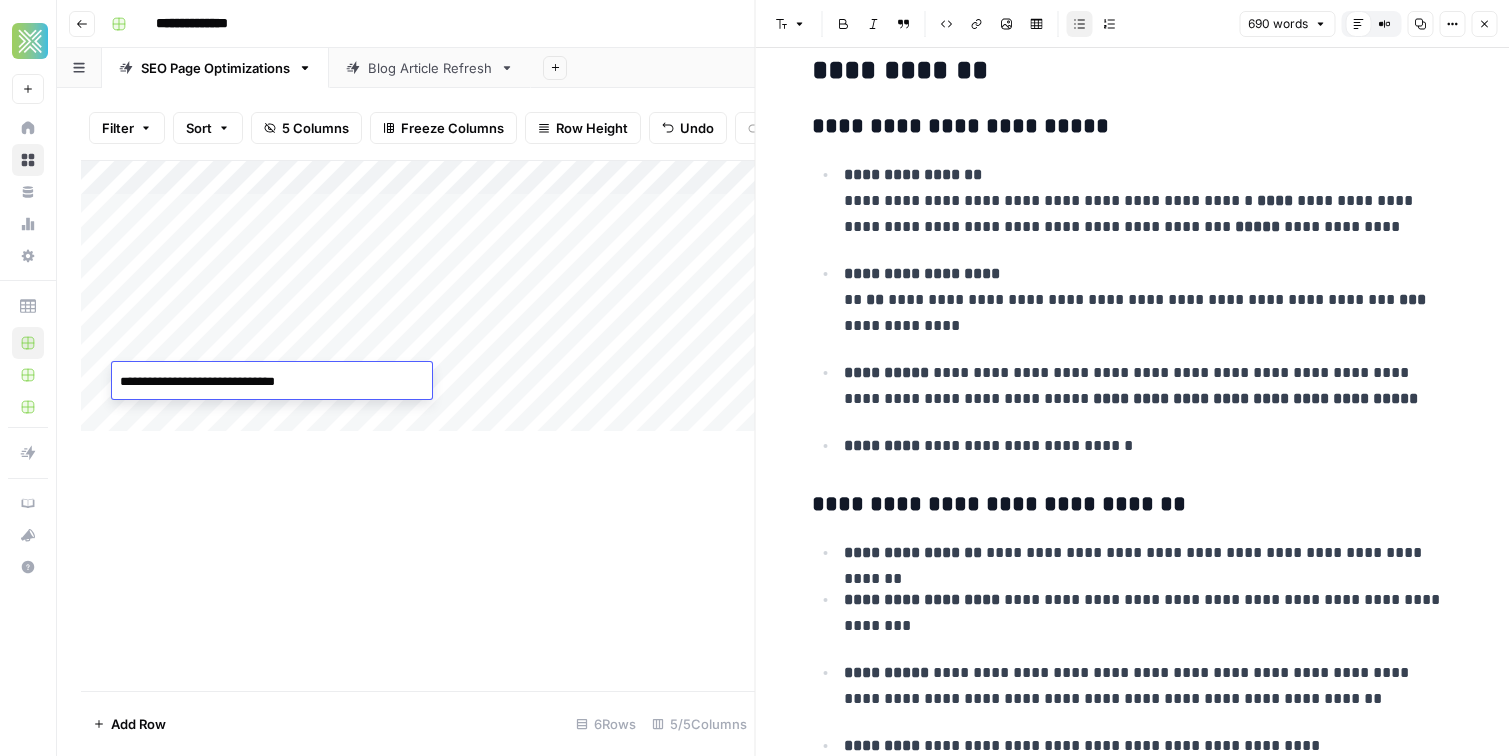 click on "Add Column" at bounding box center [418, 425] 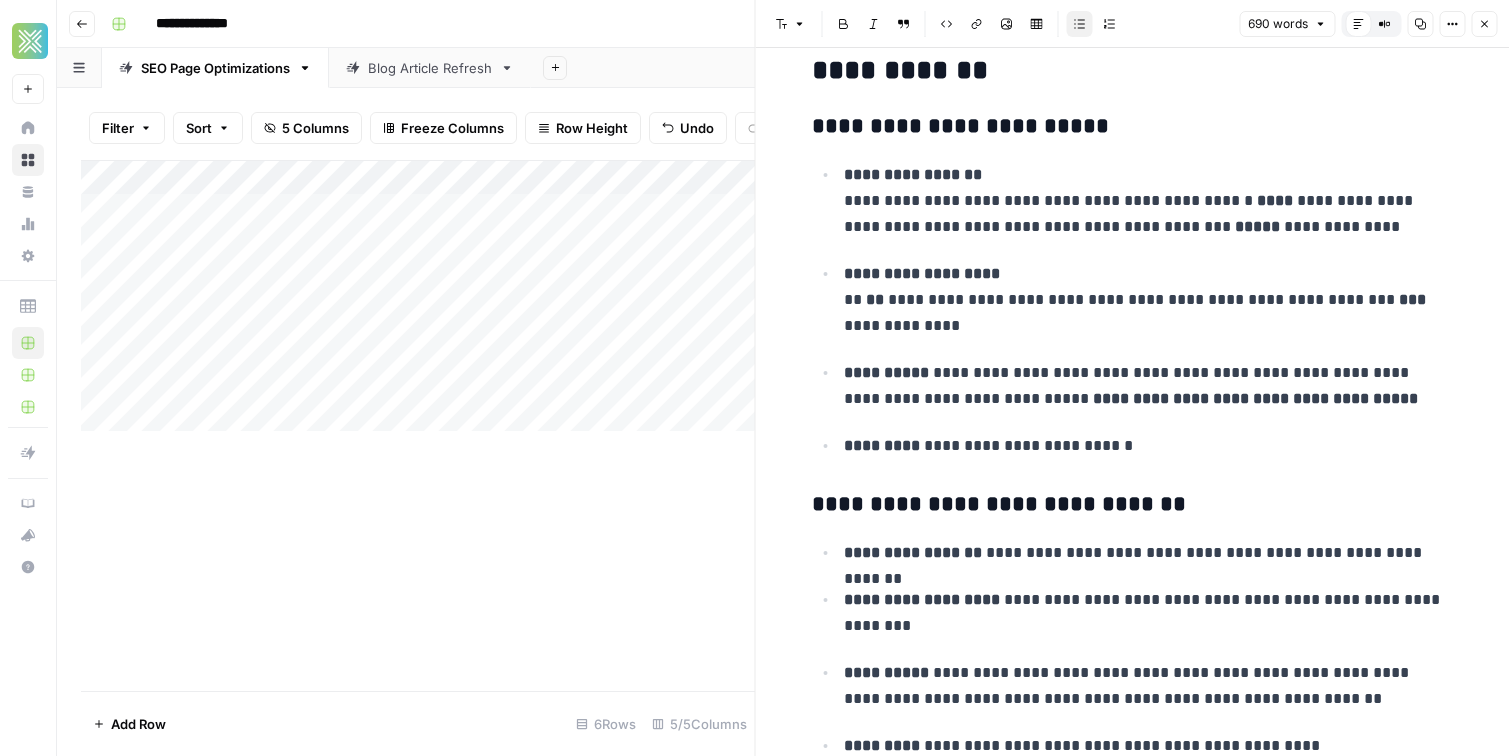 click on "Add Column" at bounding box center [418, 296] 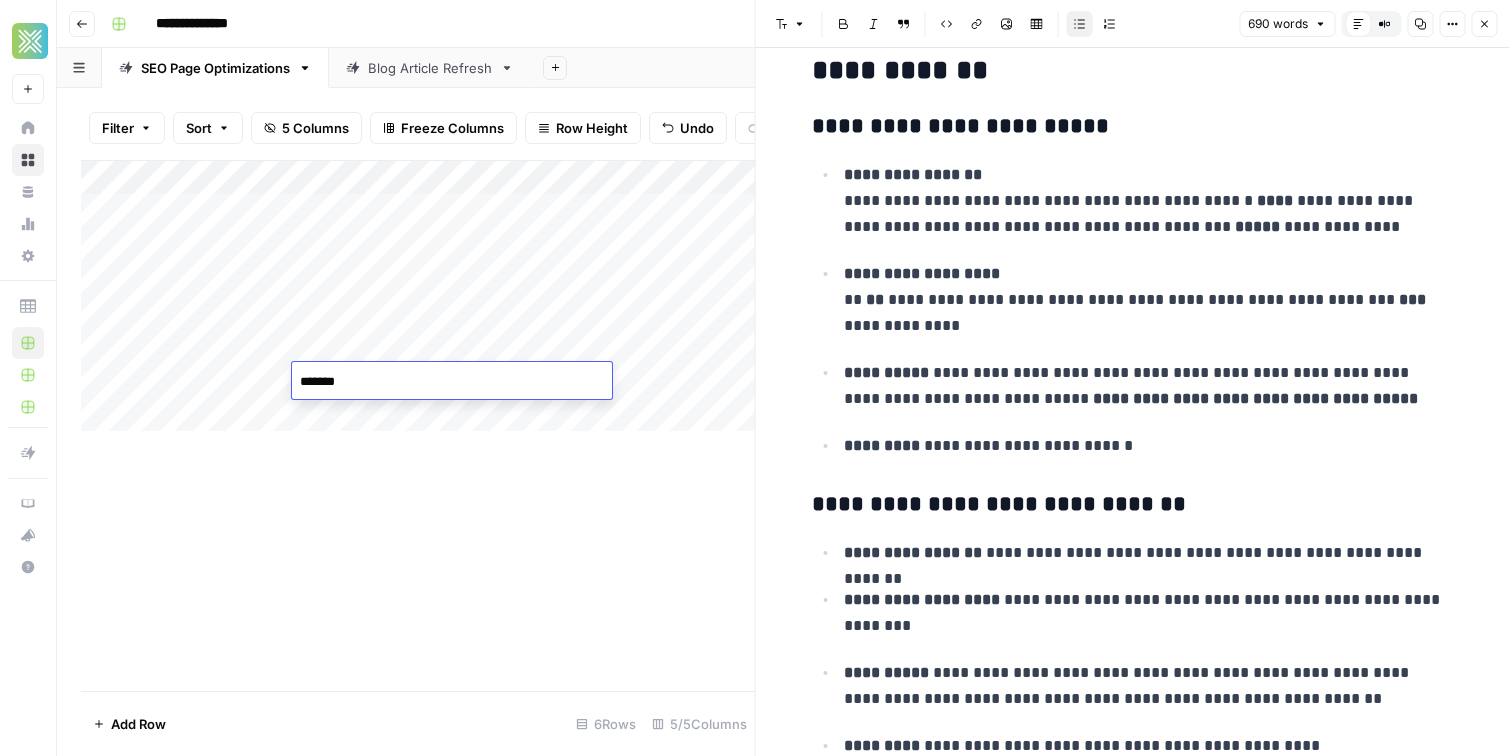 type on "********" 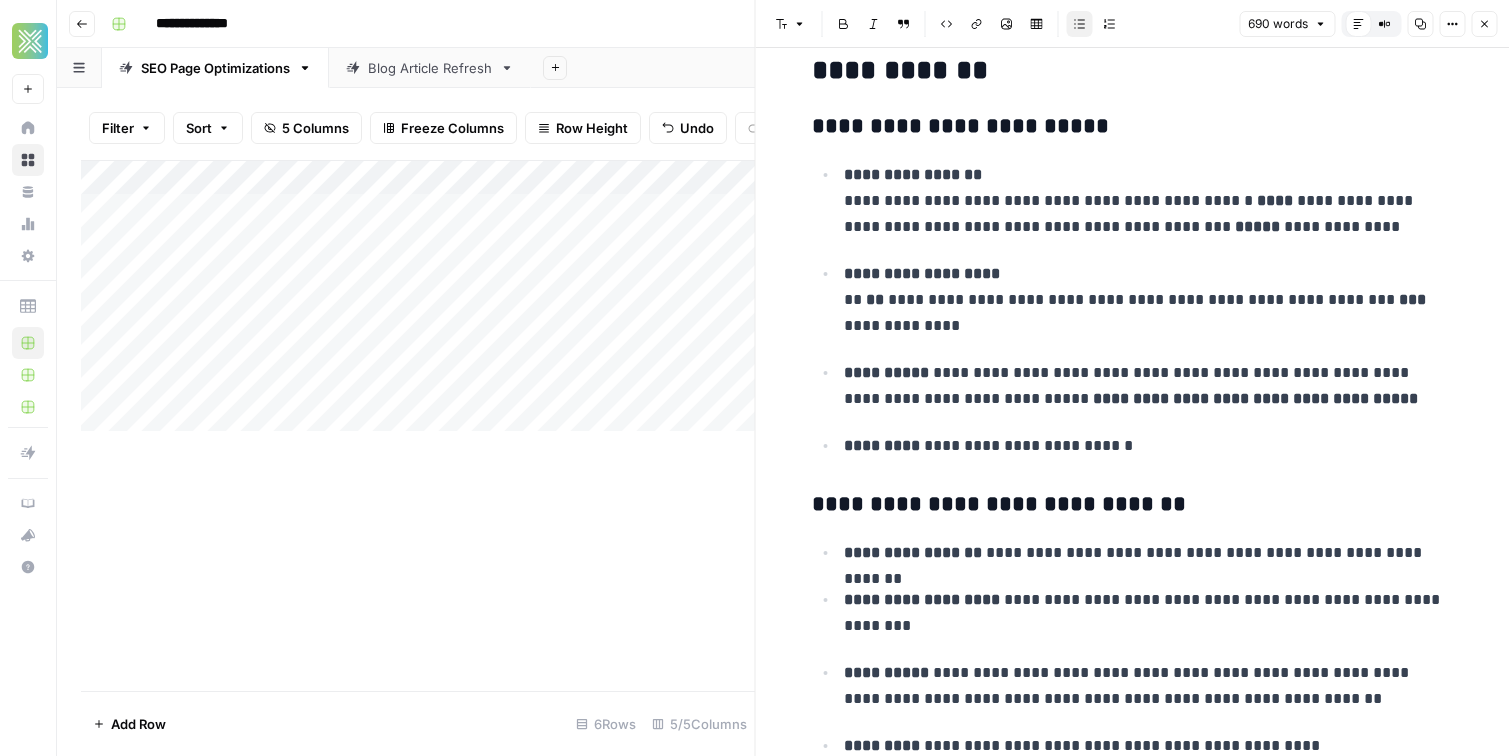 click on "Add Column" at bounding box center (418, 296) 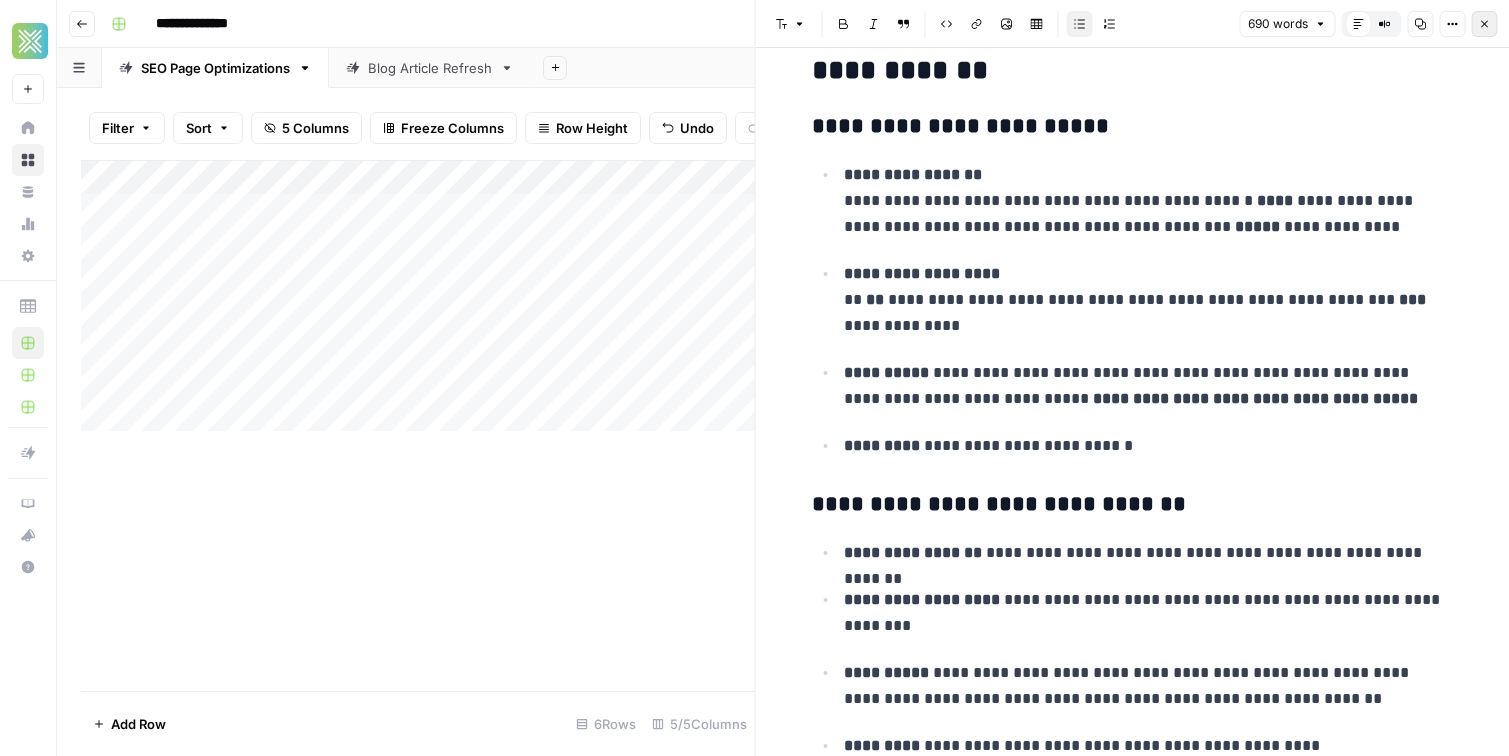 click 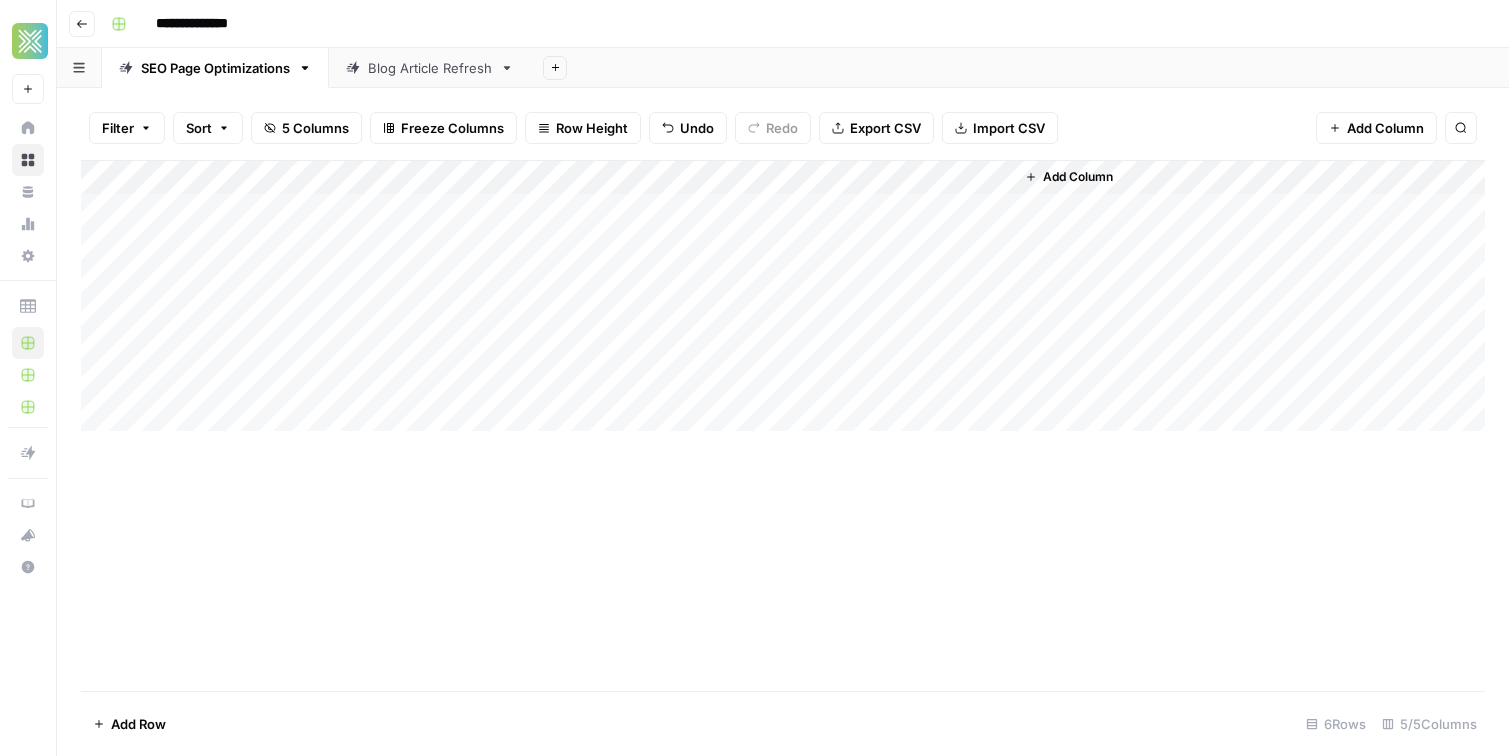 click on "Add Column" at bounding box center (783, 296) 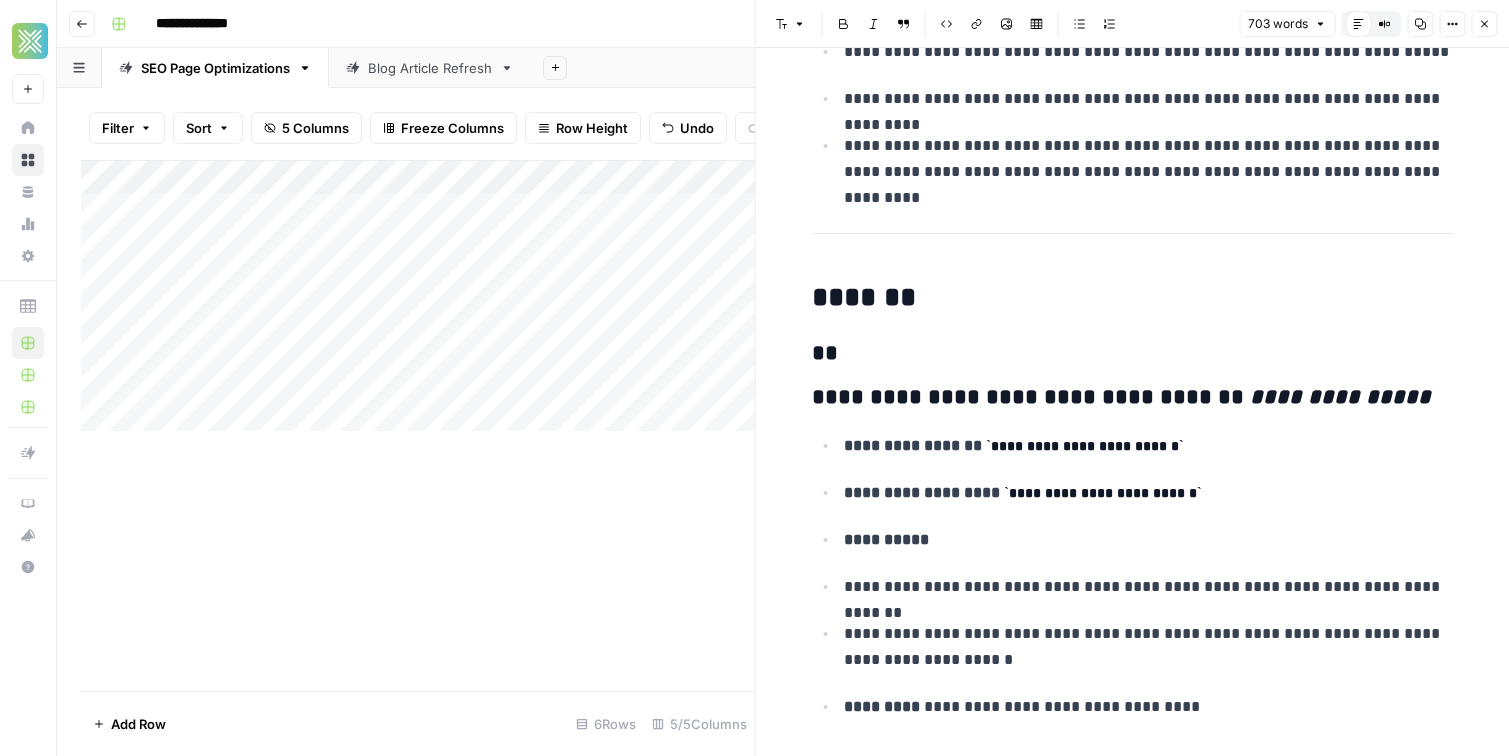 scroll, scrollTop: 421, scrollLeft: 0, axis: vertical 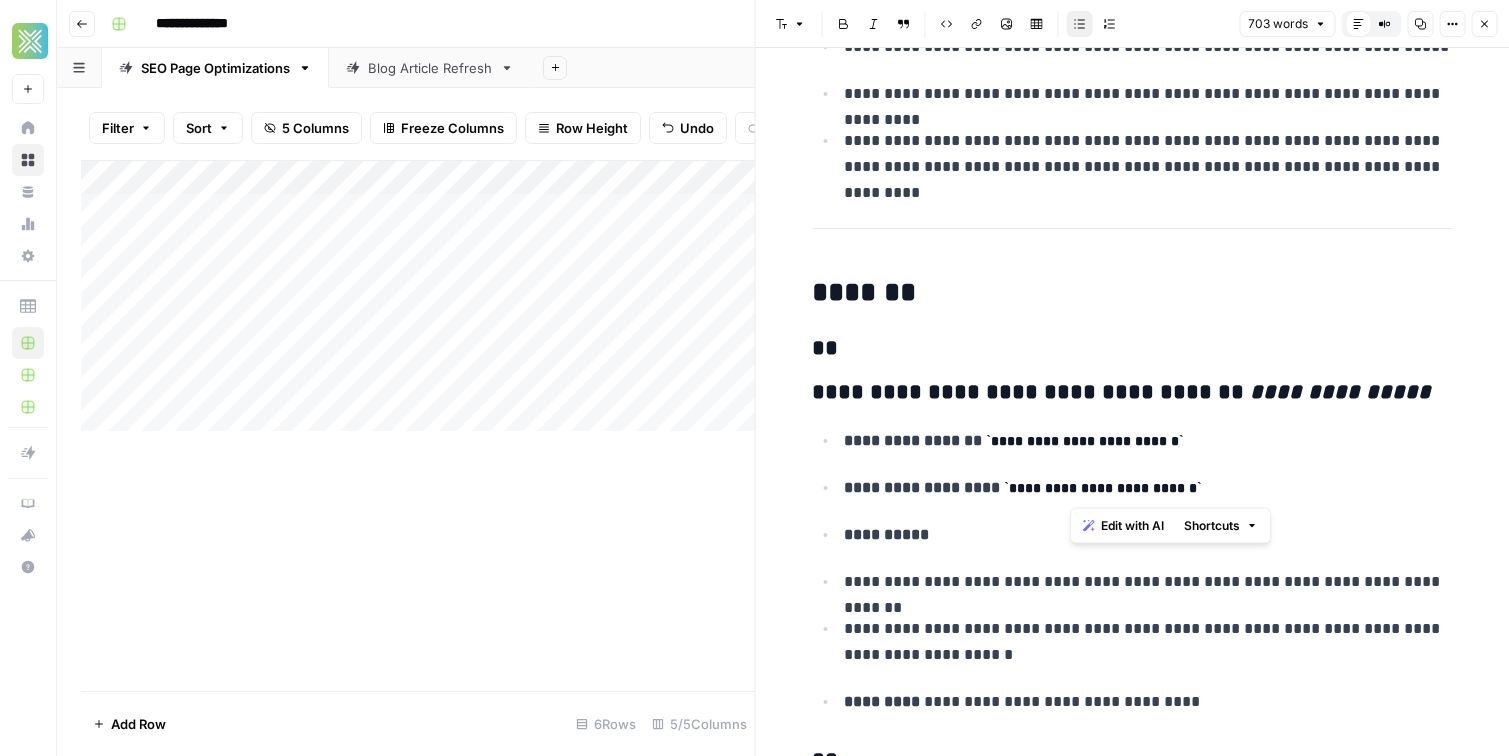 drag, startPoint x: 1068, startPoint y: 488, endPoint x: 1122, endPoint y: 488, distance: 54 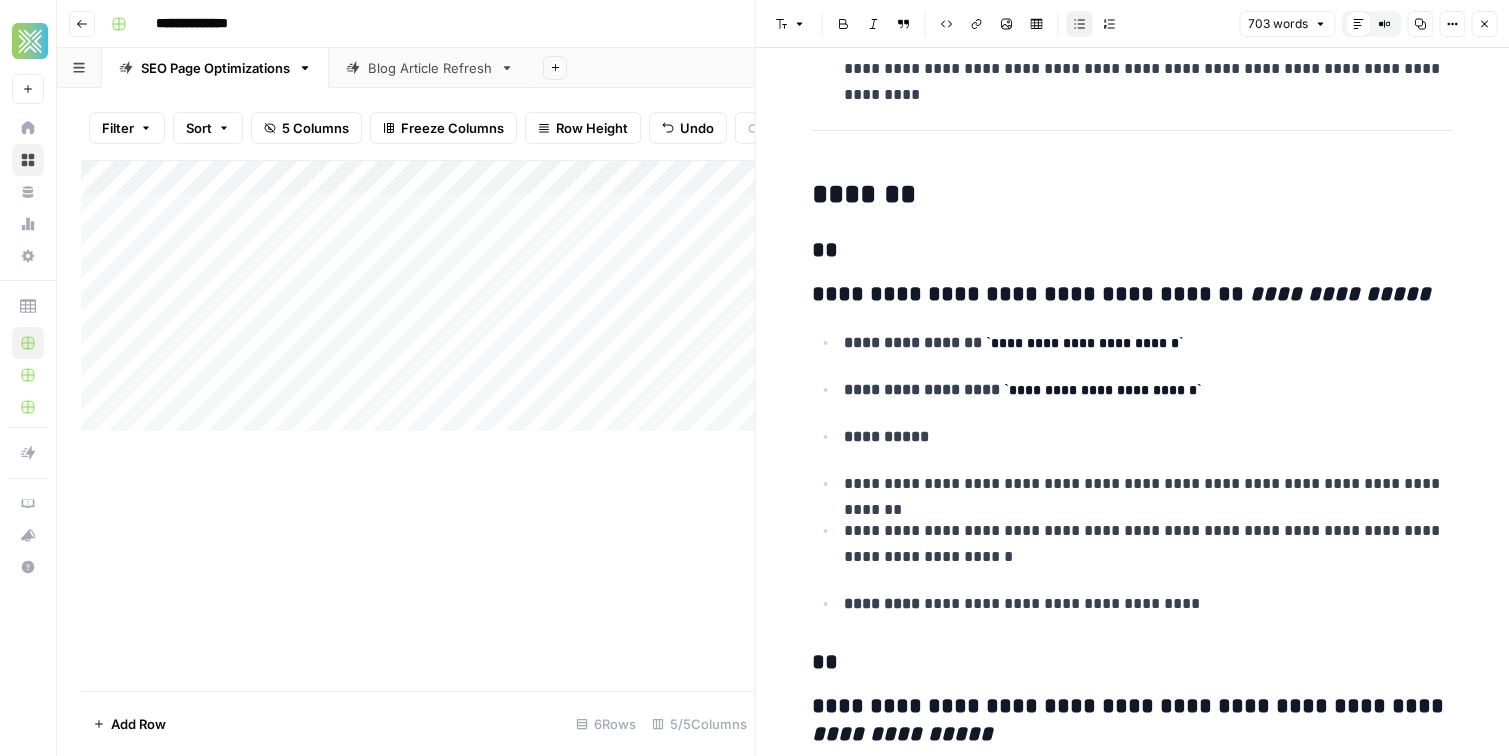 scroll, scrollTop: 521, scrollLeft: 0, axis: vertical 